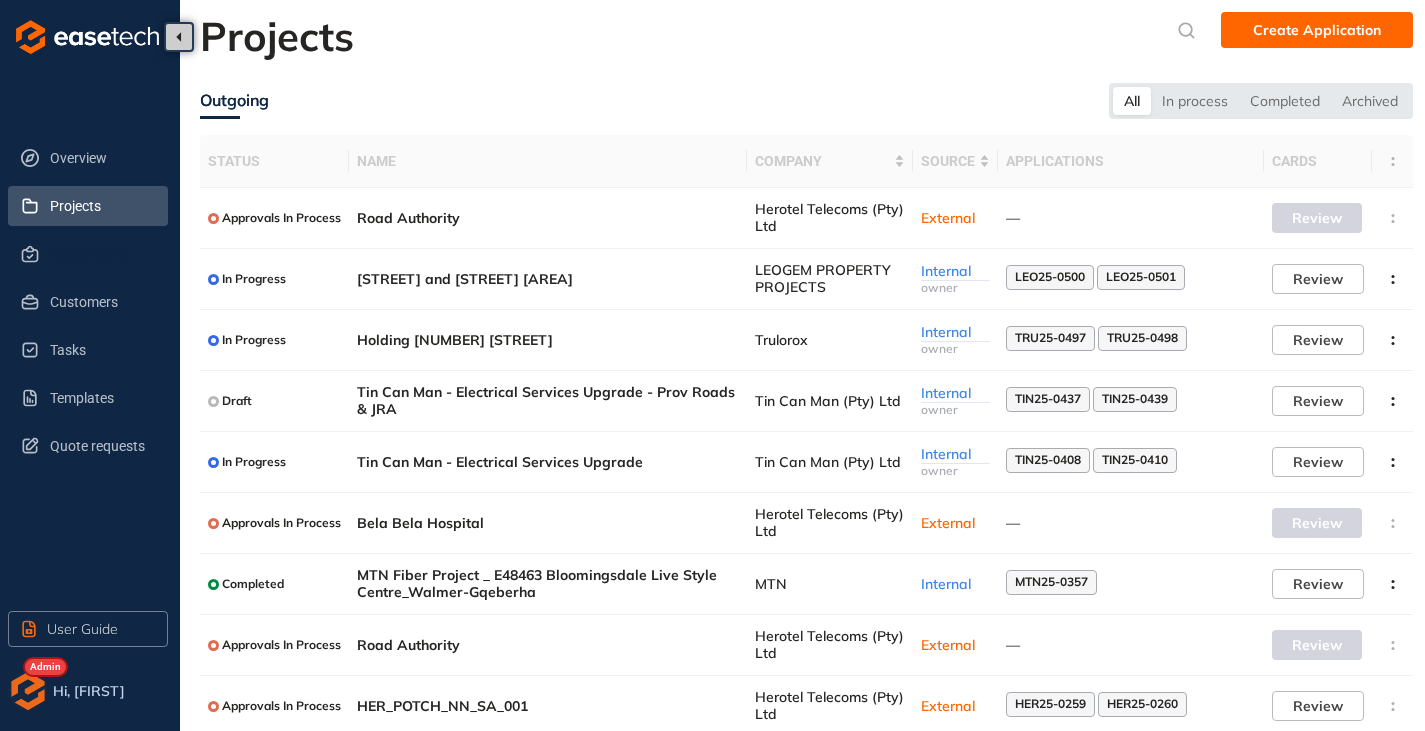scroll, scrollTop: 0, scrollLeft: 0, axis: both 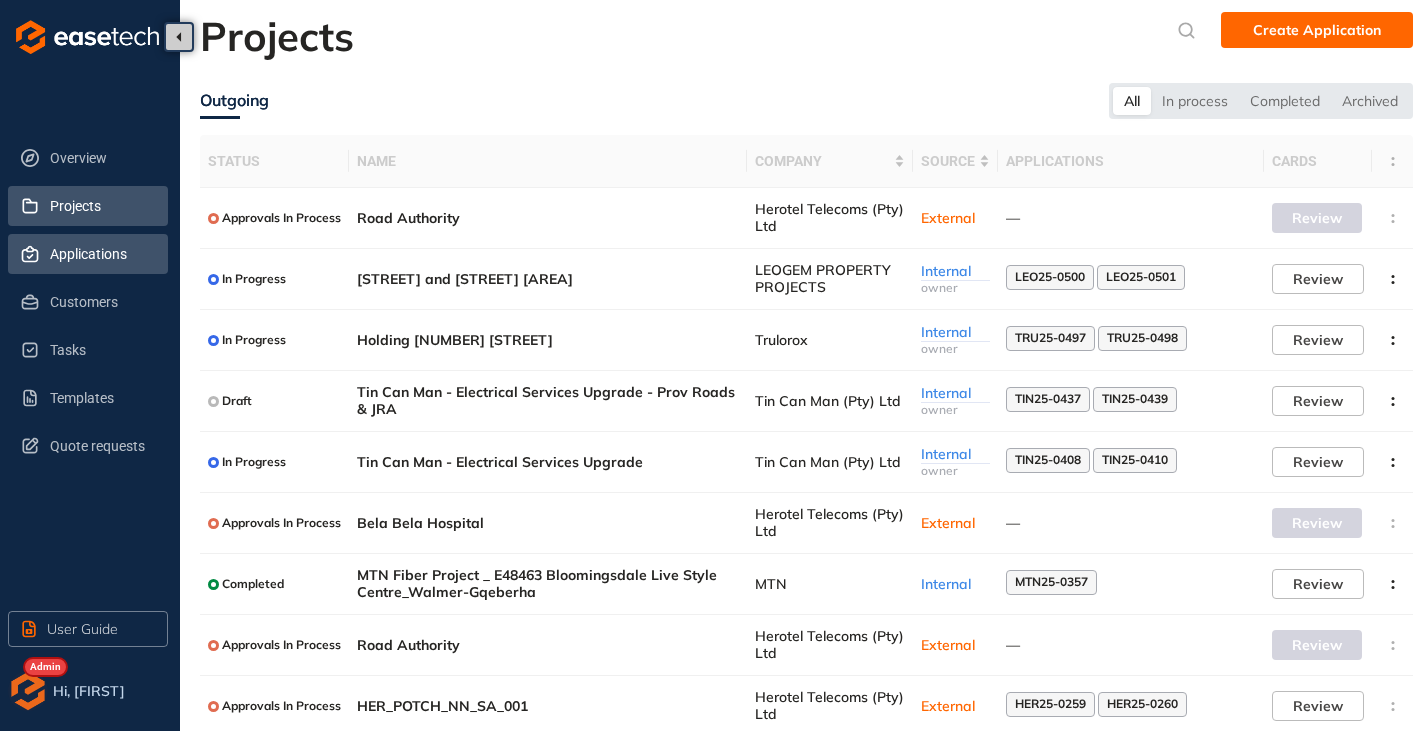 click on "Applications" at bounding box center (101, 254) 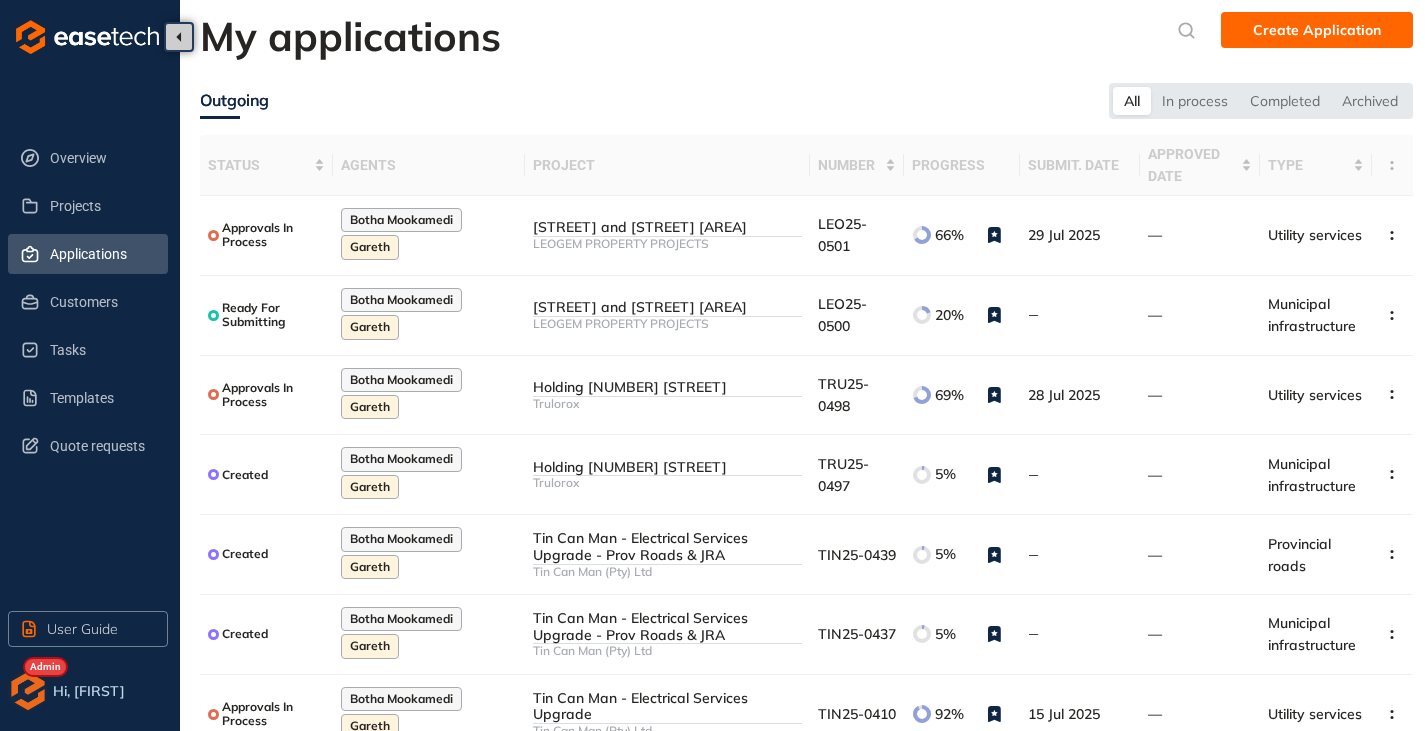 click at bounding box center (28, 691) 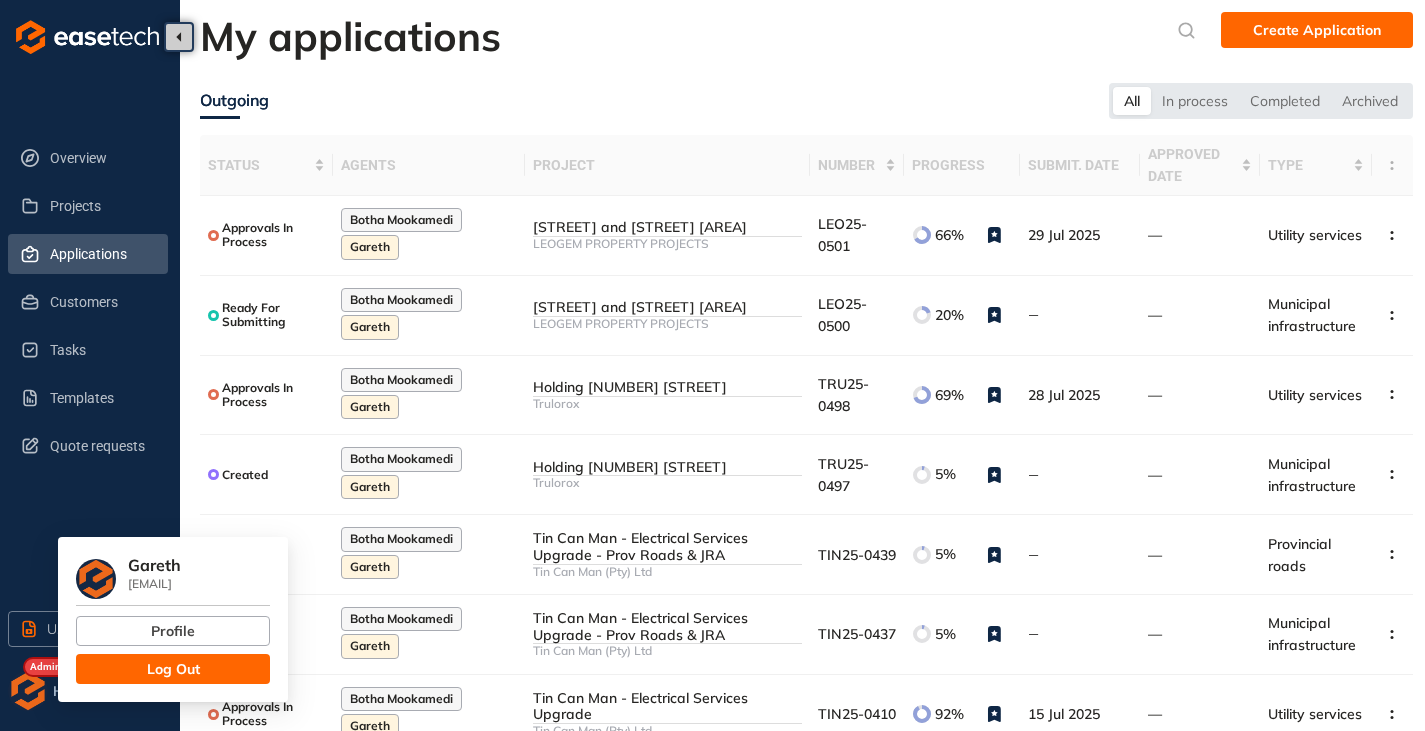 click on "Log Out" at bounding box center [173, 669] 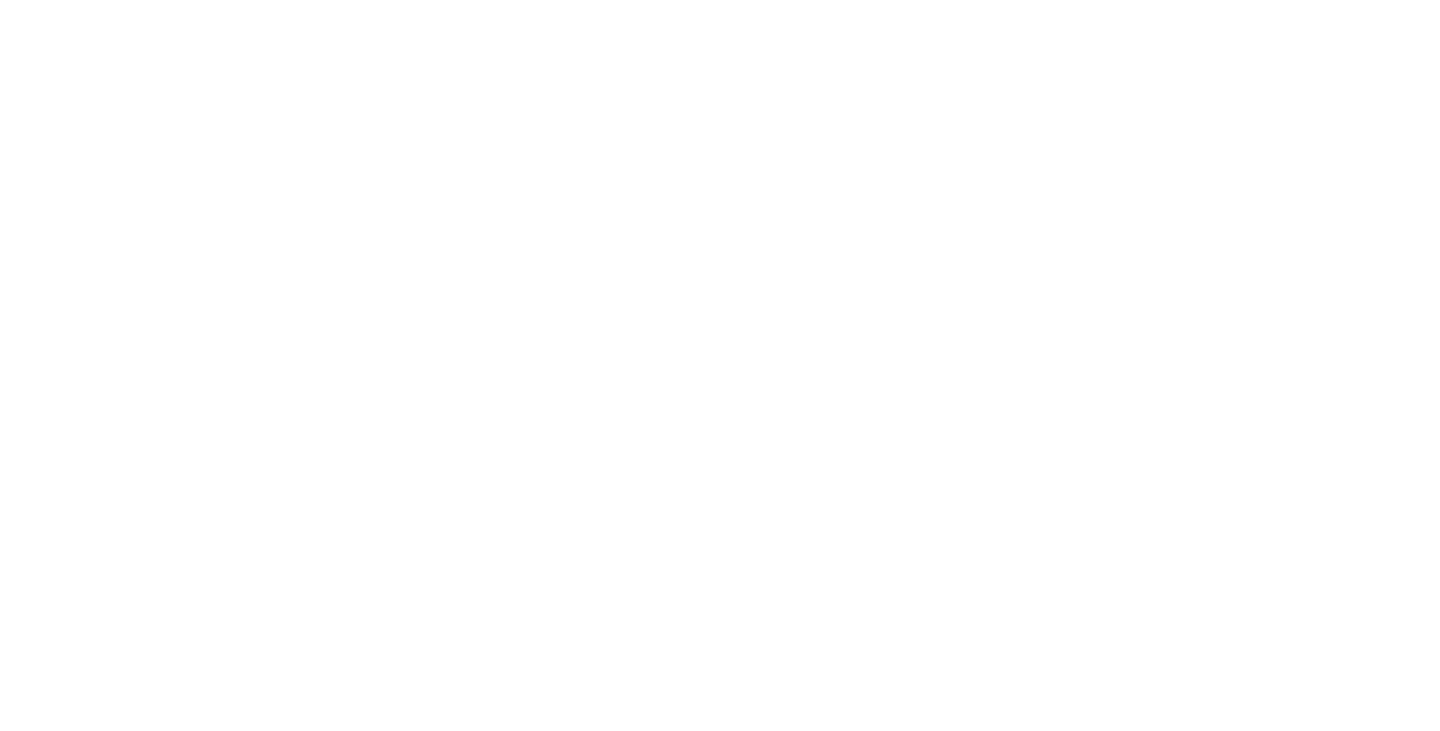 scroll, scrollTop: 0, scrollLeft: 0, axis: both 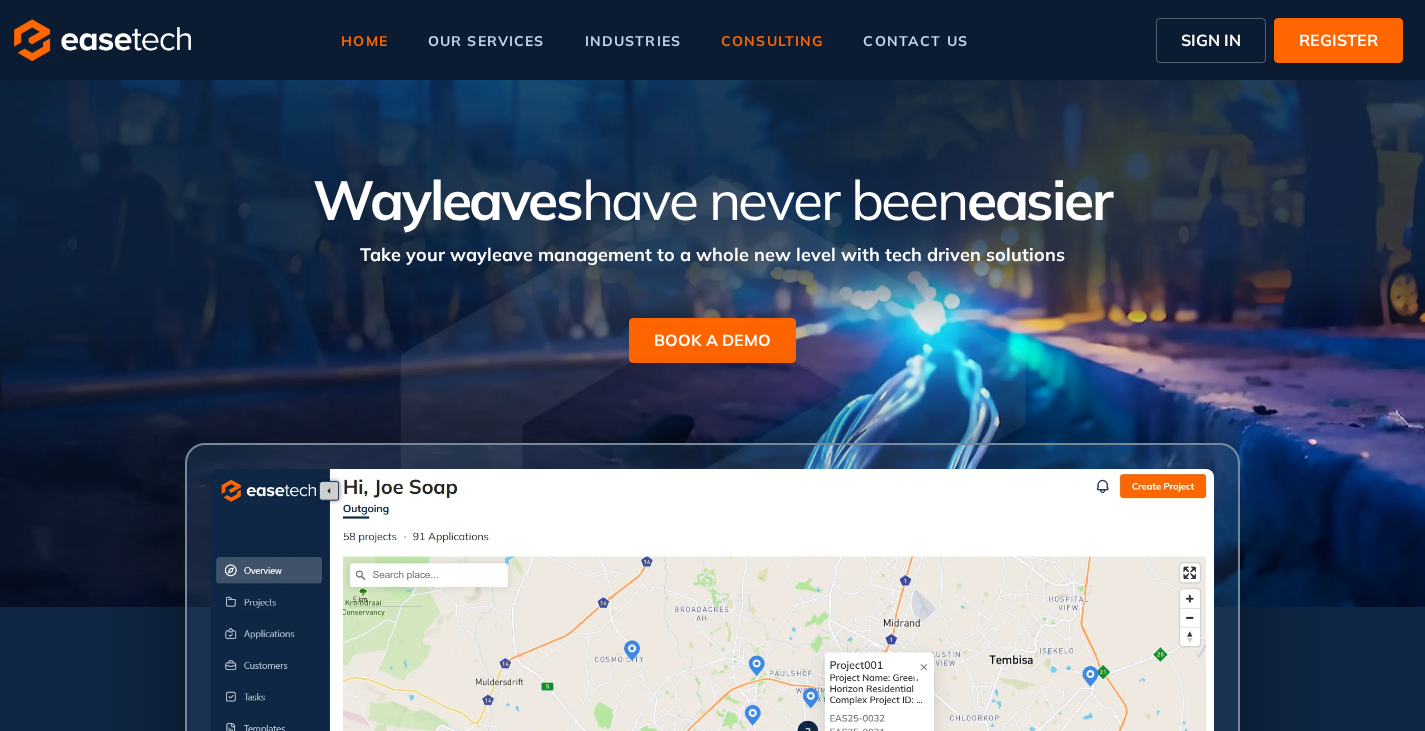 click on "consulting" at bounding box center [772, 41] 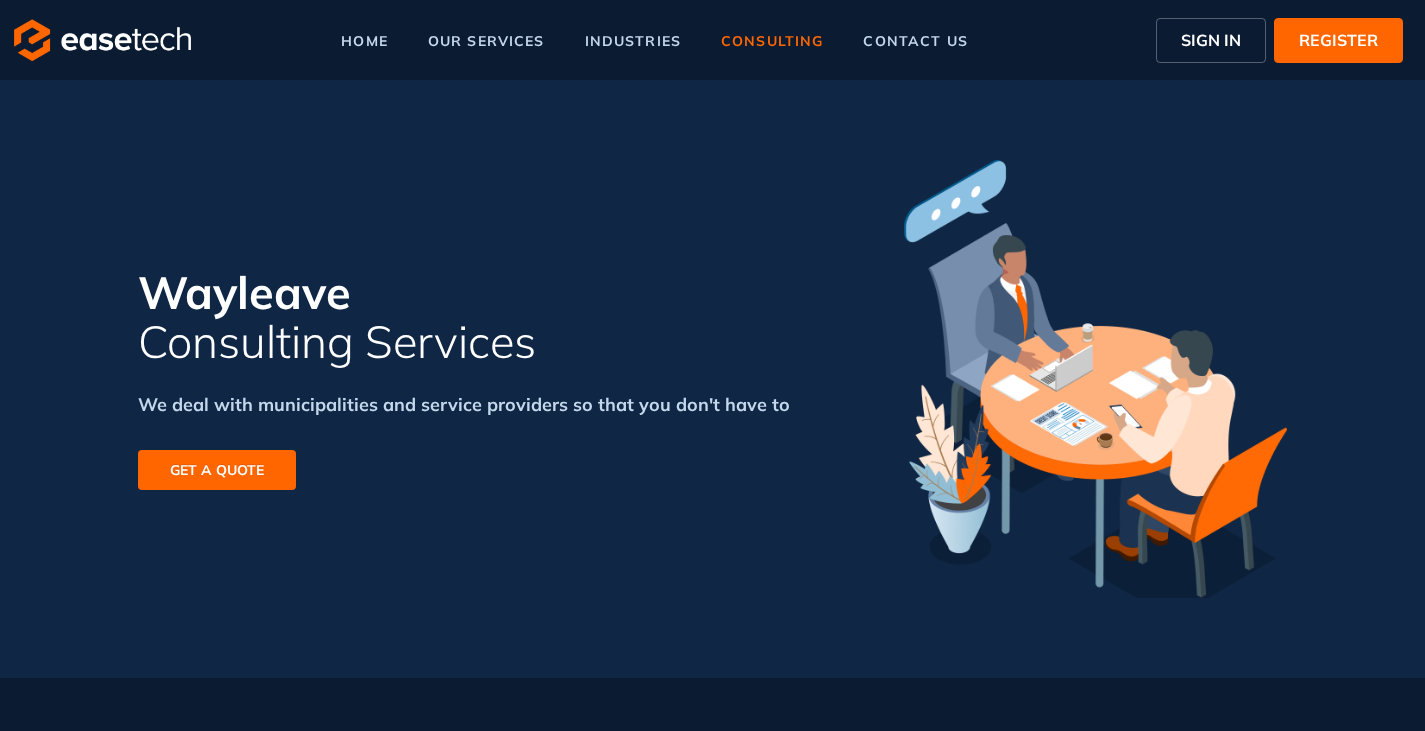 click on "GET A QUOTE" at bounding box center (217, 470) 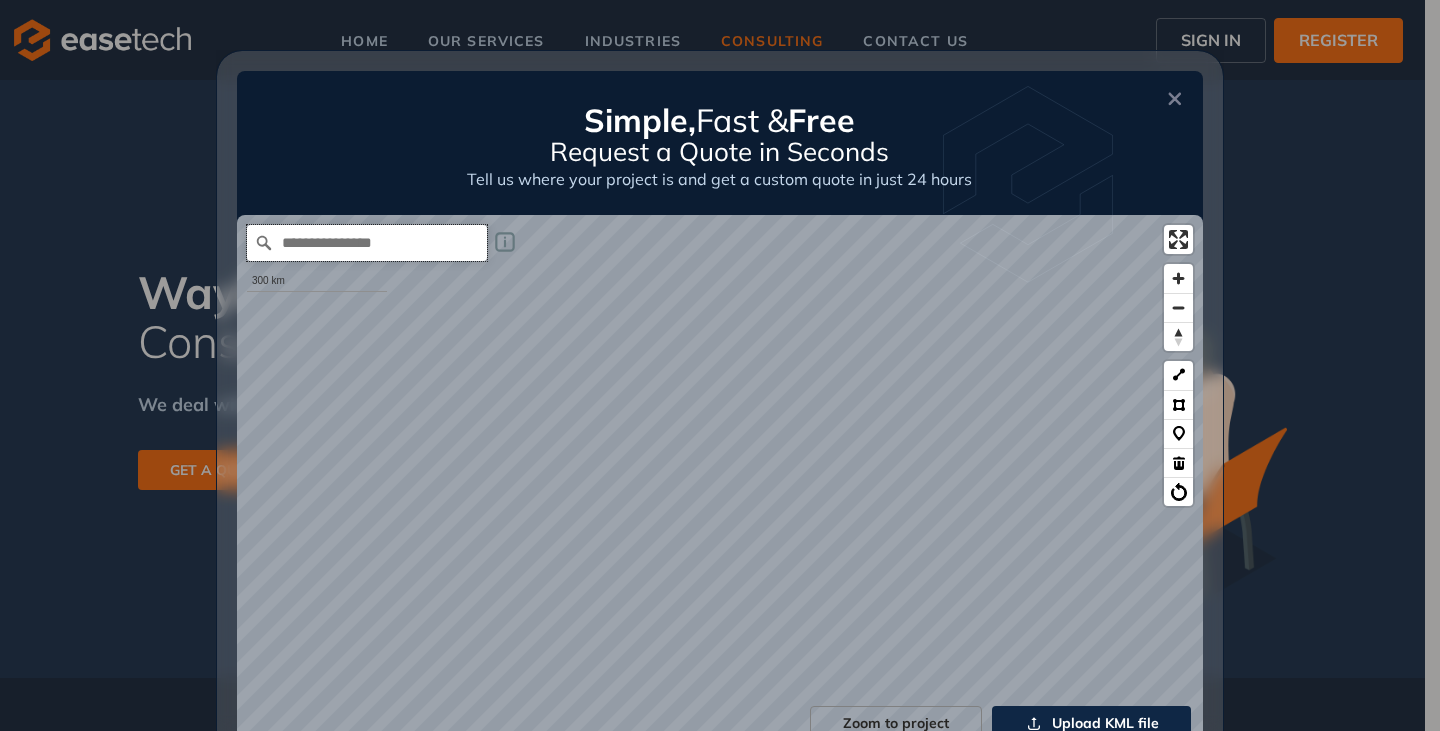 click at bounding box center [367, 243] 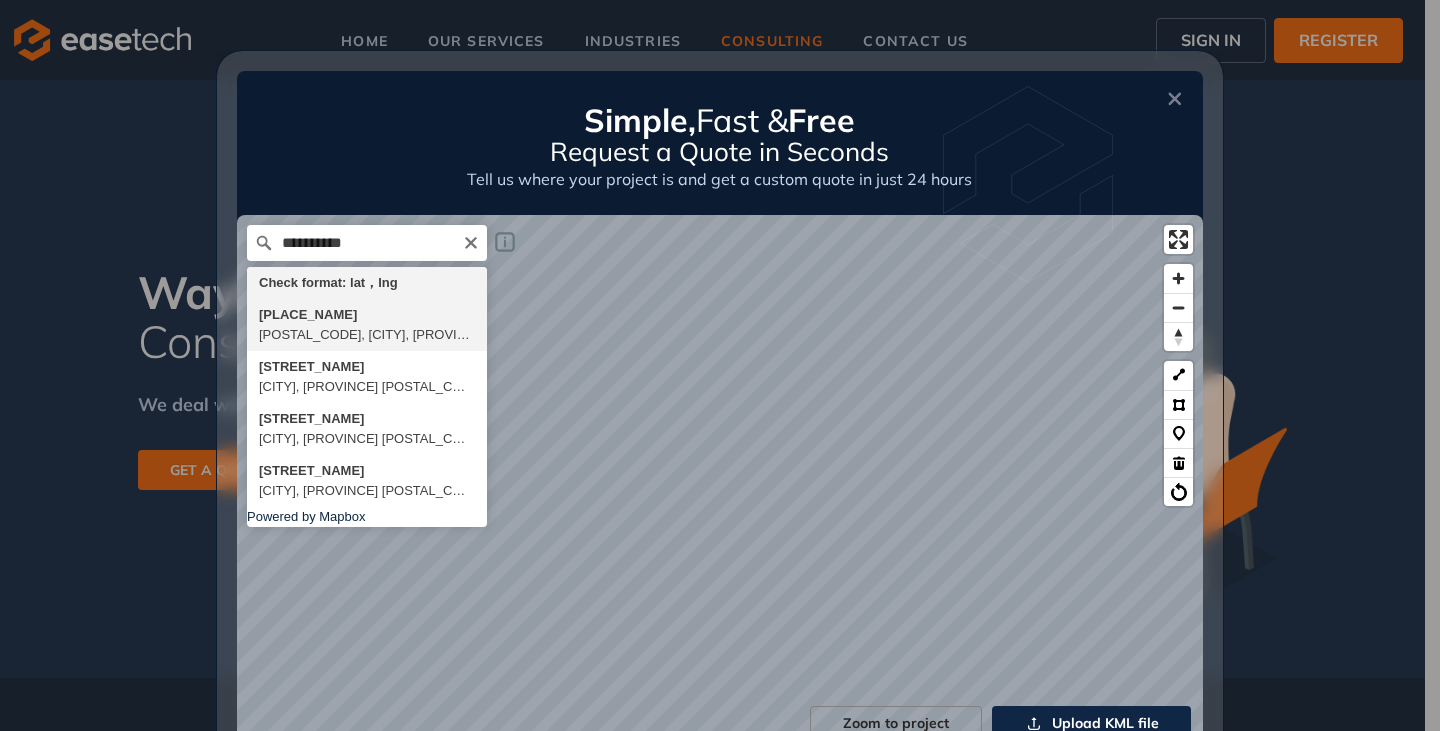 type on "**********" 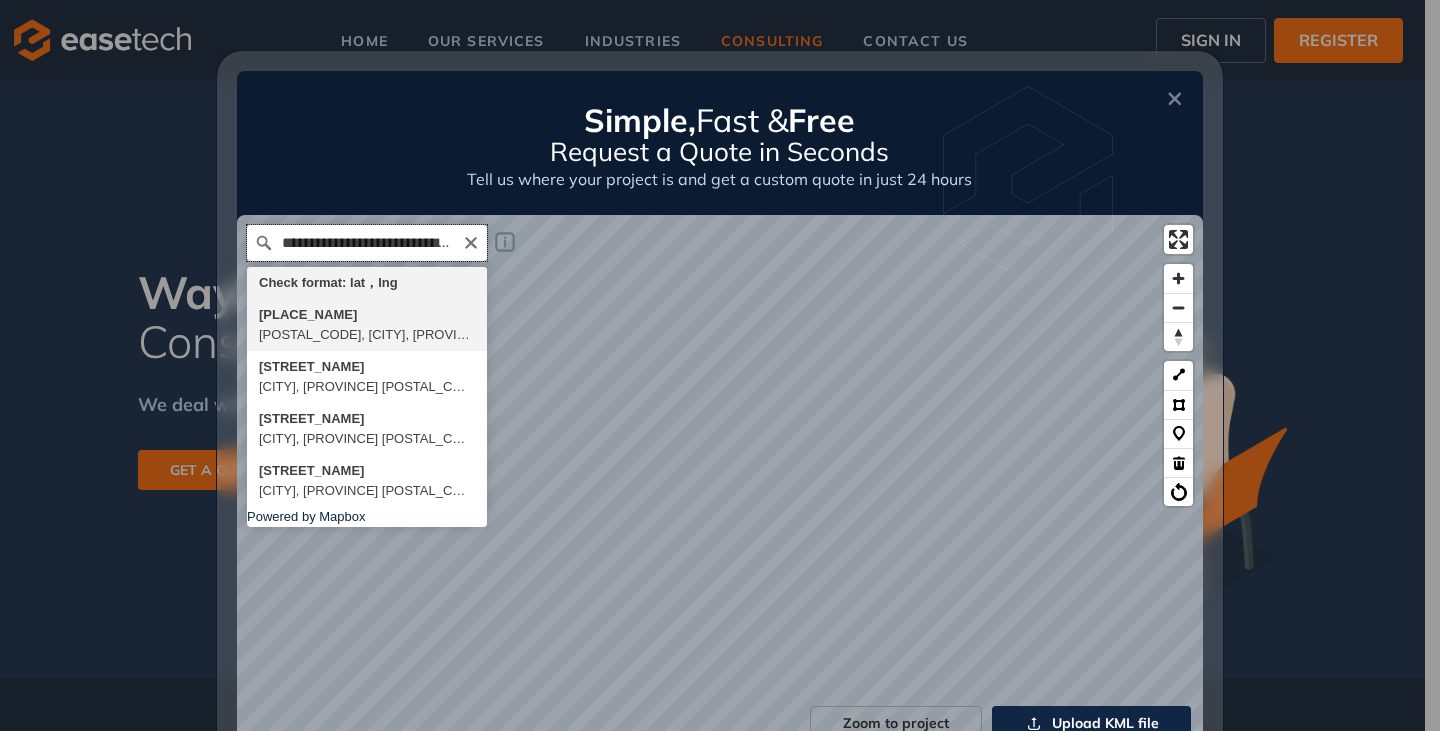 scroll, scrollTop: 0, scrollLeft: 0, axis: both 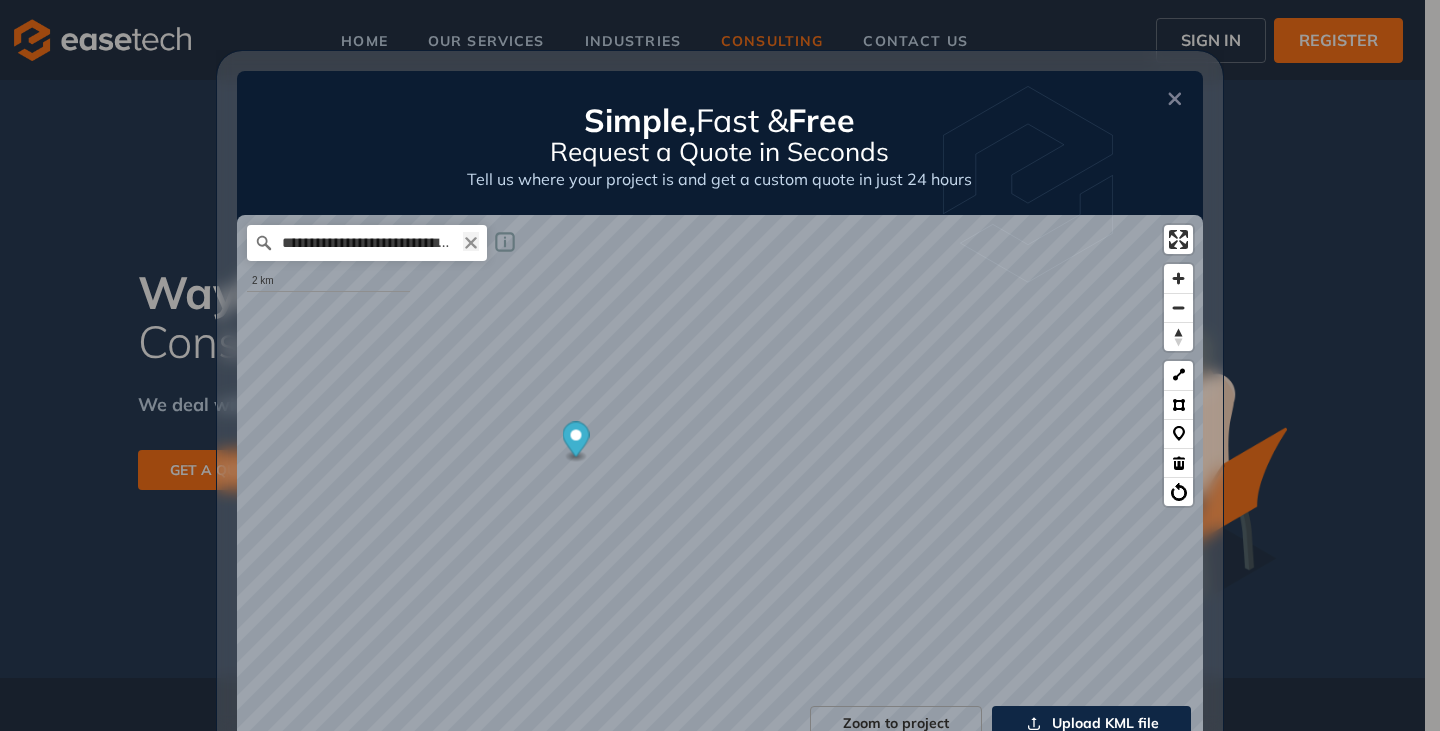 click 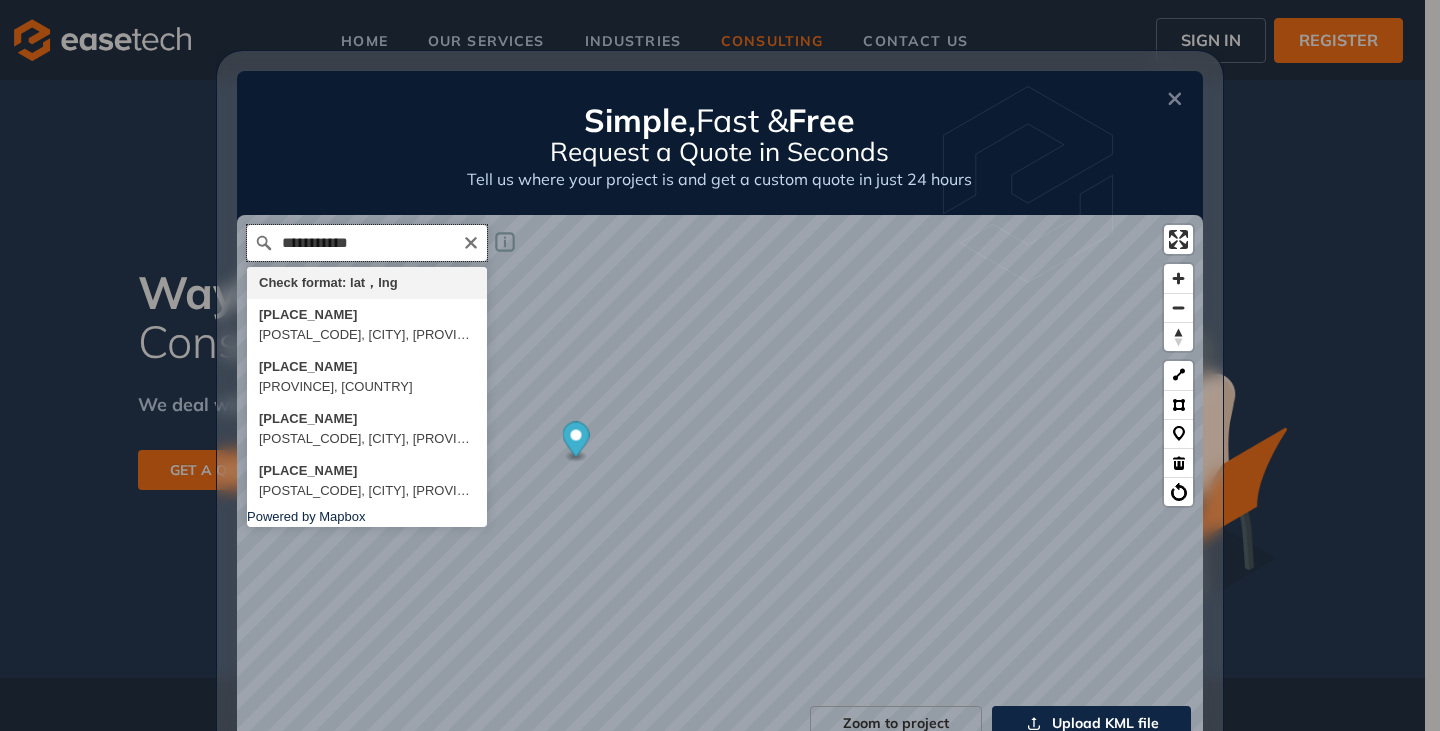 type on "**********" 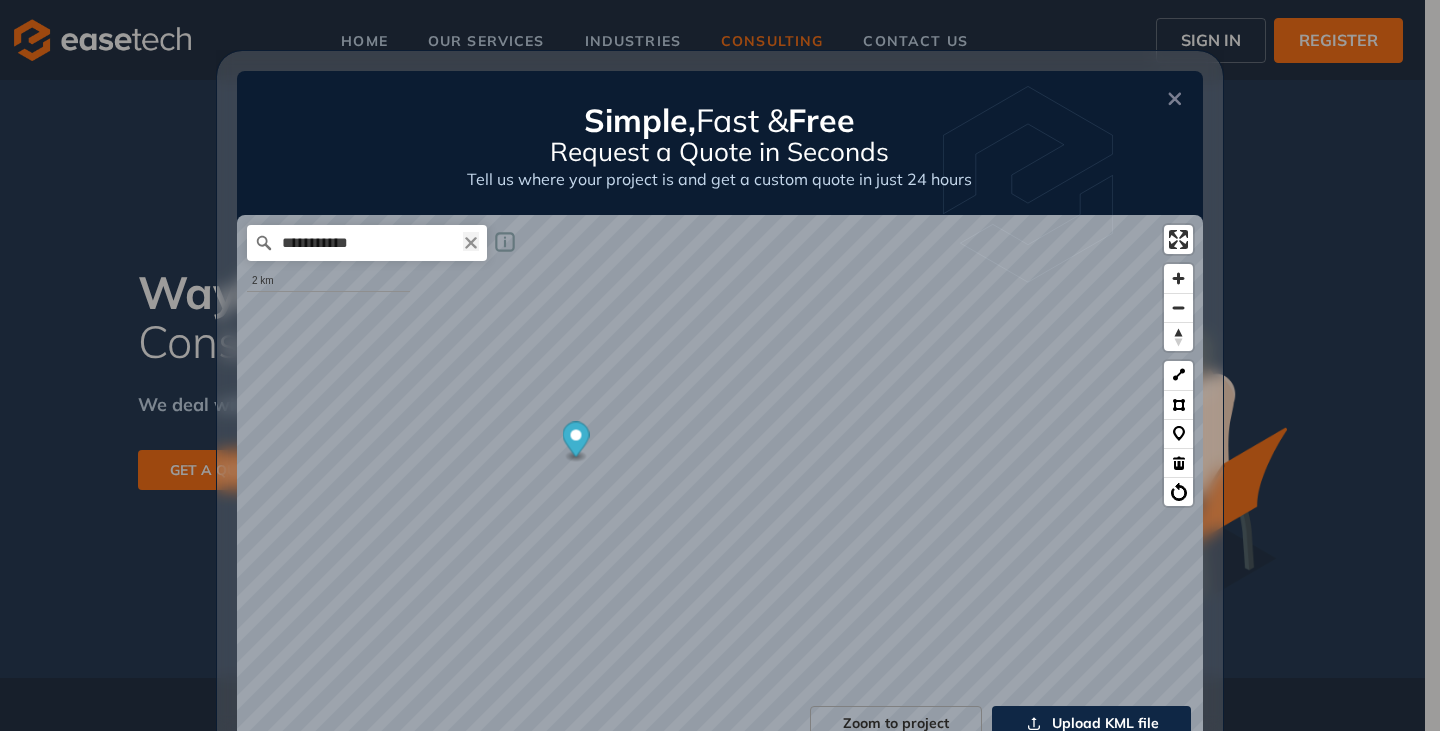 click at bounding box center (471, 241) 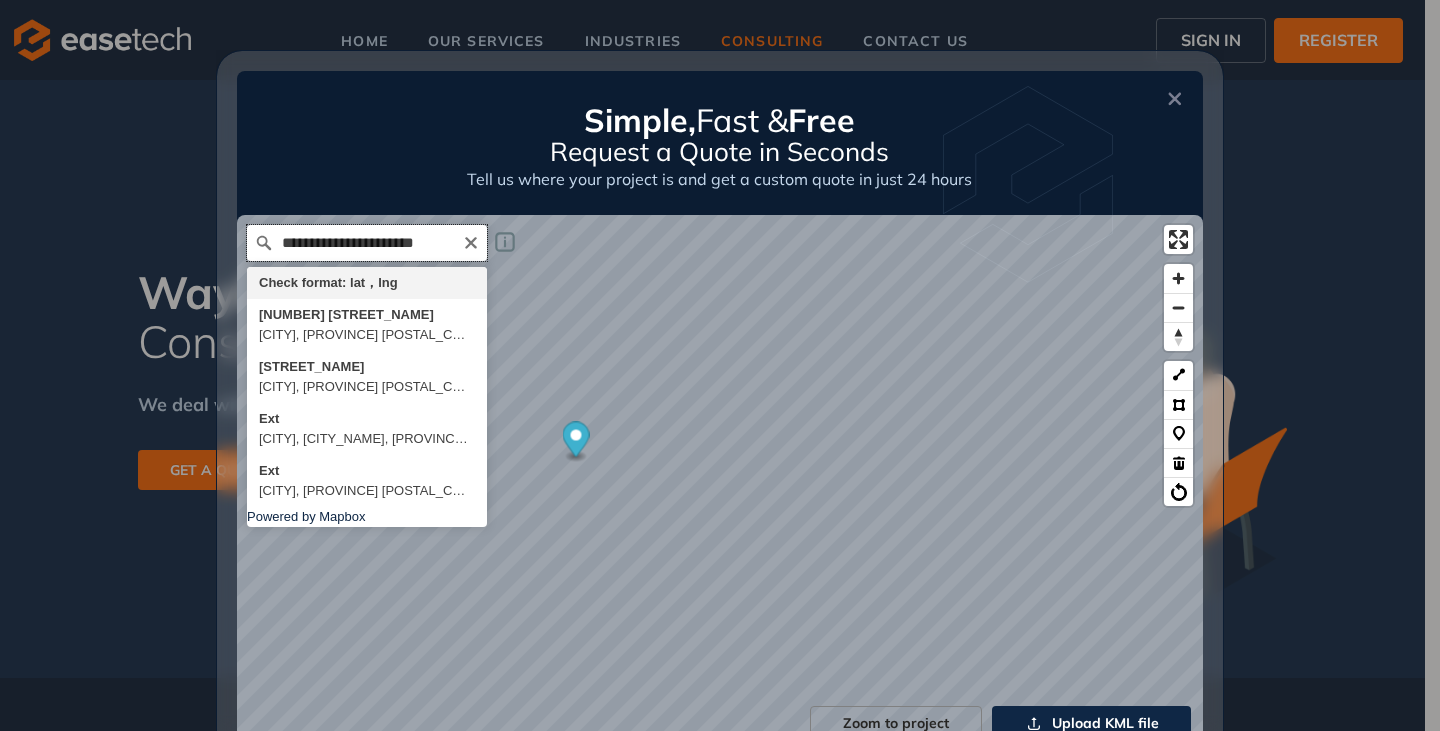 scroll, scrollTop: 0, scrollLeft: 0, axis: both 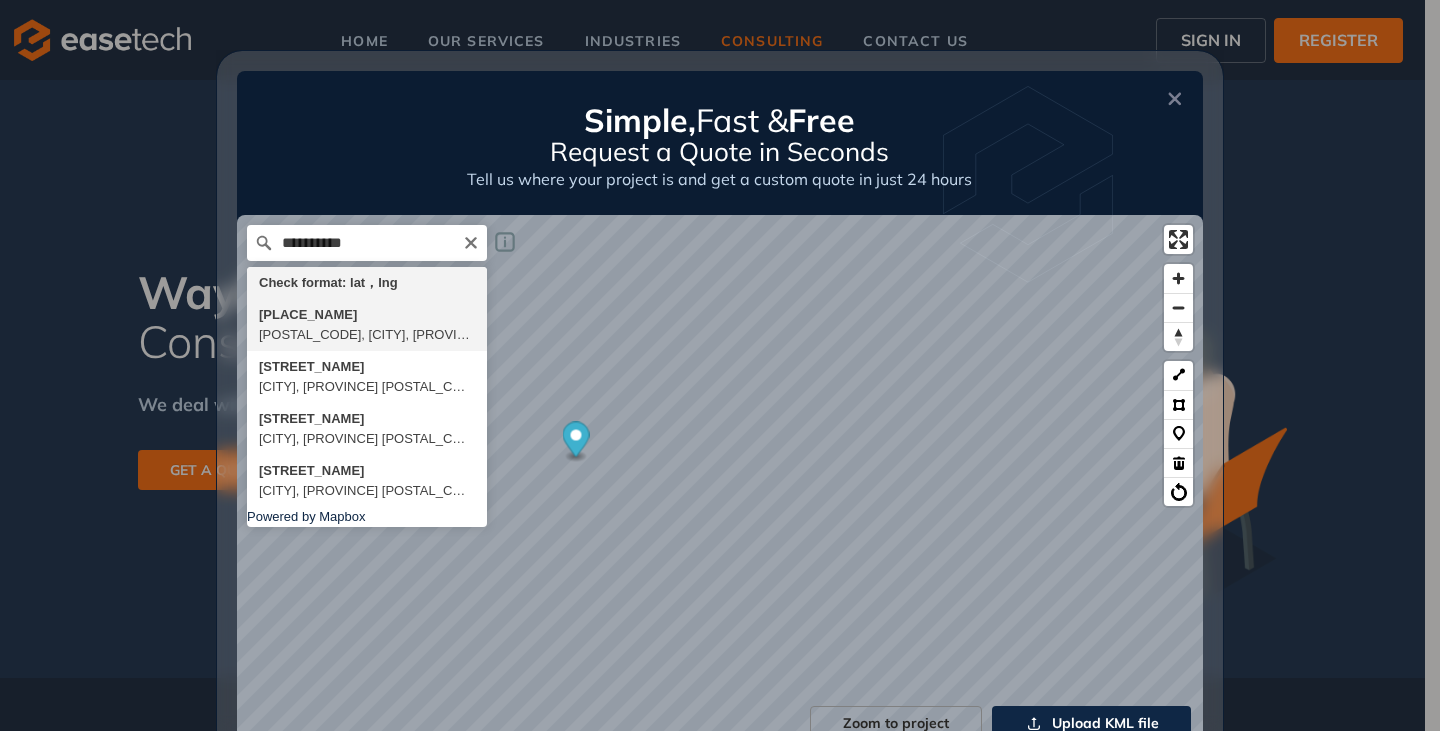 type on "**********" 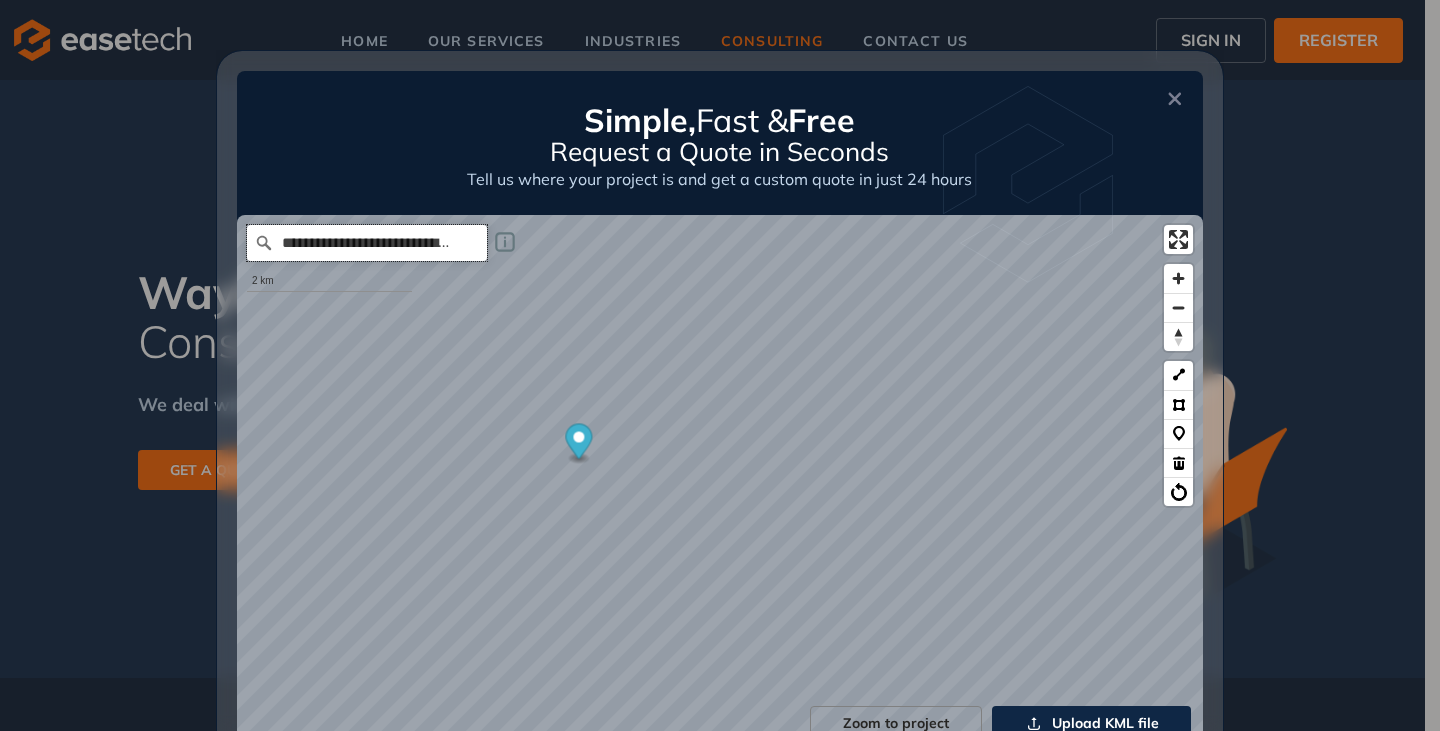 scroll, scrollTop: 0, scrollLeft: 0, axis: both 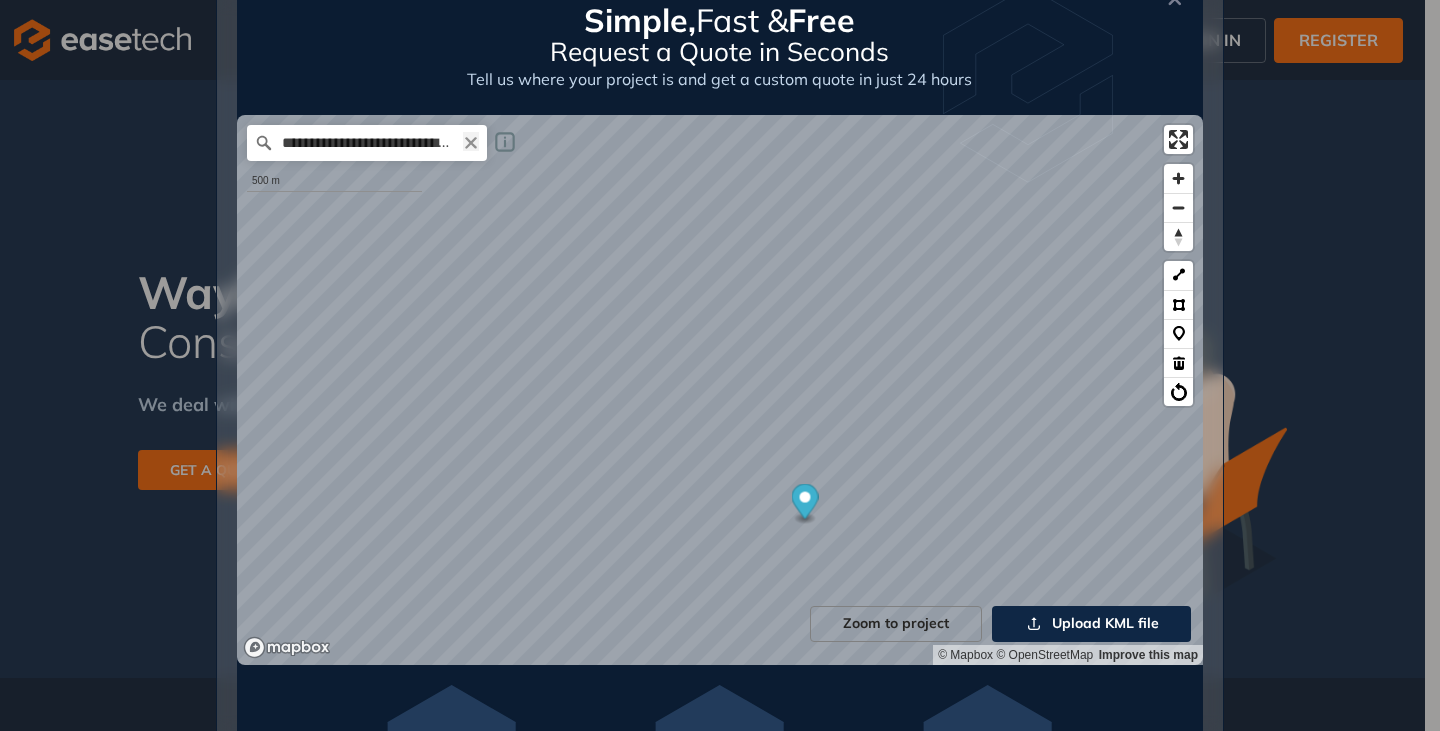 click 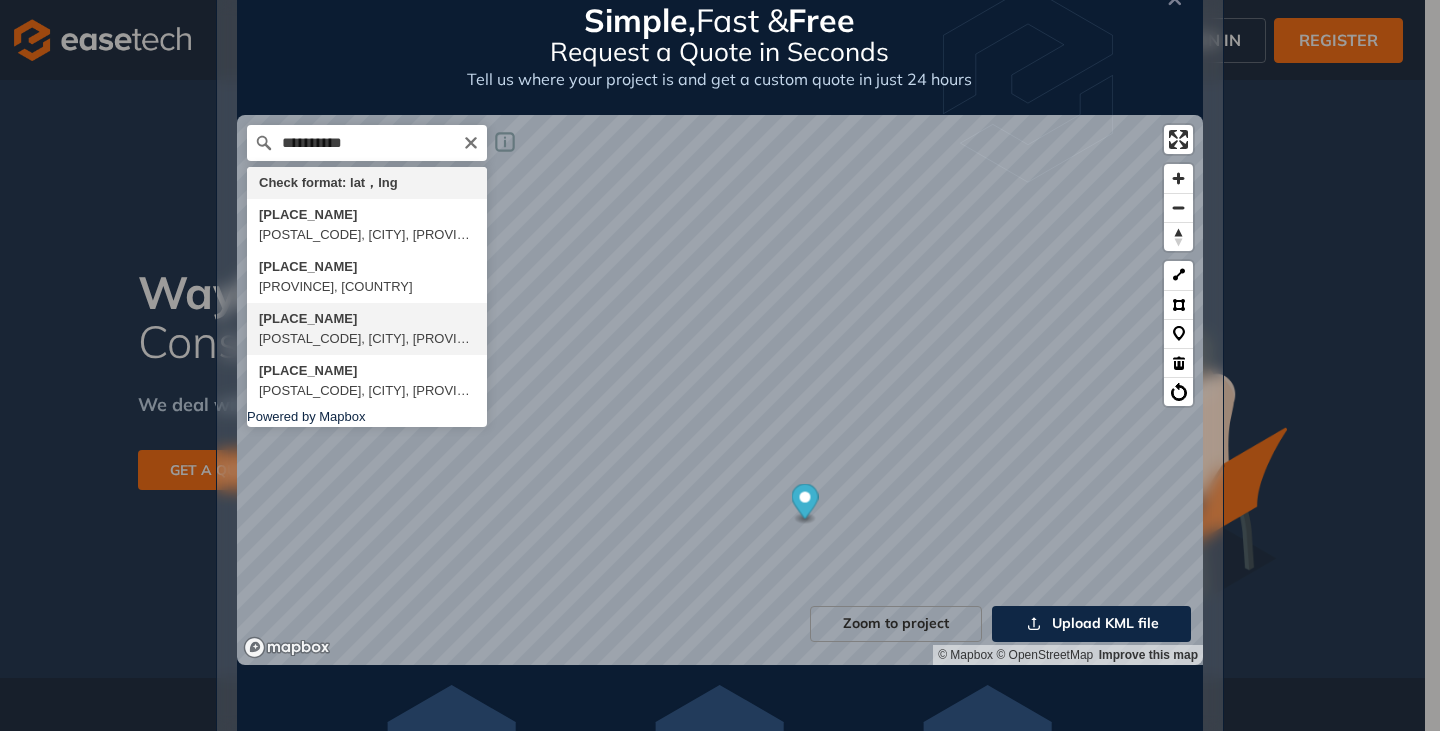 type on "**********" 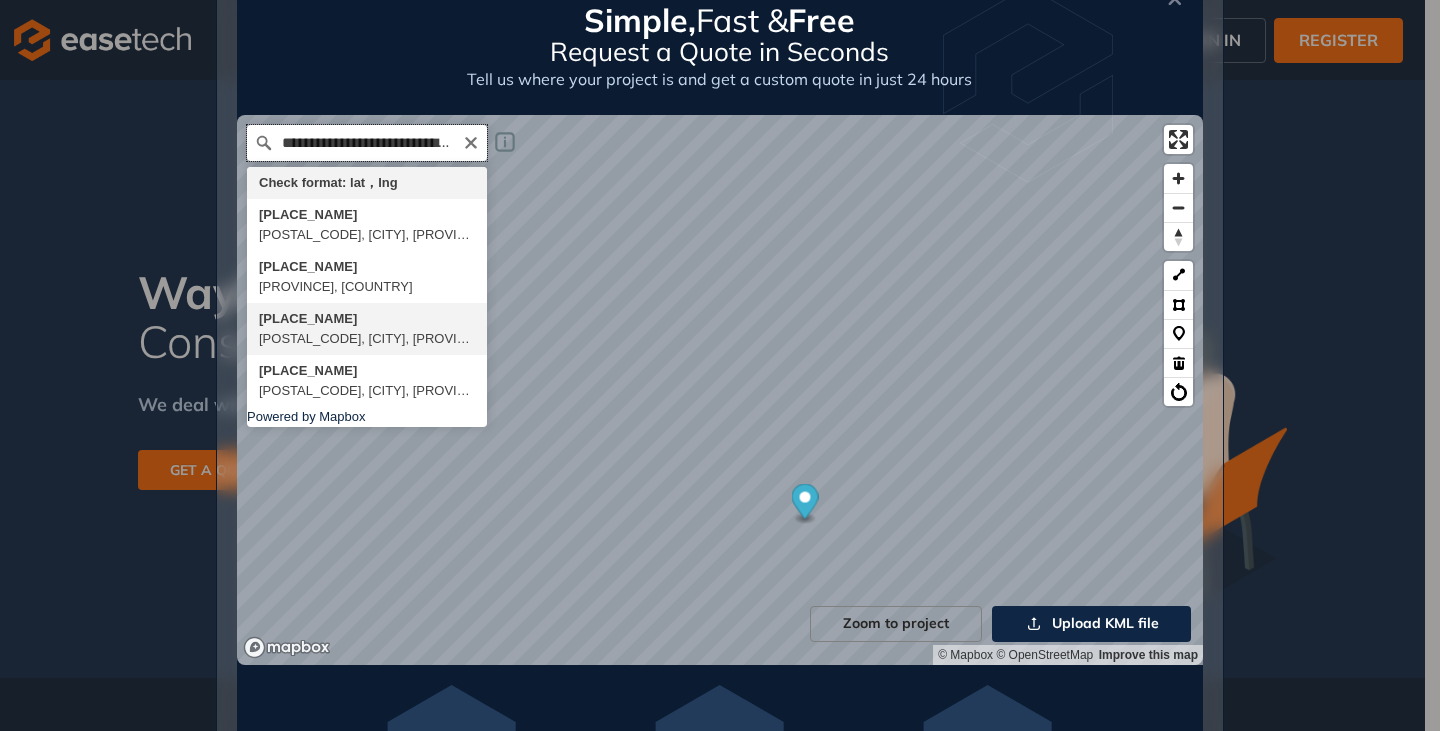 scroll, scrollTop: 0, scrollLeft: 0, axis: both 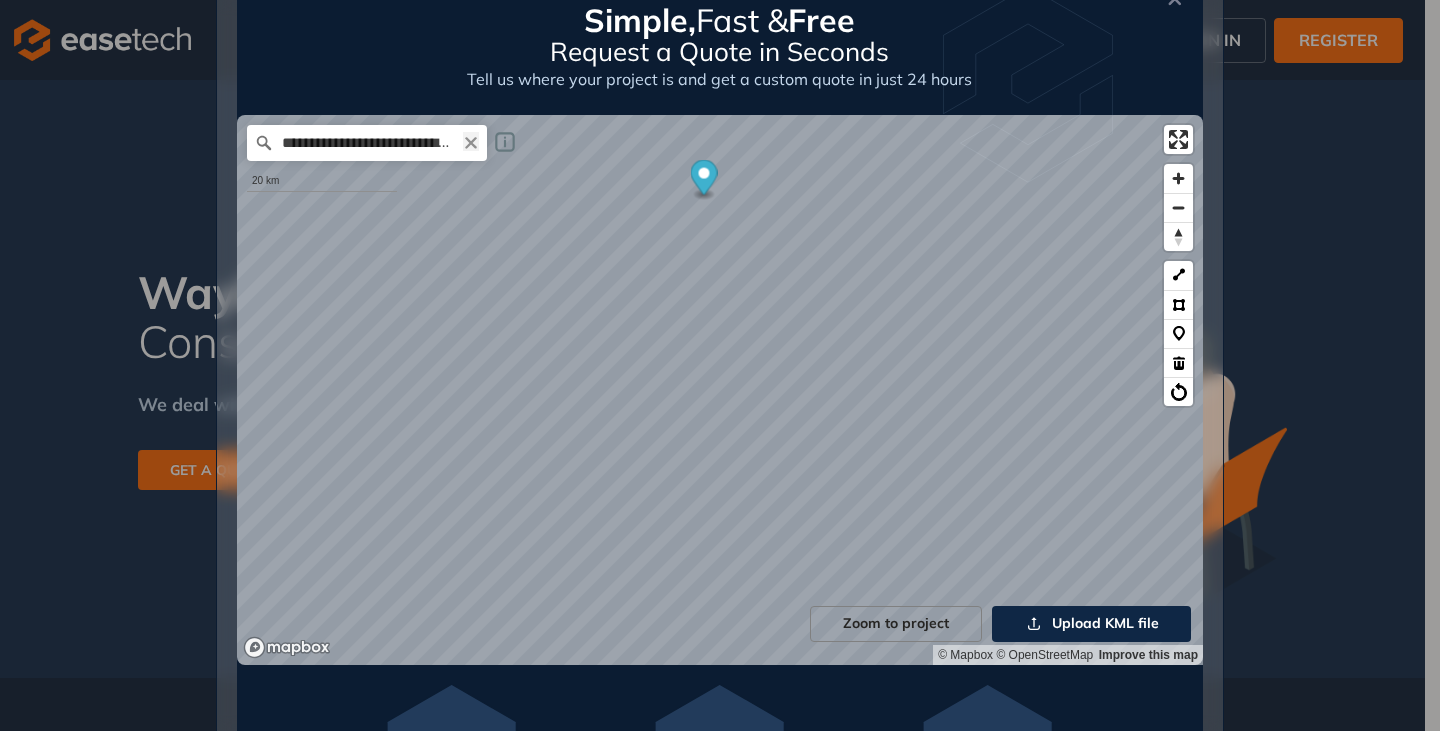 click 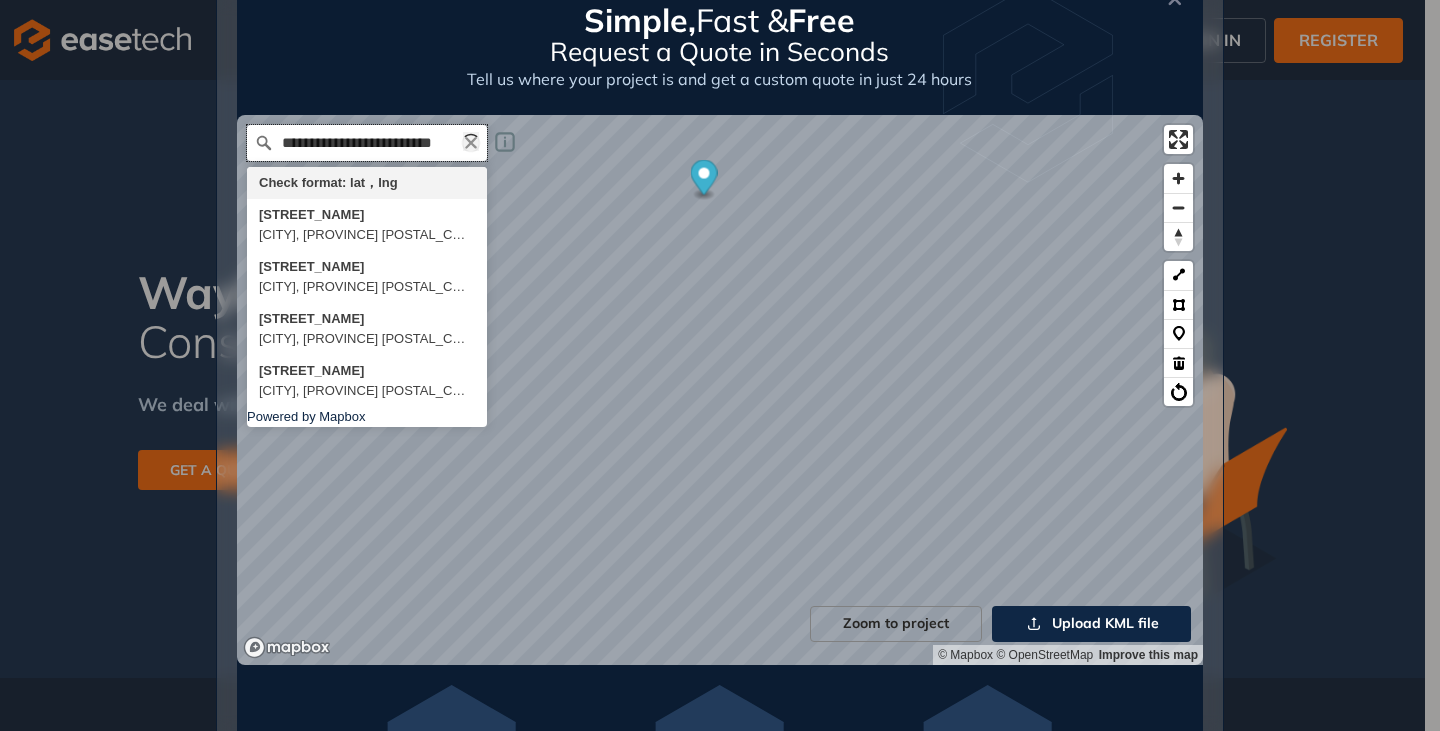scroll, scrollTop: 0, scrollLeft: 29, axis: horizontal 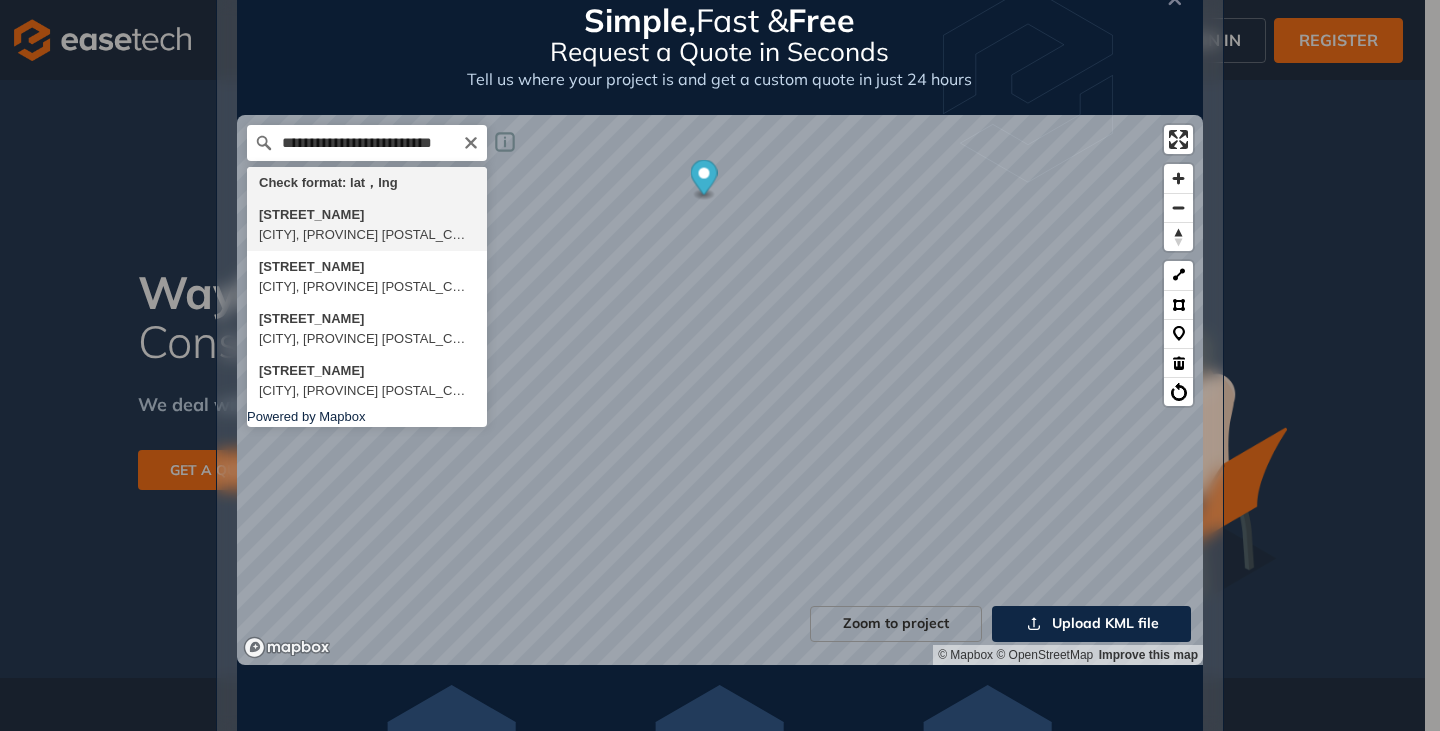 type on "**********" 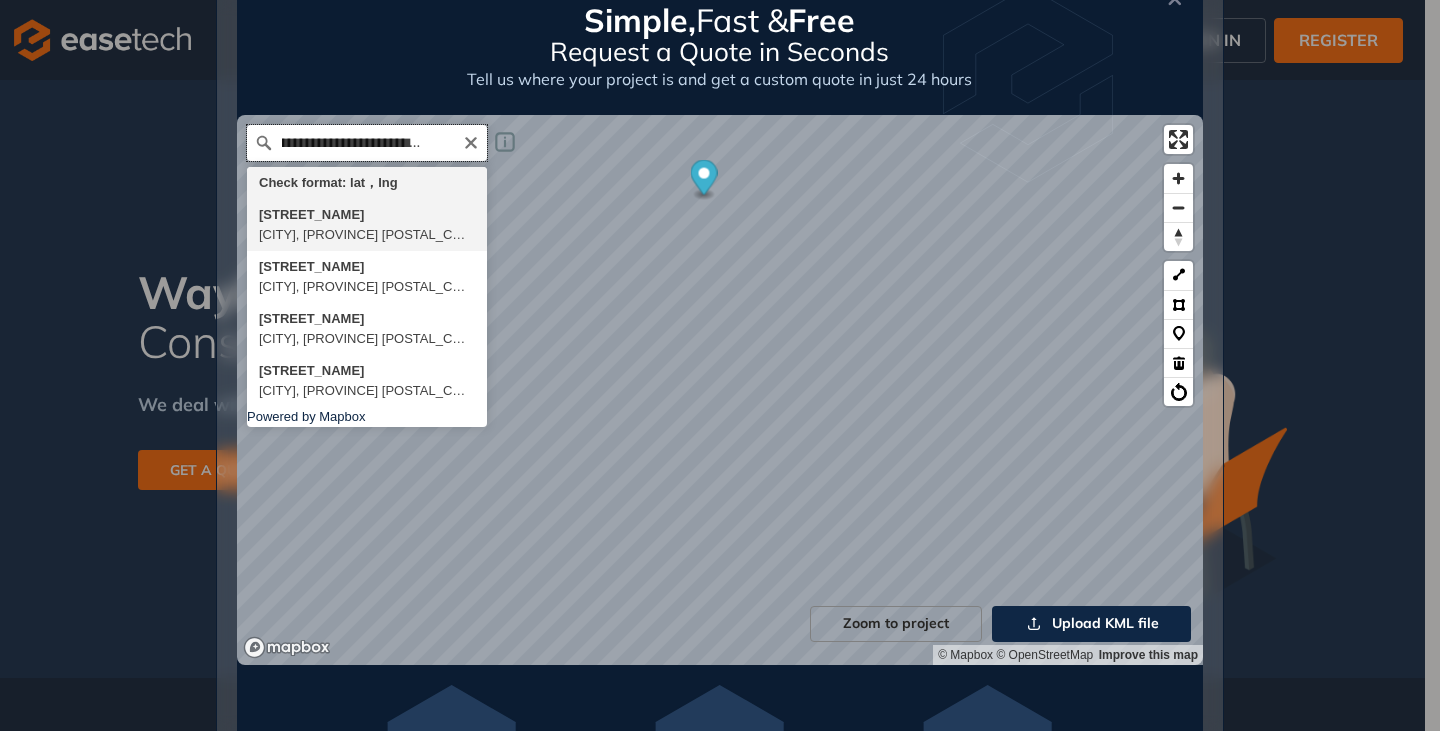 scroll, scrollTop: 0, scrollLeft: 0, axis: both 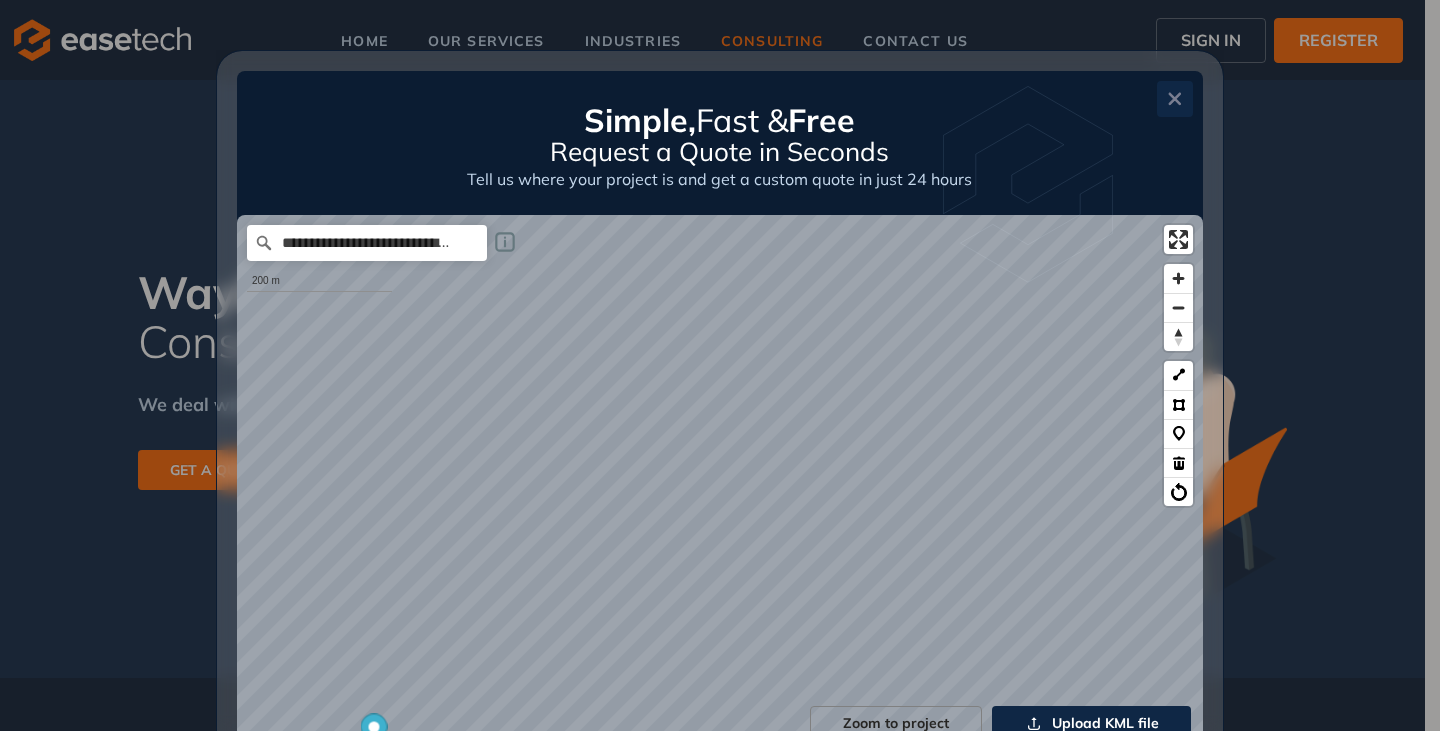 click at bounding box center (1175, 99) 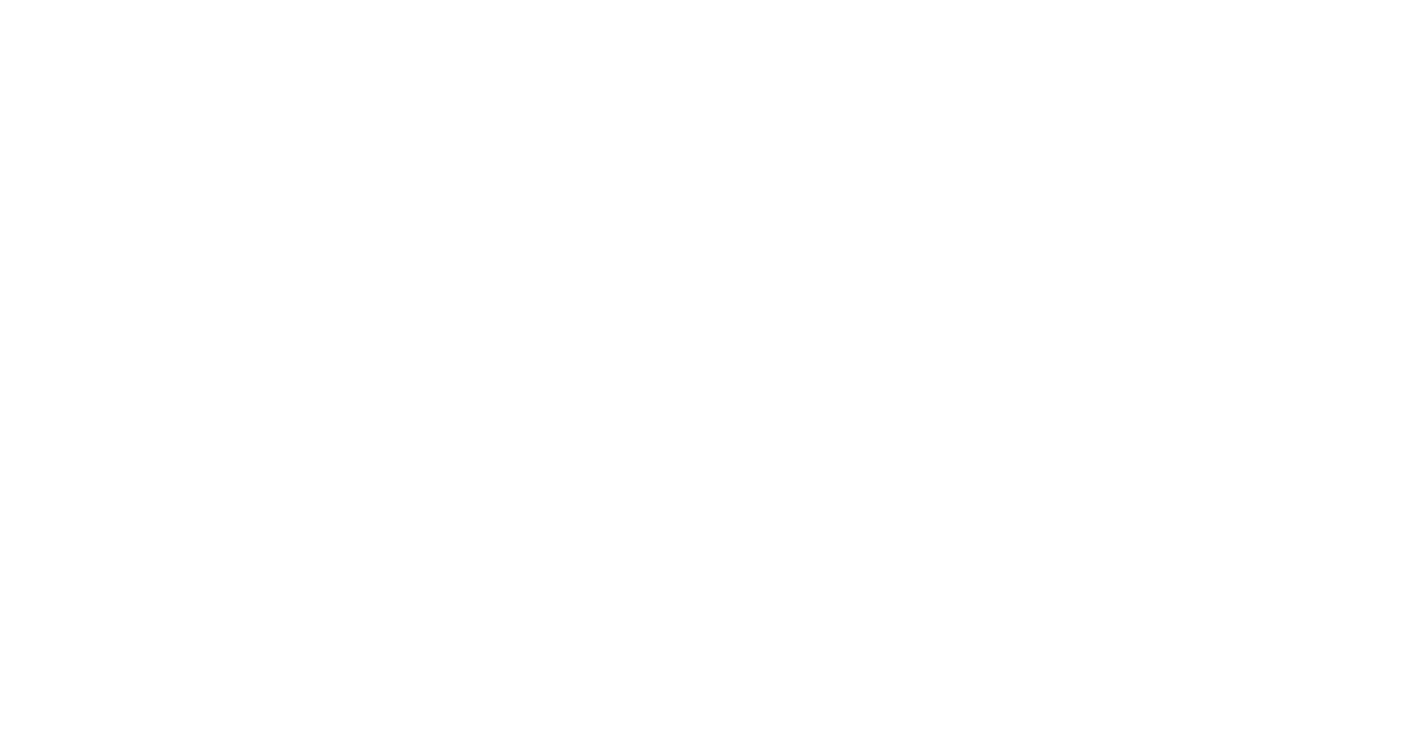 scroll, scrollTop: 0, scrollLeft: 0, axis: both 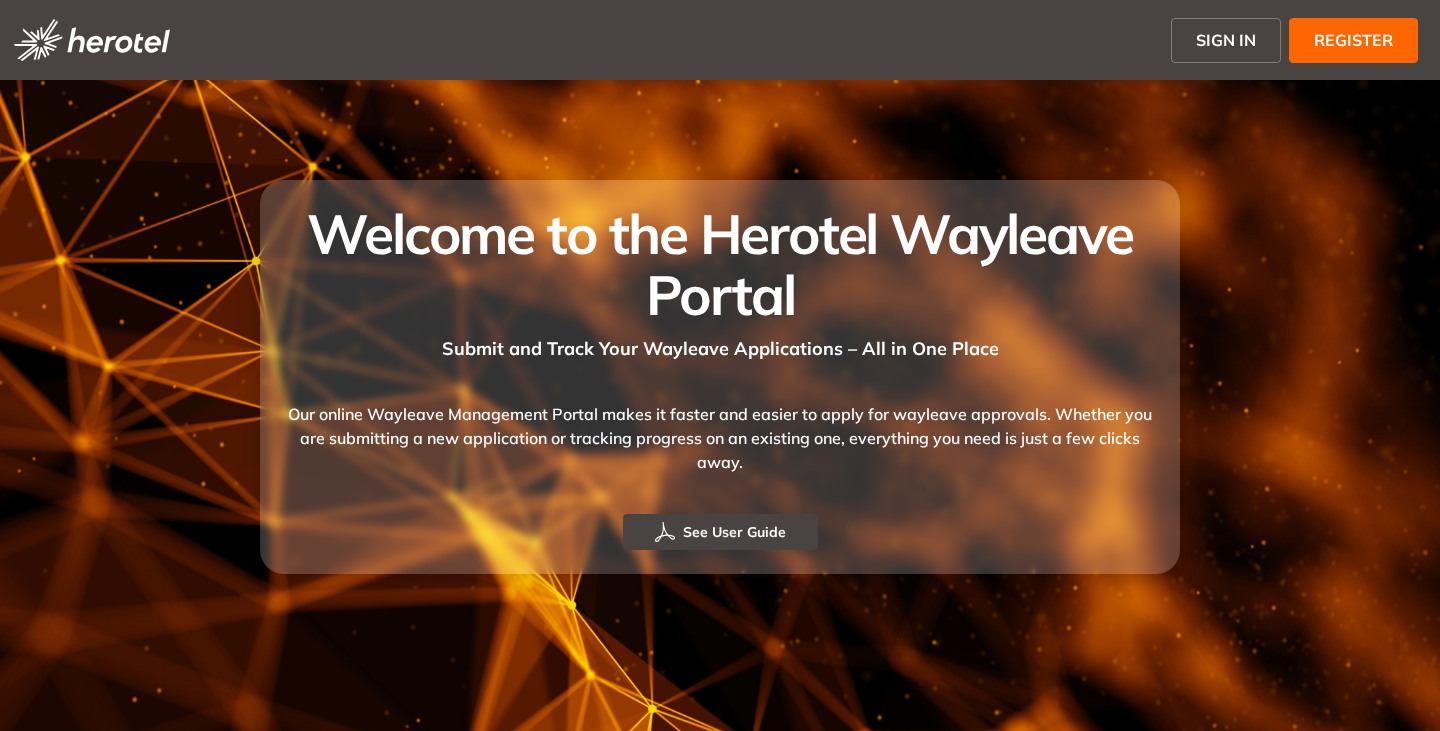click on "SIGN IN" at bounding box center [1226, 40] 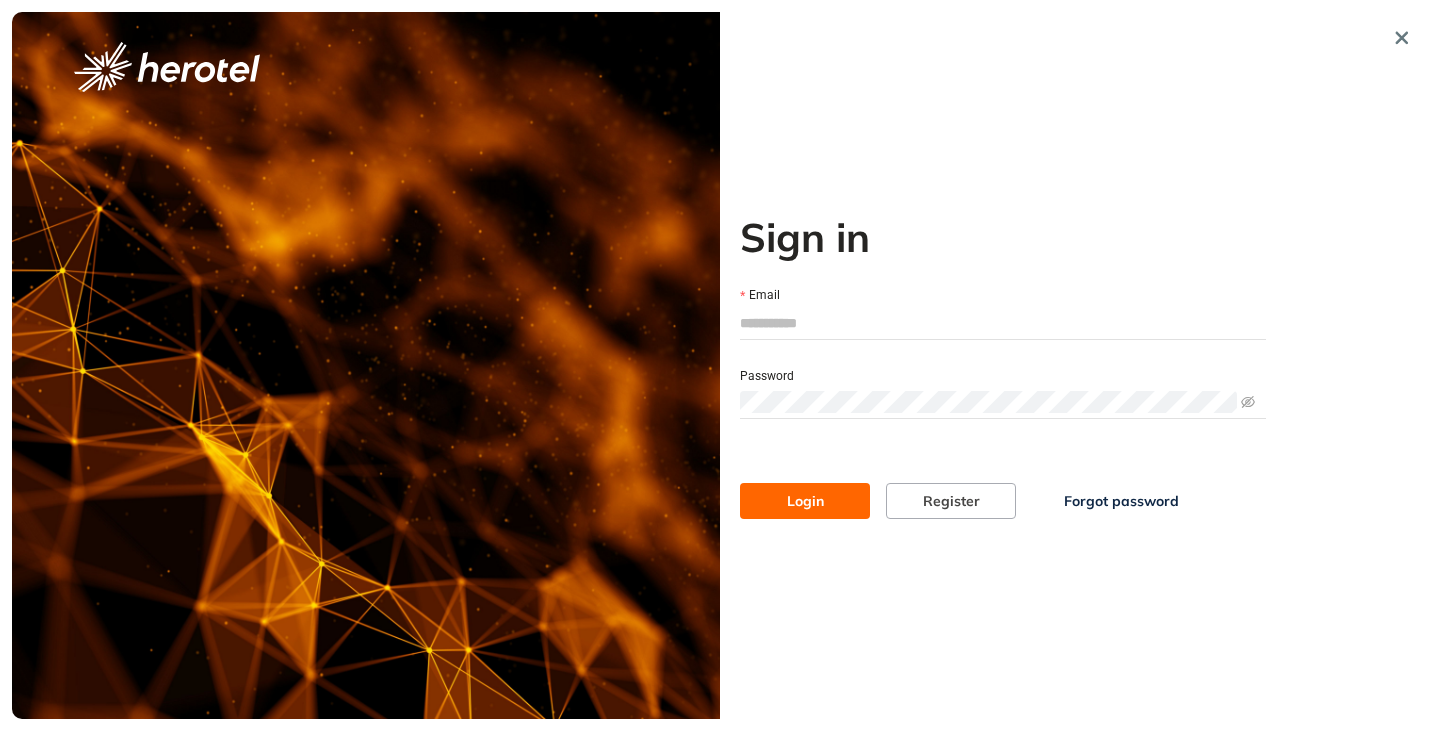 click on "Email" at bounding box center [1003, 323] 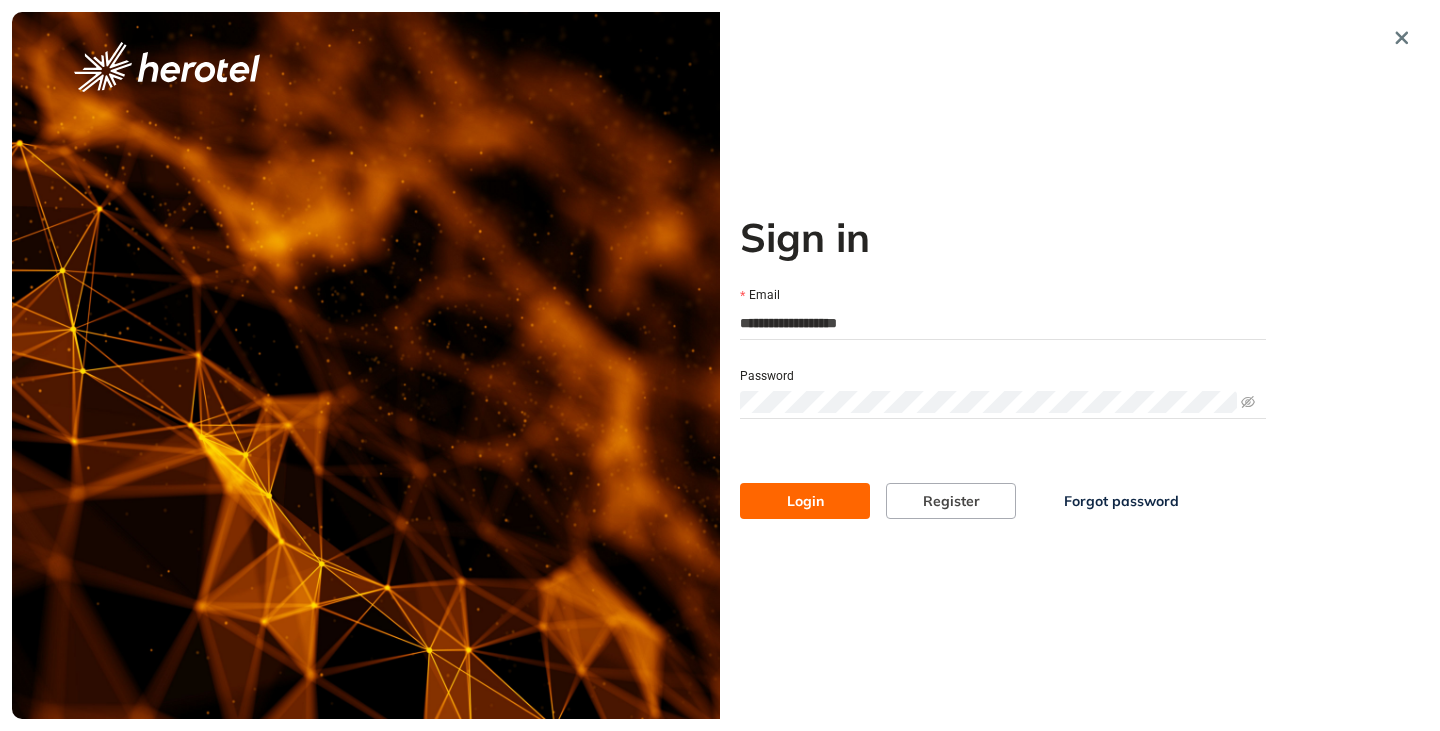 type on "**********" 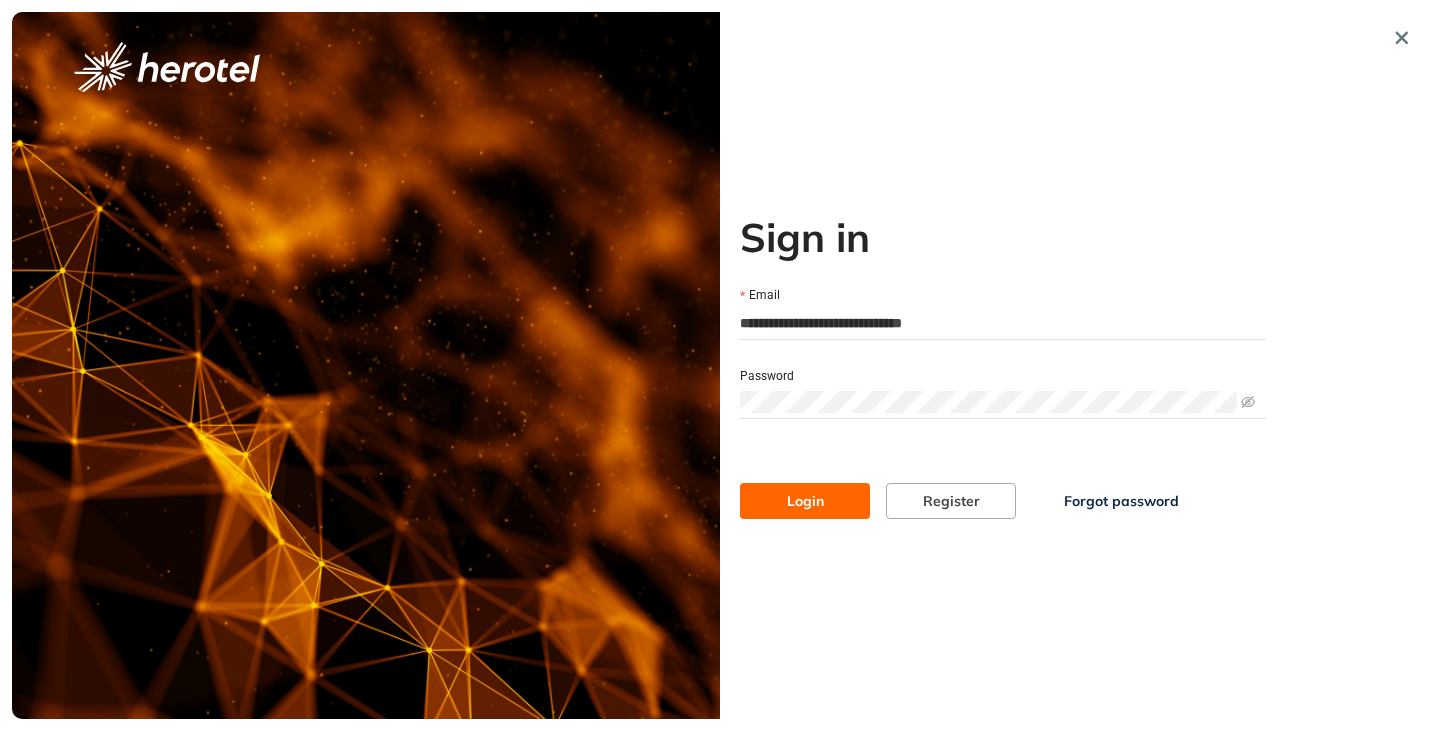 click on "Login" at bounding box center [805, 501] 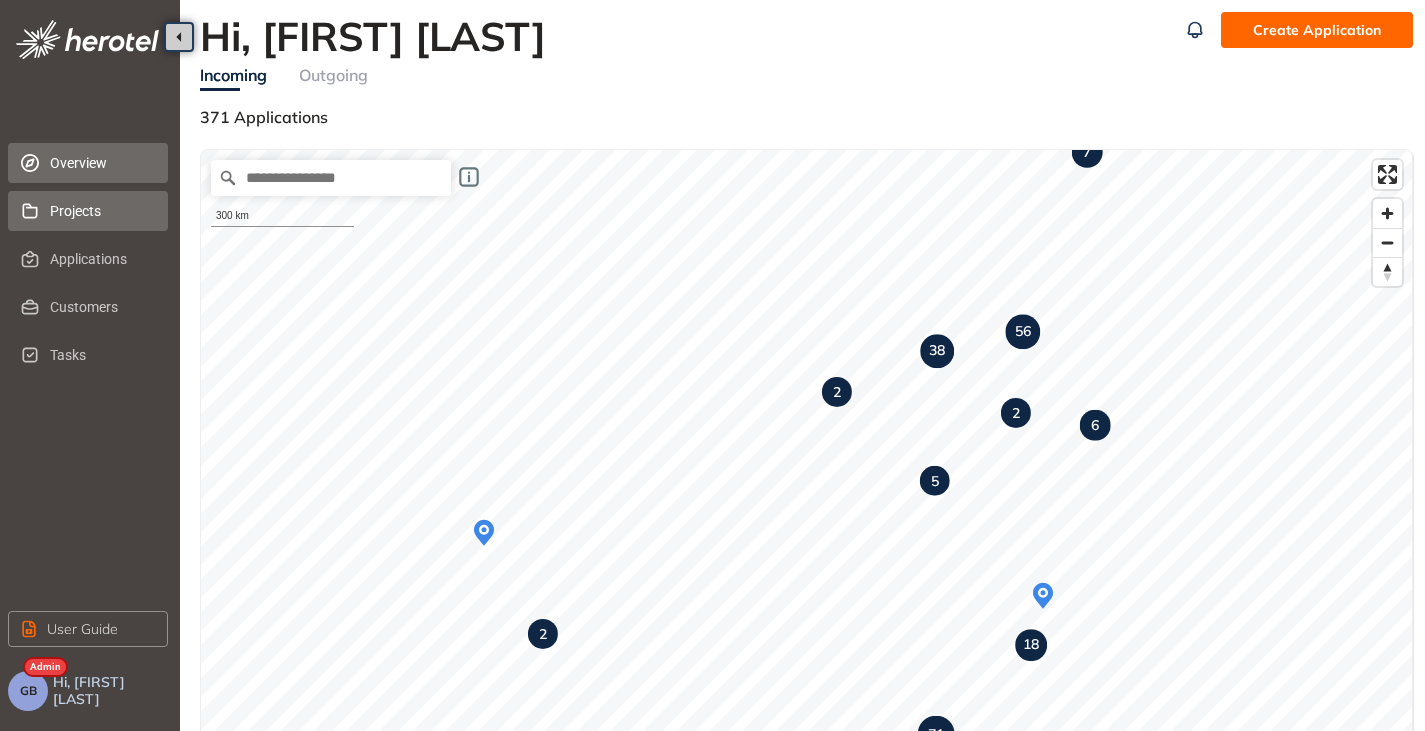click on "Projects" at bounding box center (101, 211) 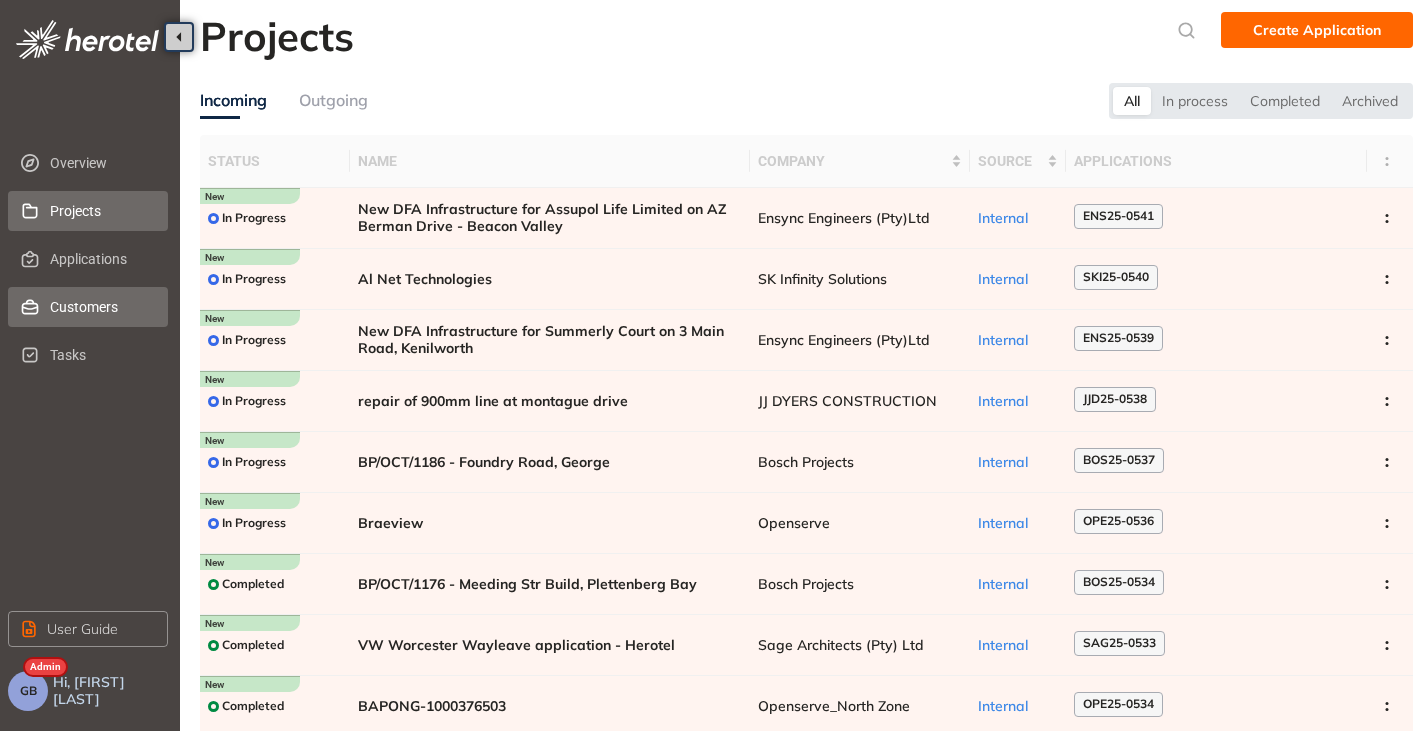 click on "Customers" at bounding box center [101, 307] 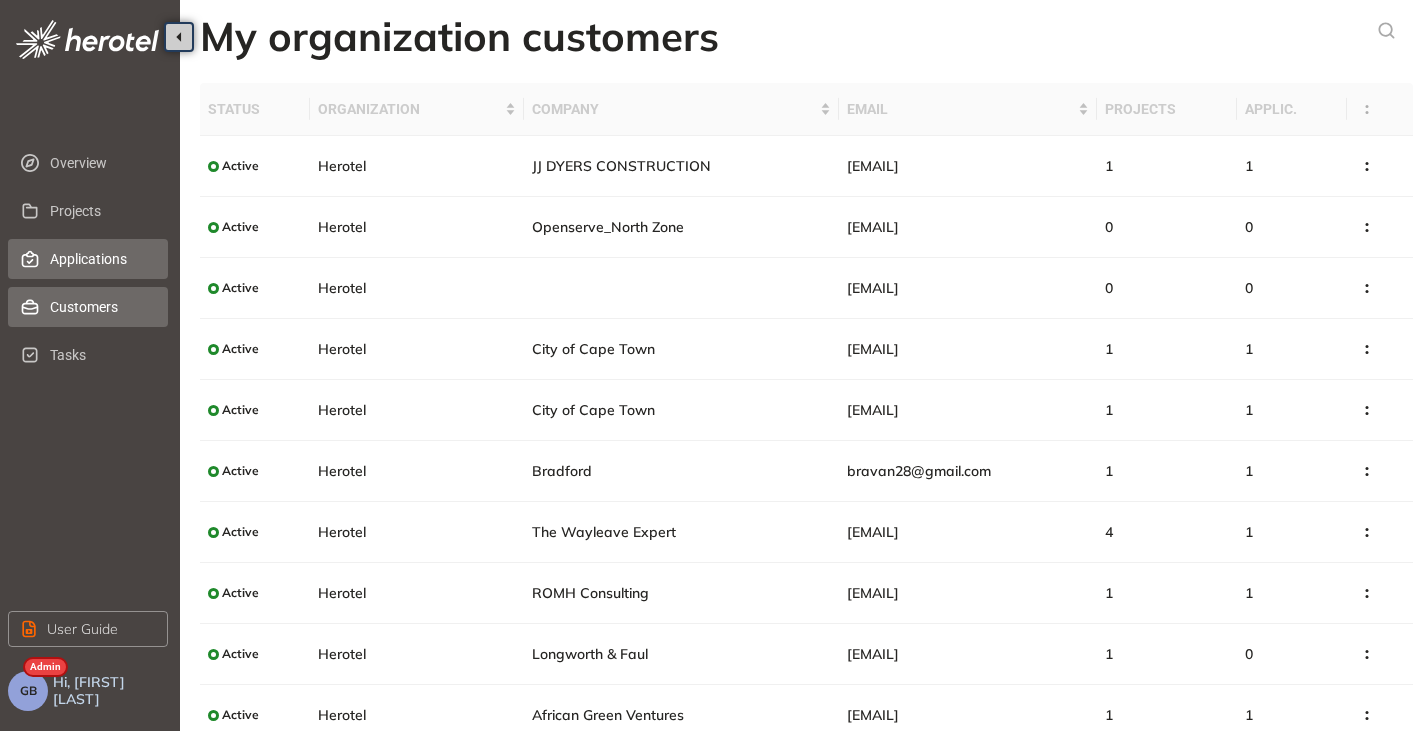 click on "Applications" at bounding box center (101, 259) 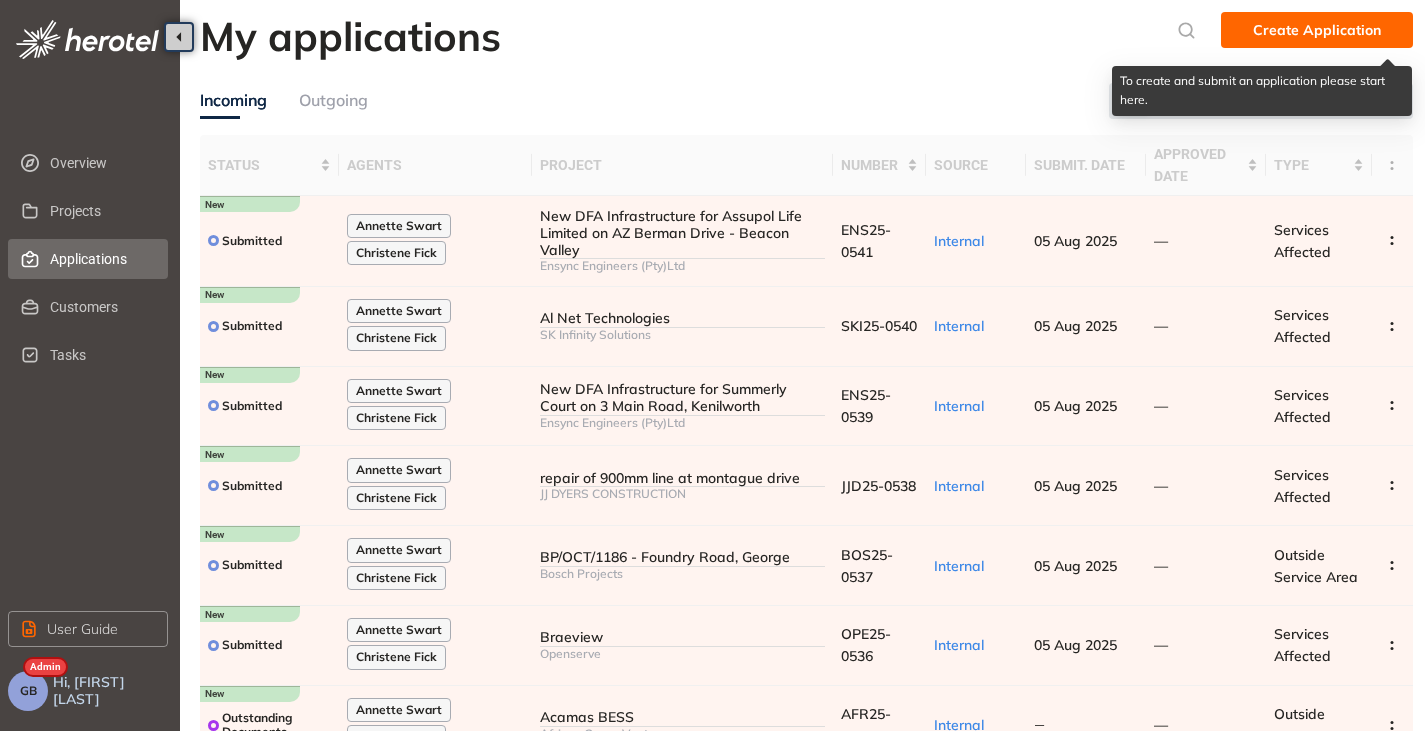 click on "Create Application" at bounding box center (1317, 30) 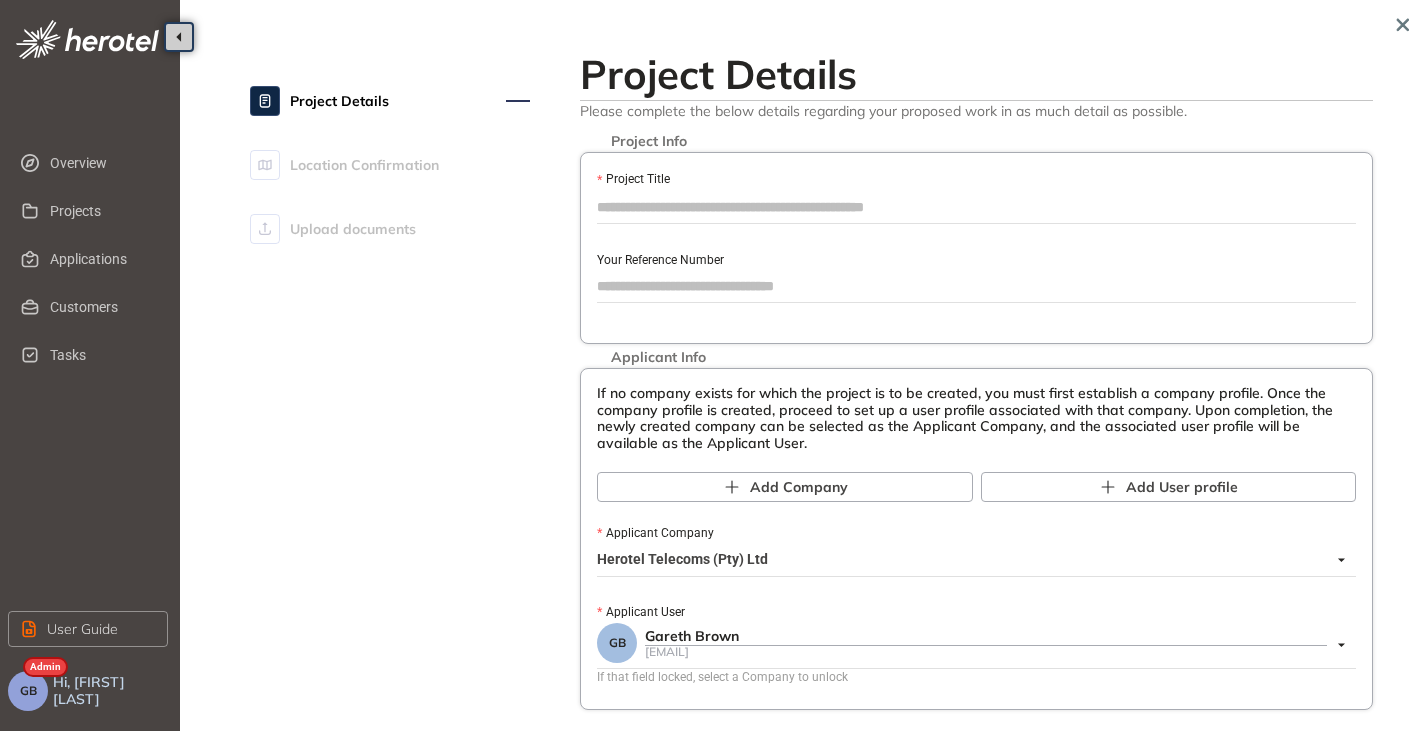 paste on "**********" 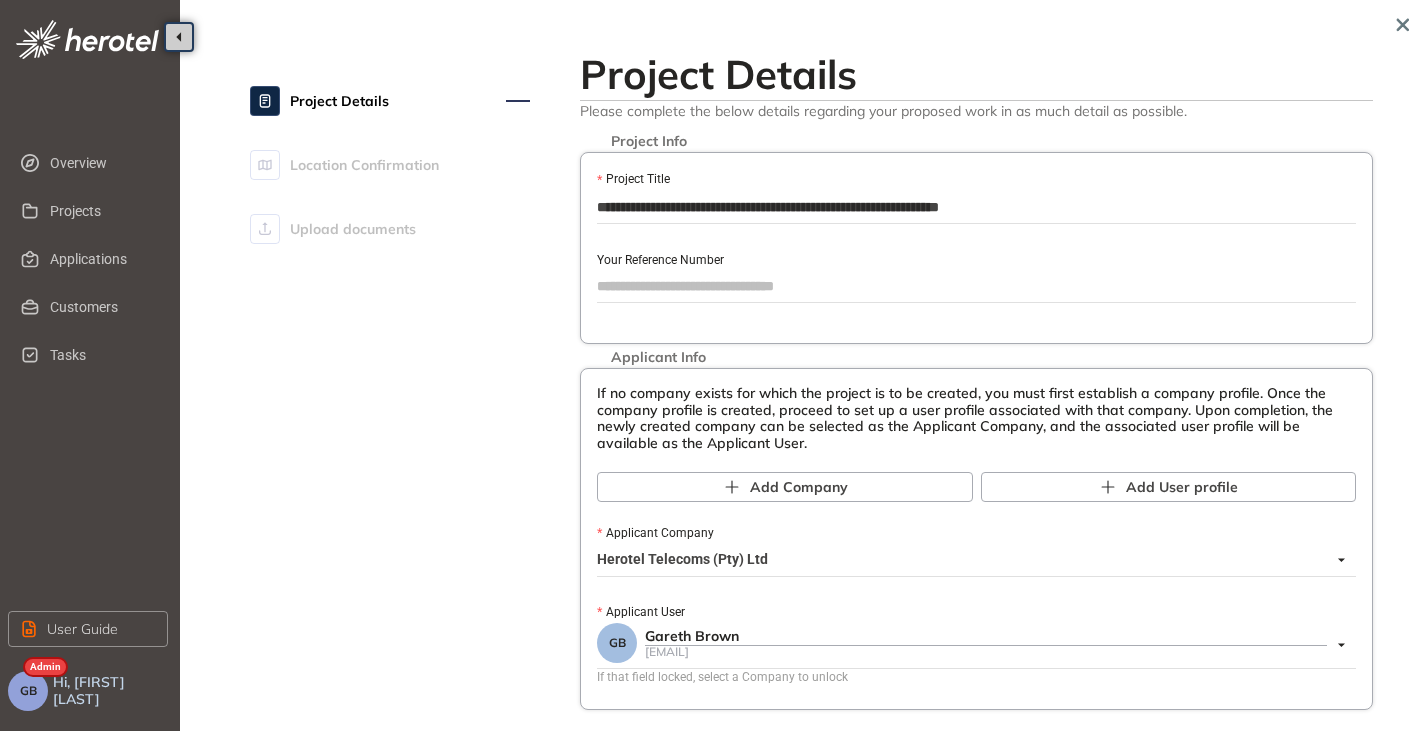 type on "**********" 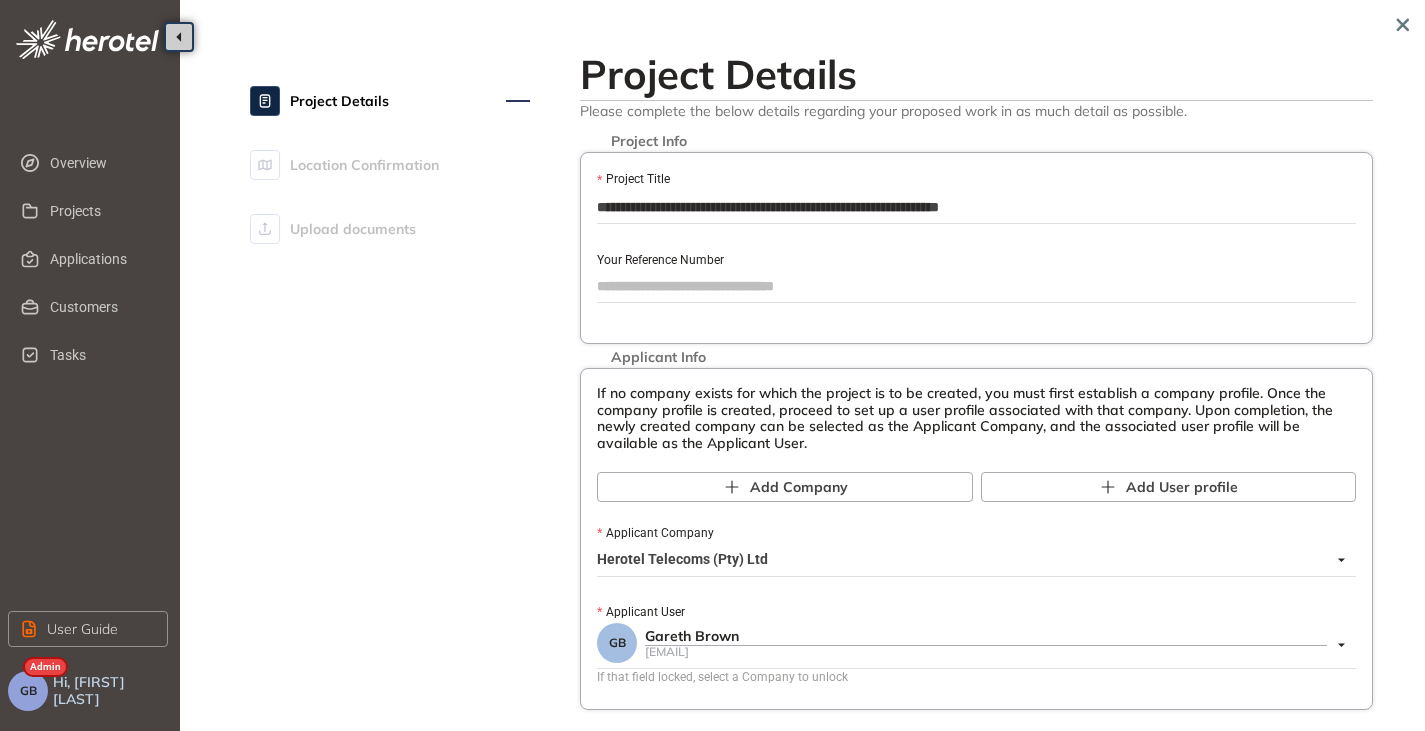 paste on "*********" 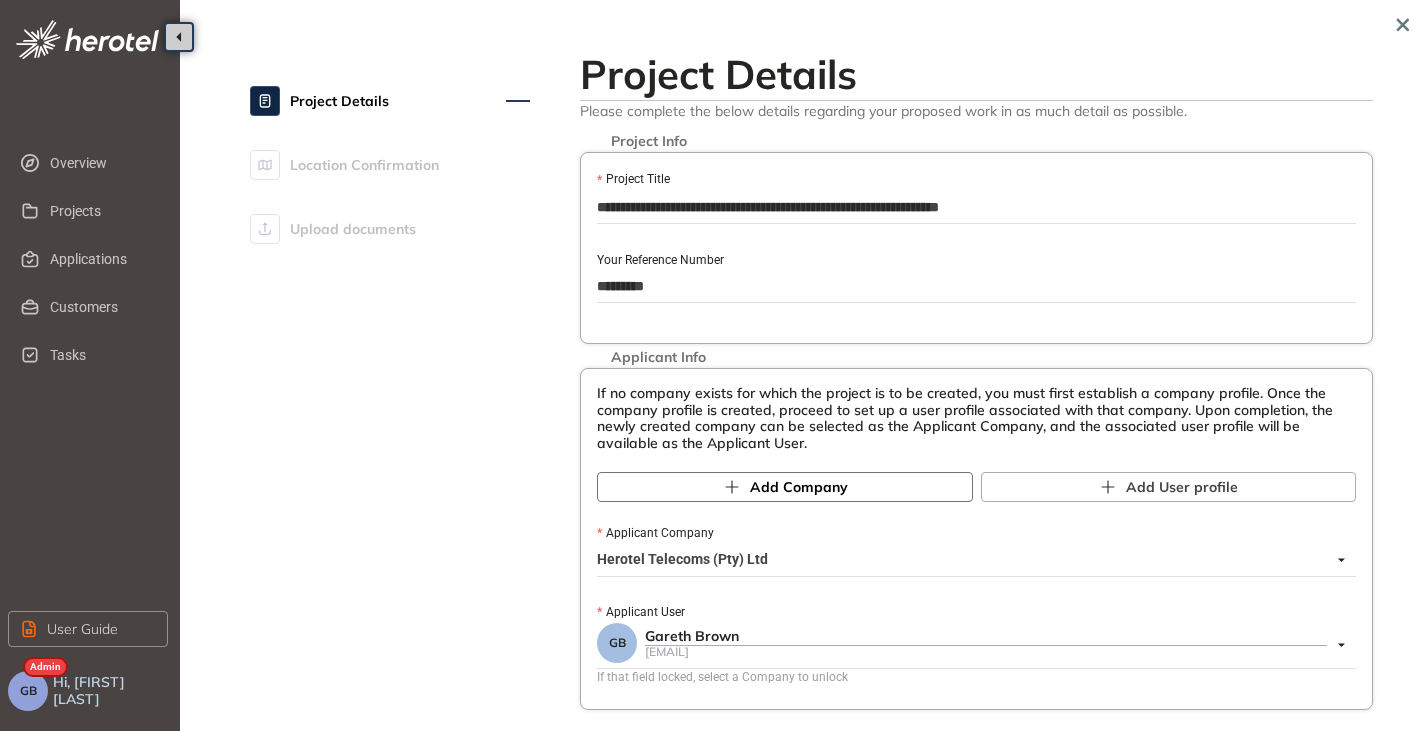 type on "*********" 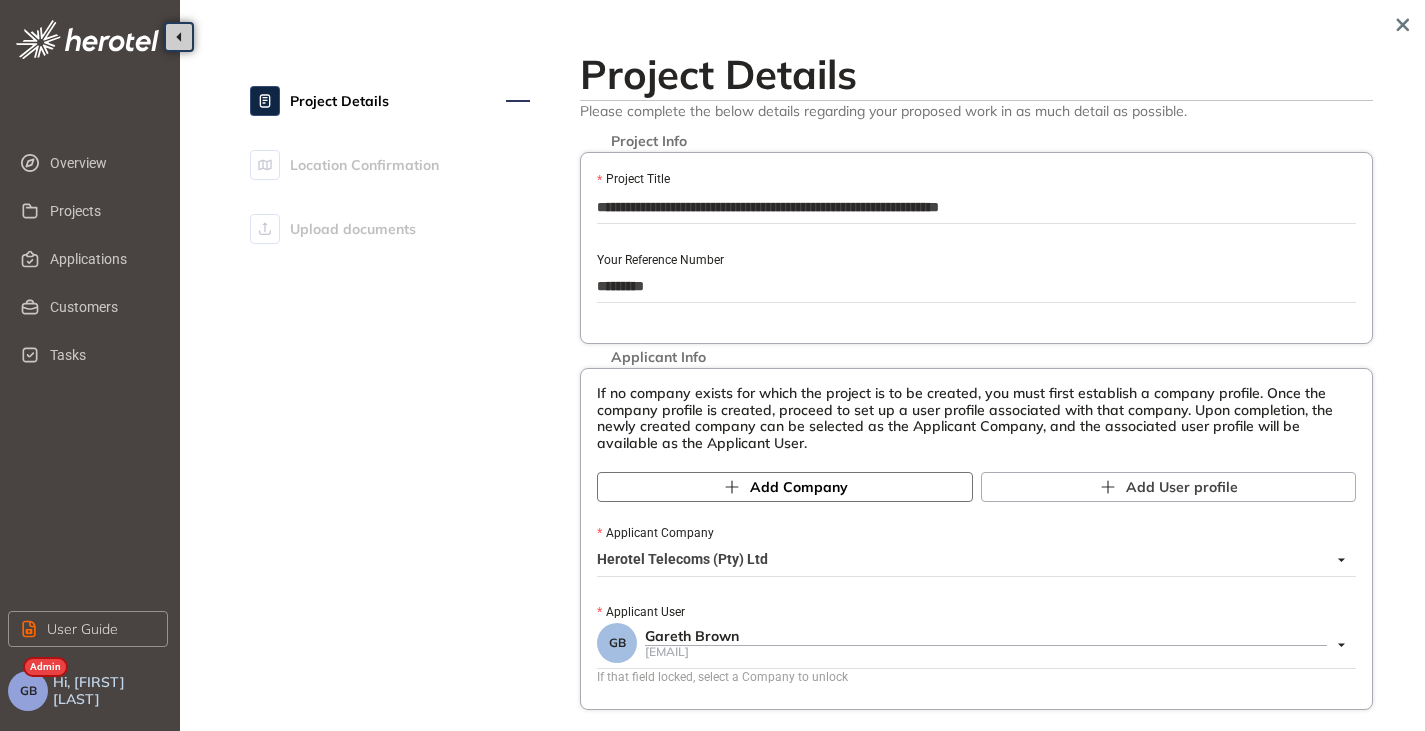 click on "Add Company" at bounding box center (785, 487) 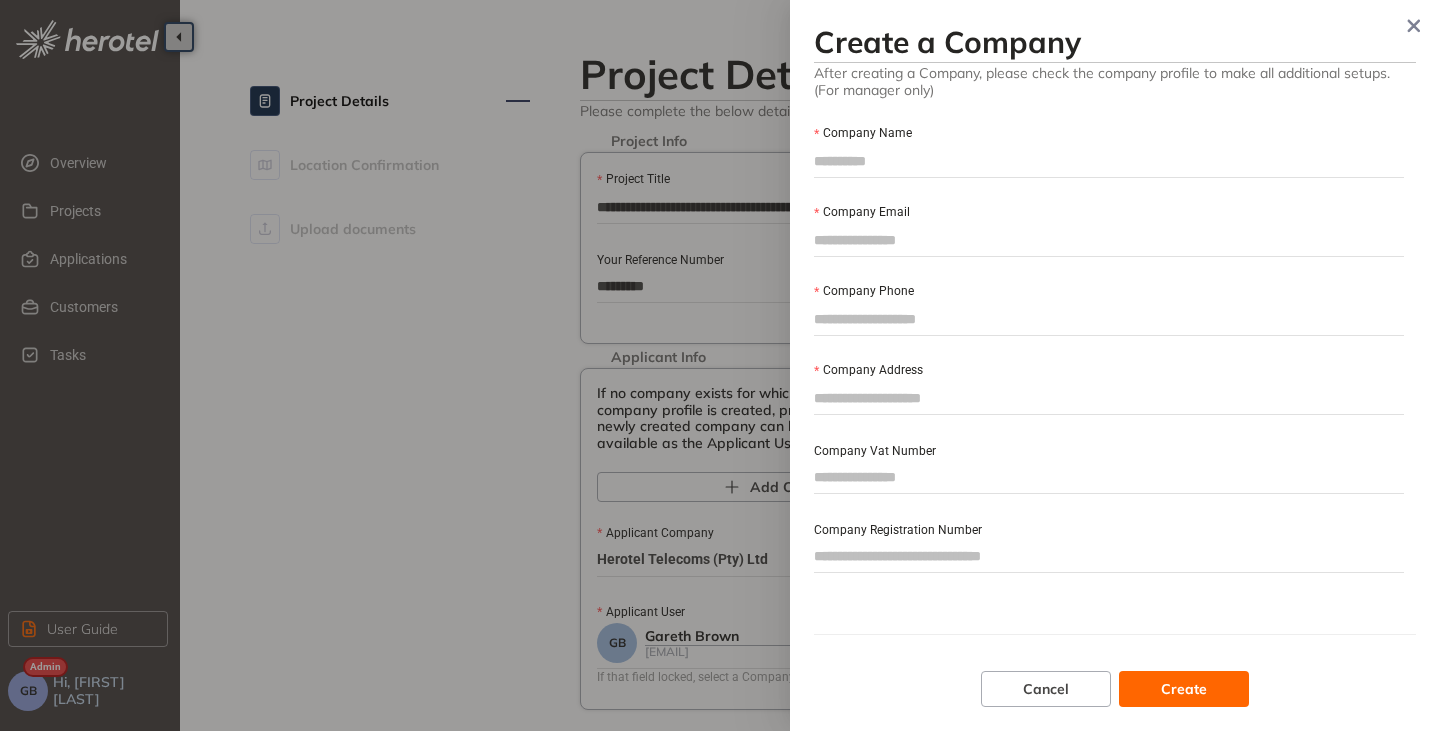 click on "Company Name" at bounding box center (1109, 161) 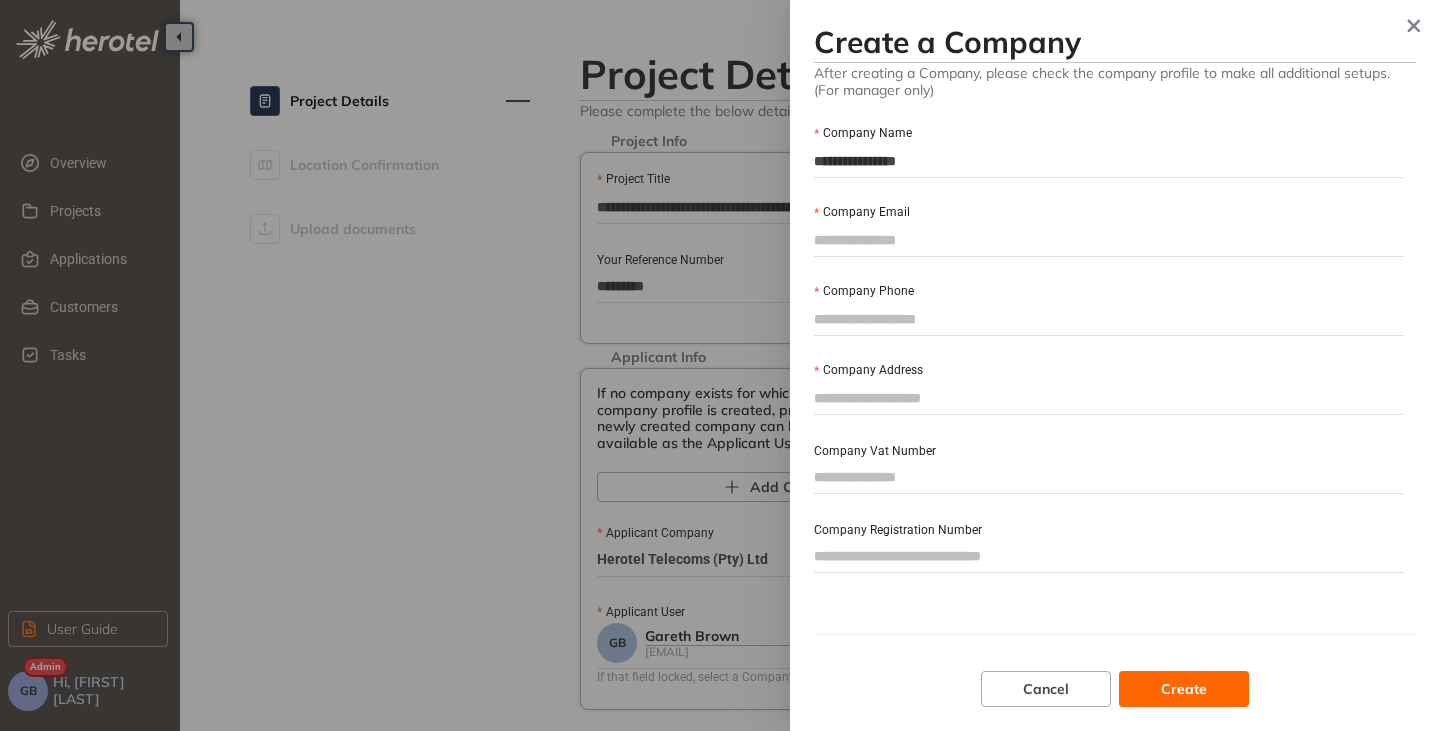type on "**********" 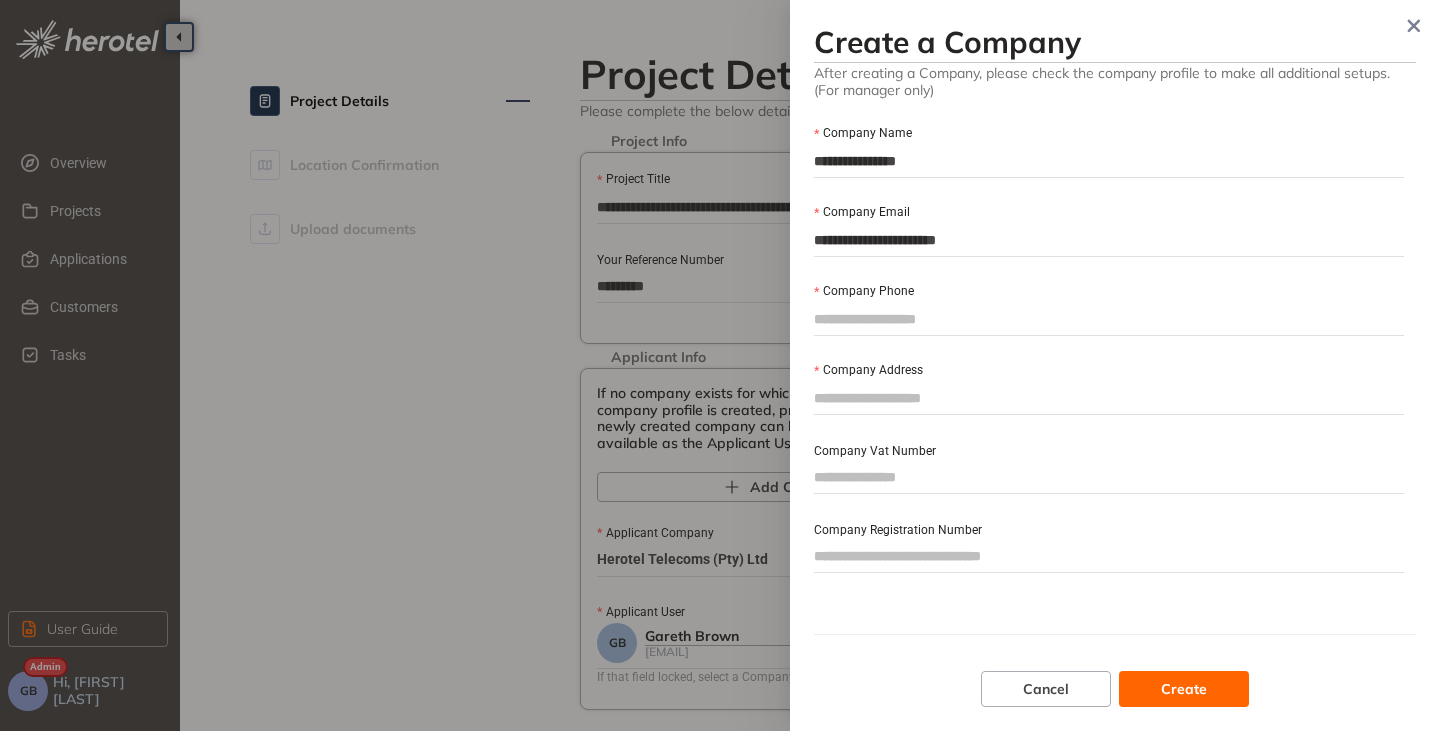 type on "**********" 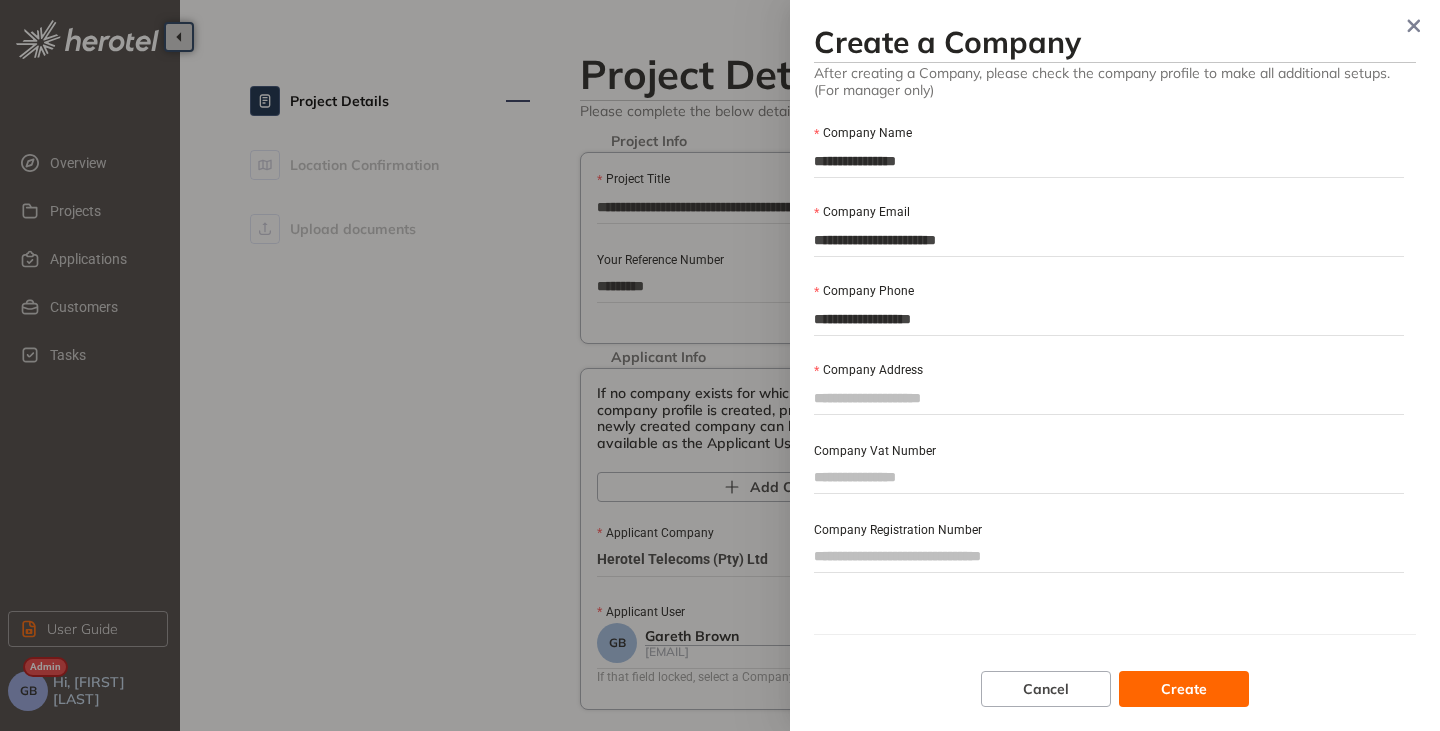 click on "**********" at bounding box center (1109, 319) 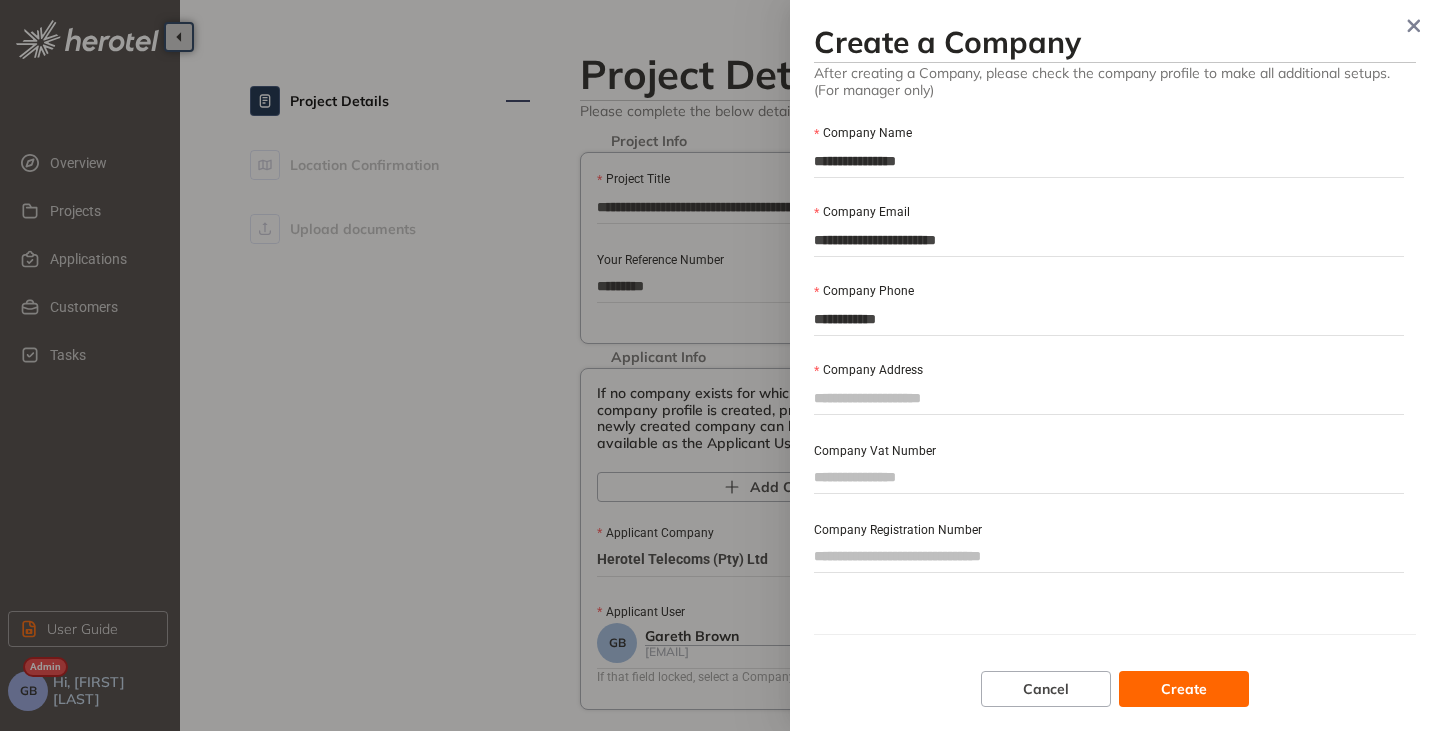 type on "**********" 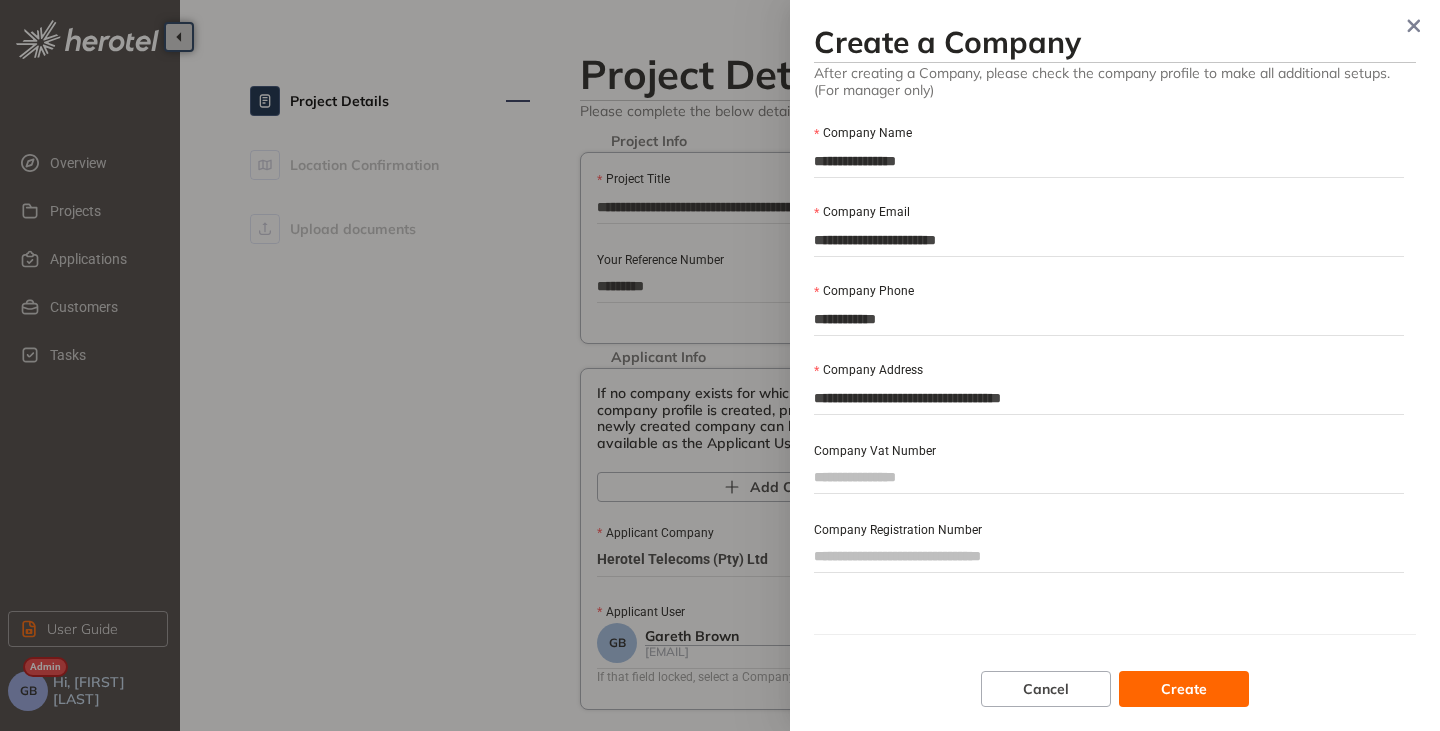 type on "**********" 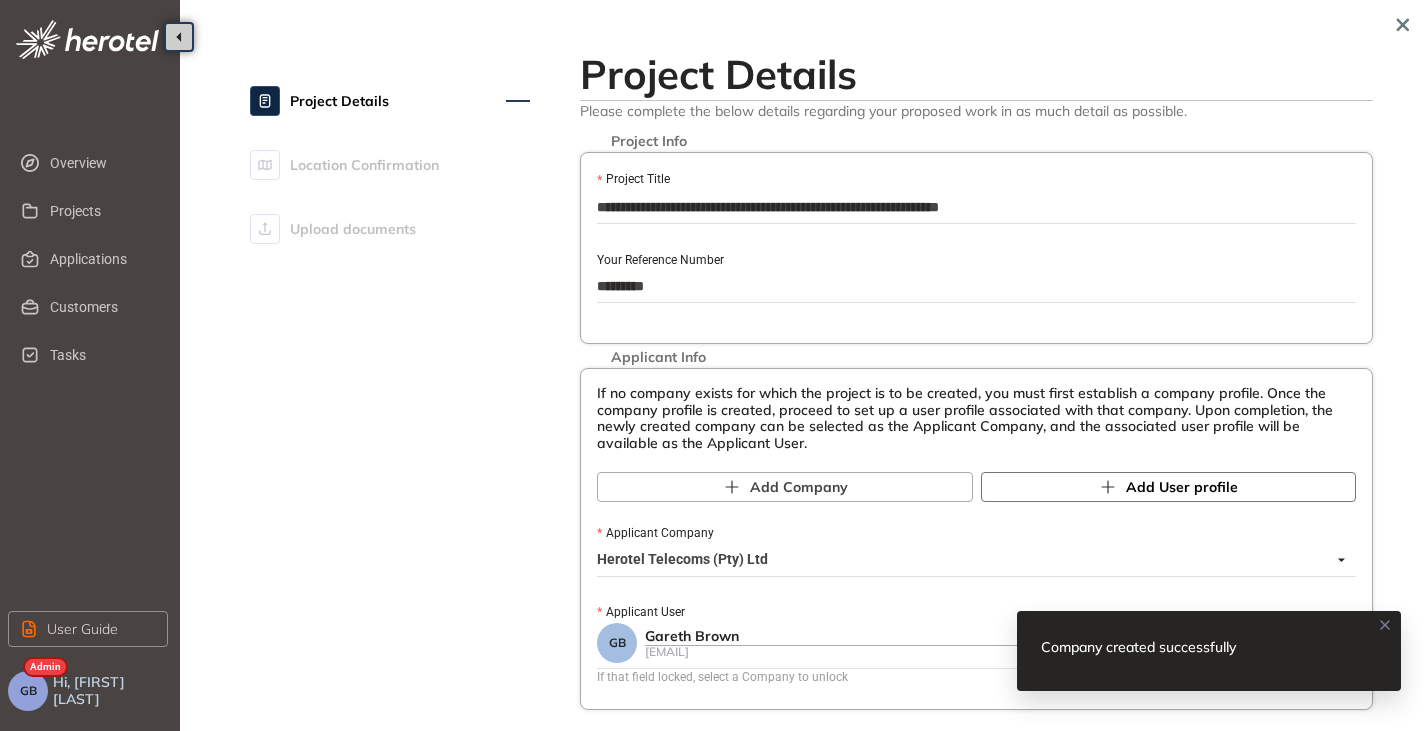 click 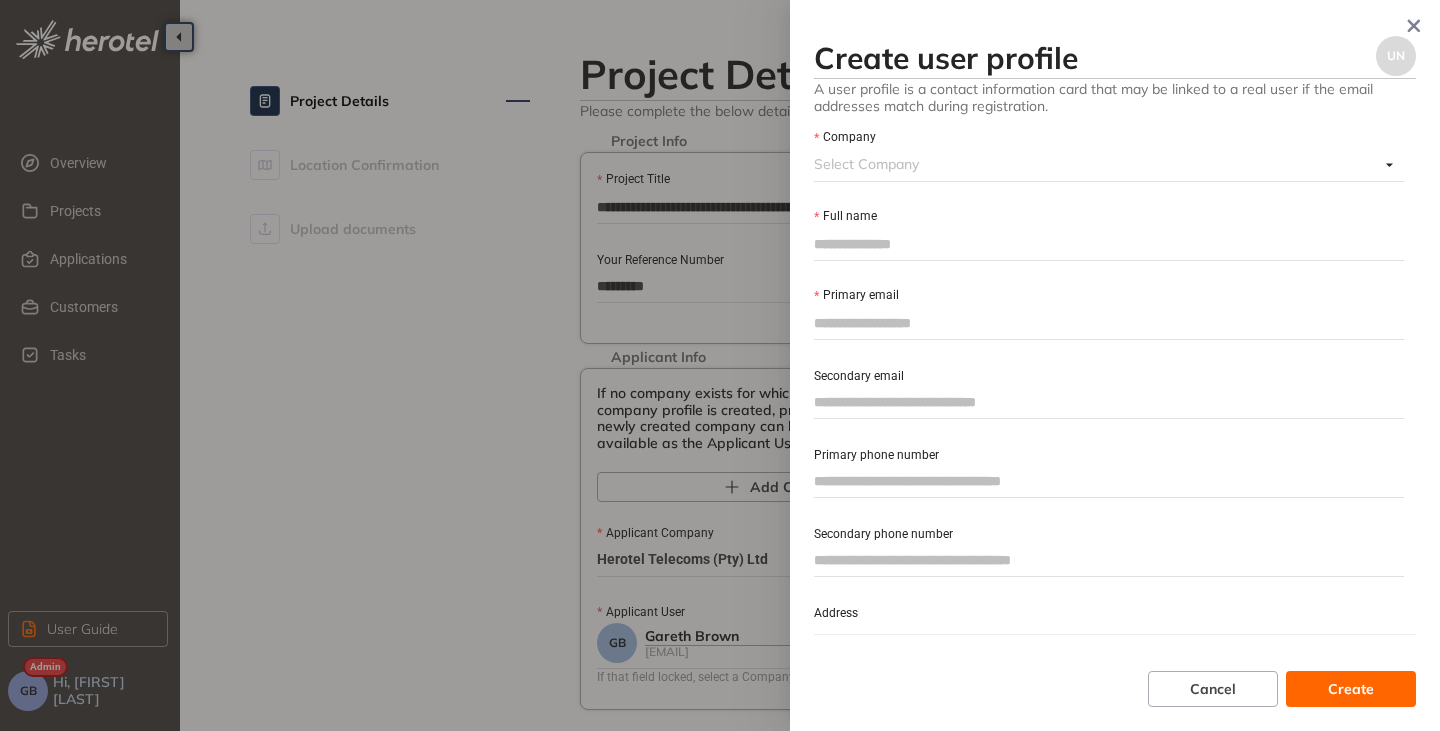 click on "Company" at bounding box center (1096, 164) 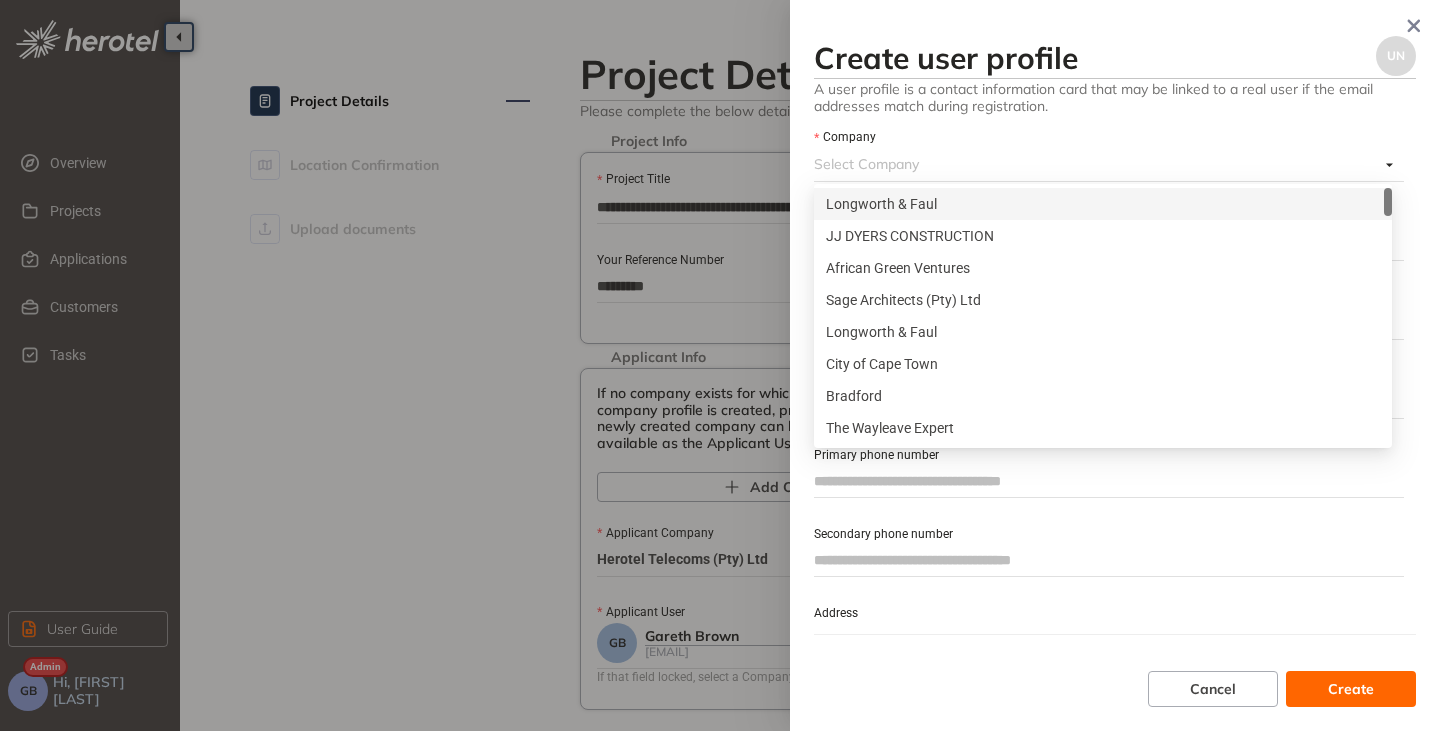 click on "Longworth & Faul" at bounding box center (1103, 204) 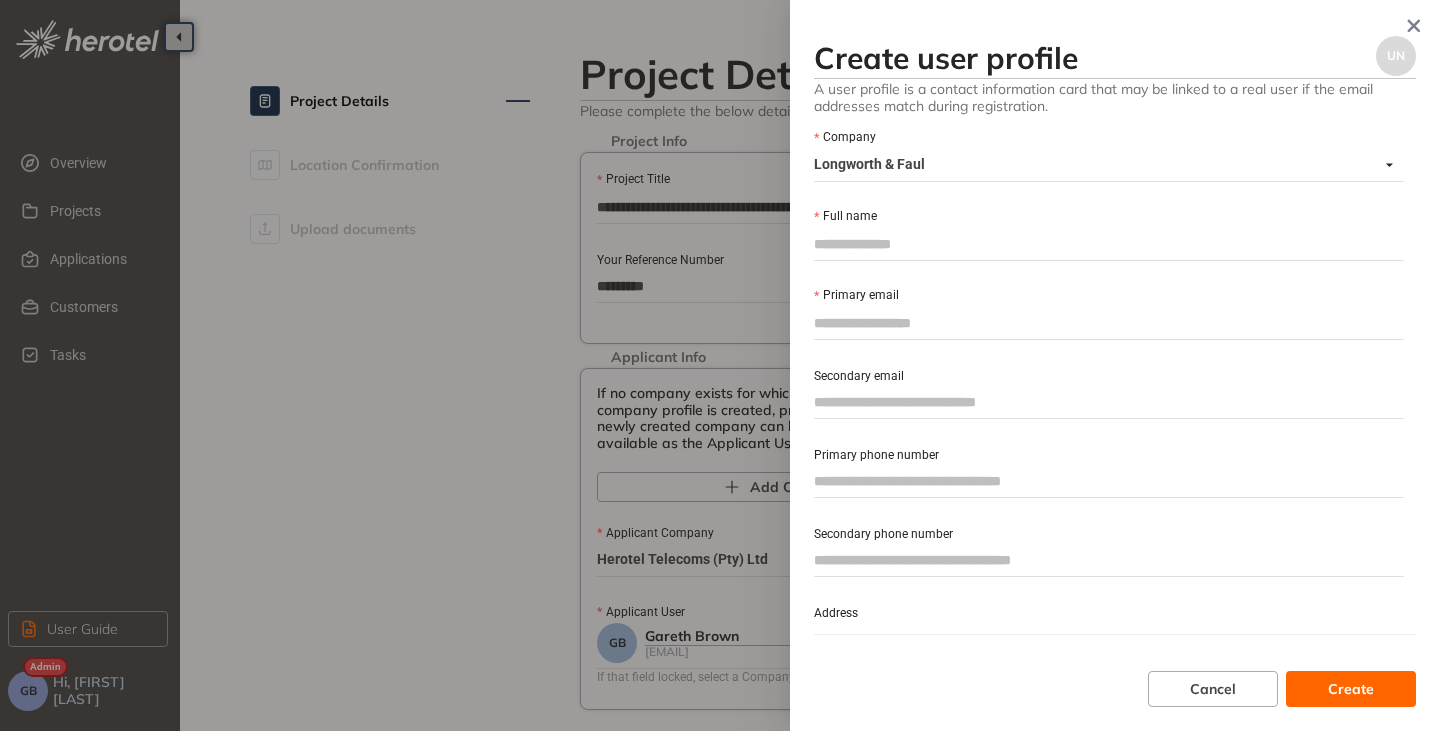 click on "Full name" at bounding box center [1109, 244] 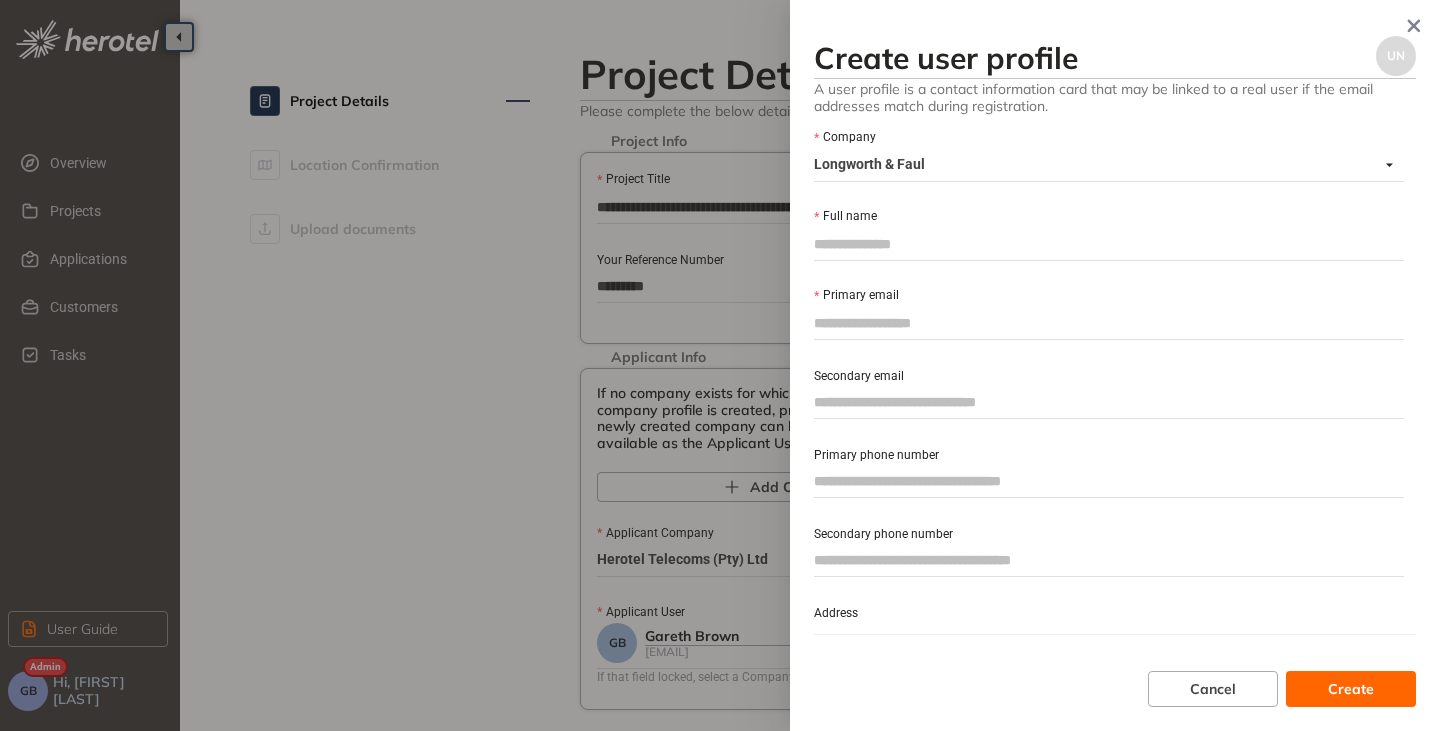 paste on "**********" 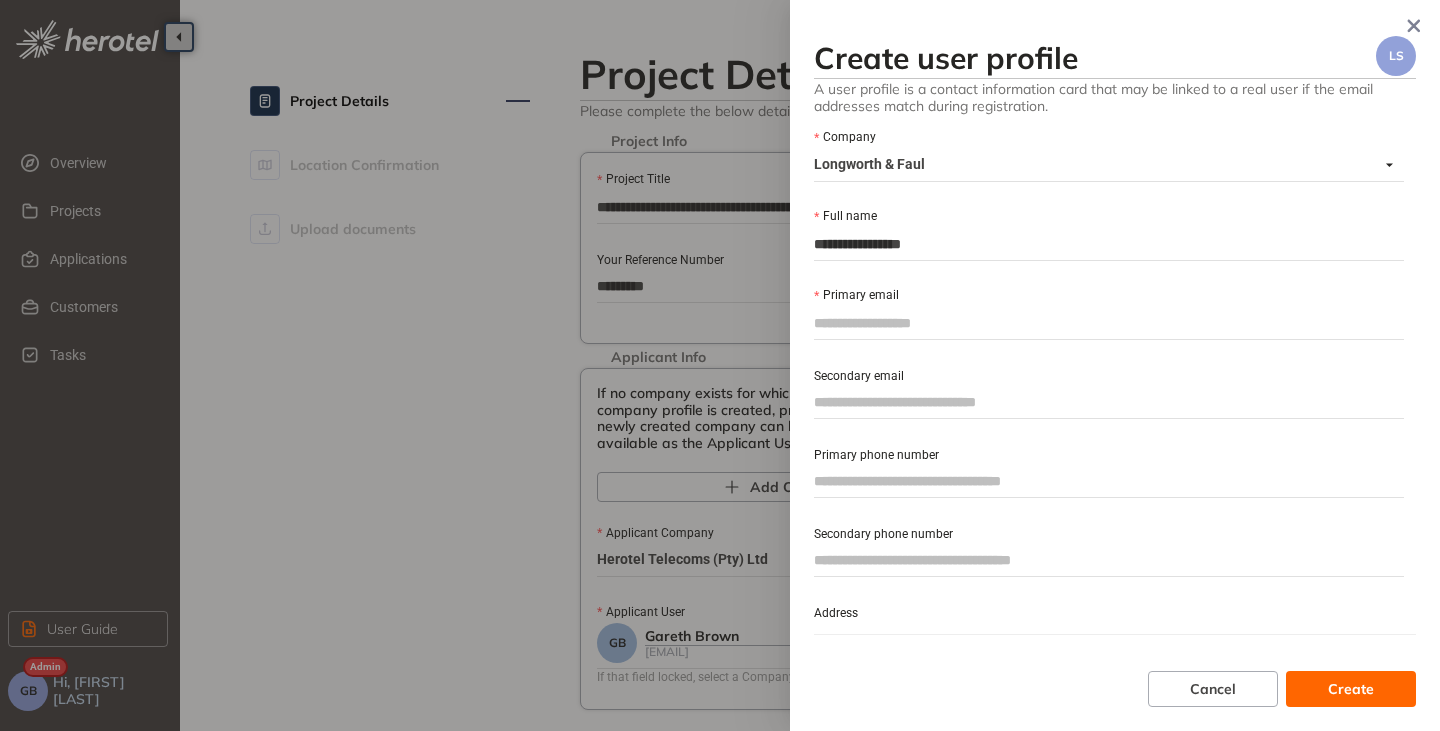 type on "**********" 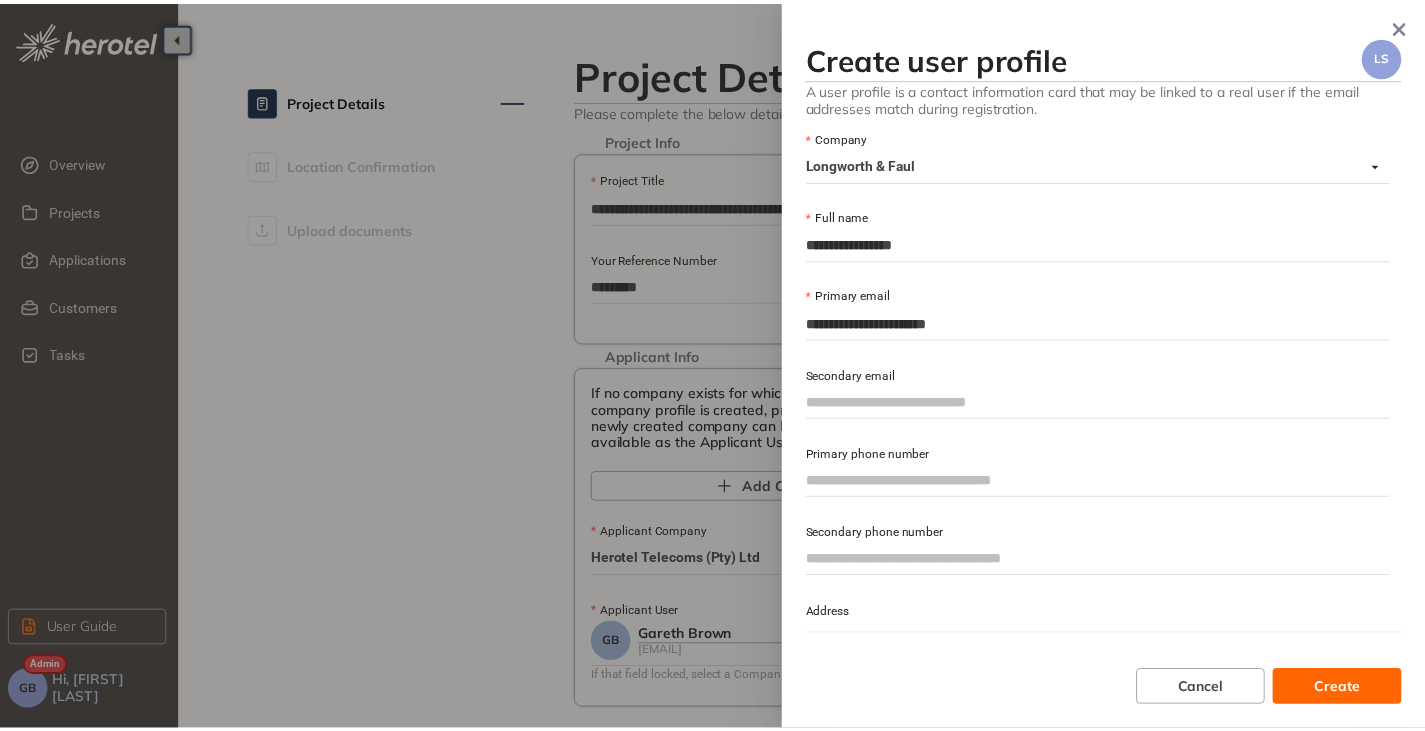 scroll, scrollTop: 45, scrollLeft: 0, axis: vertical 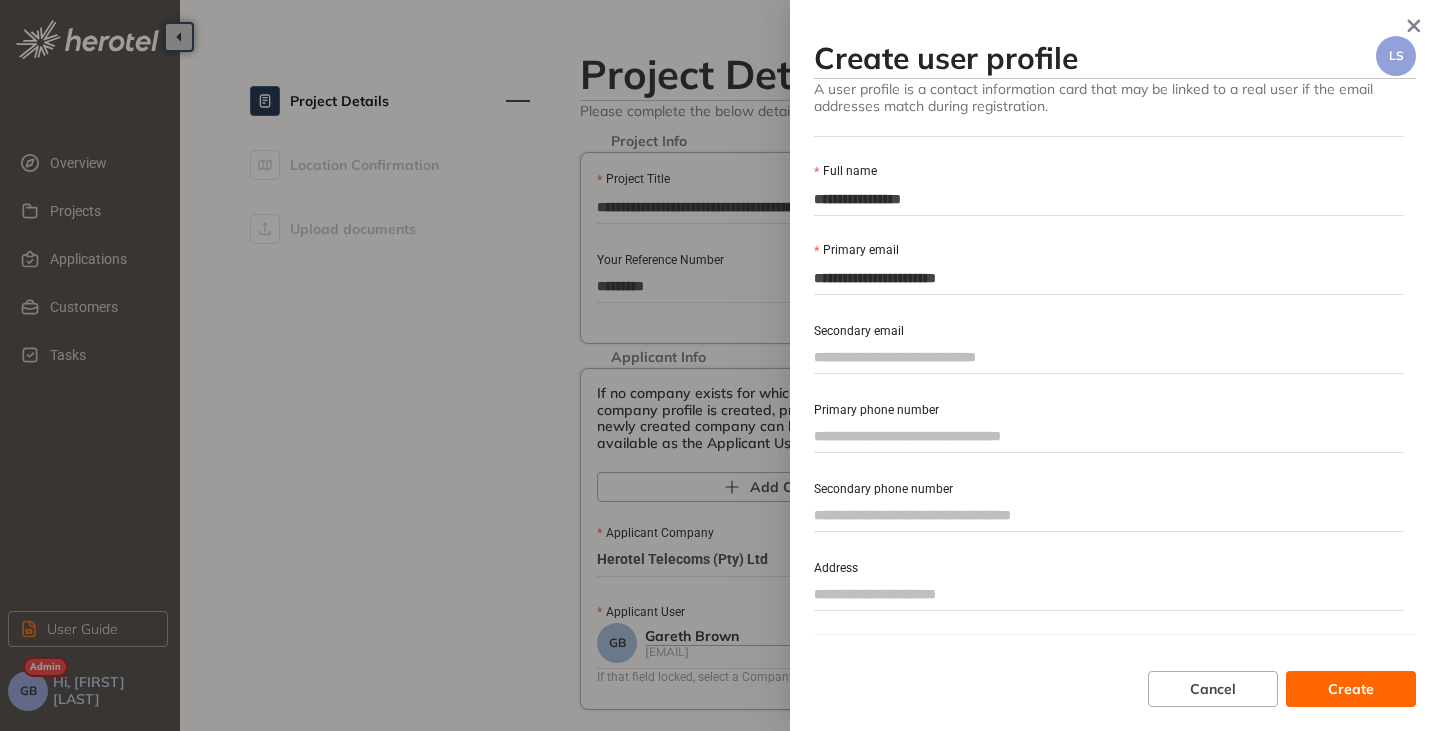 type on "**********" 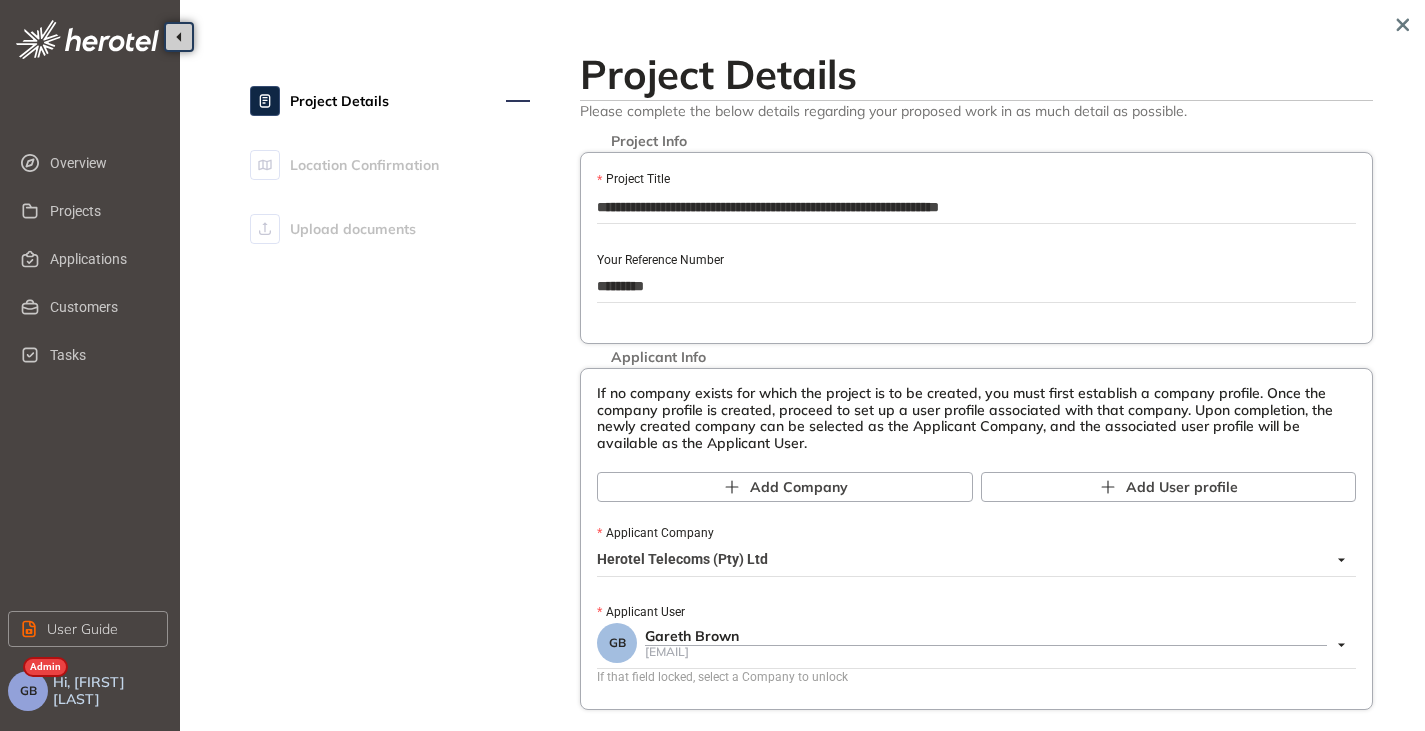 scroll, scrollTop: 100, scrollLeft: 0, axis: vertical 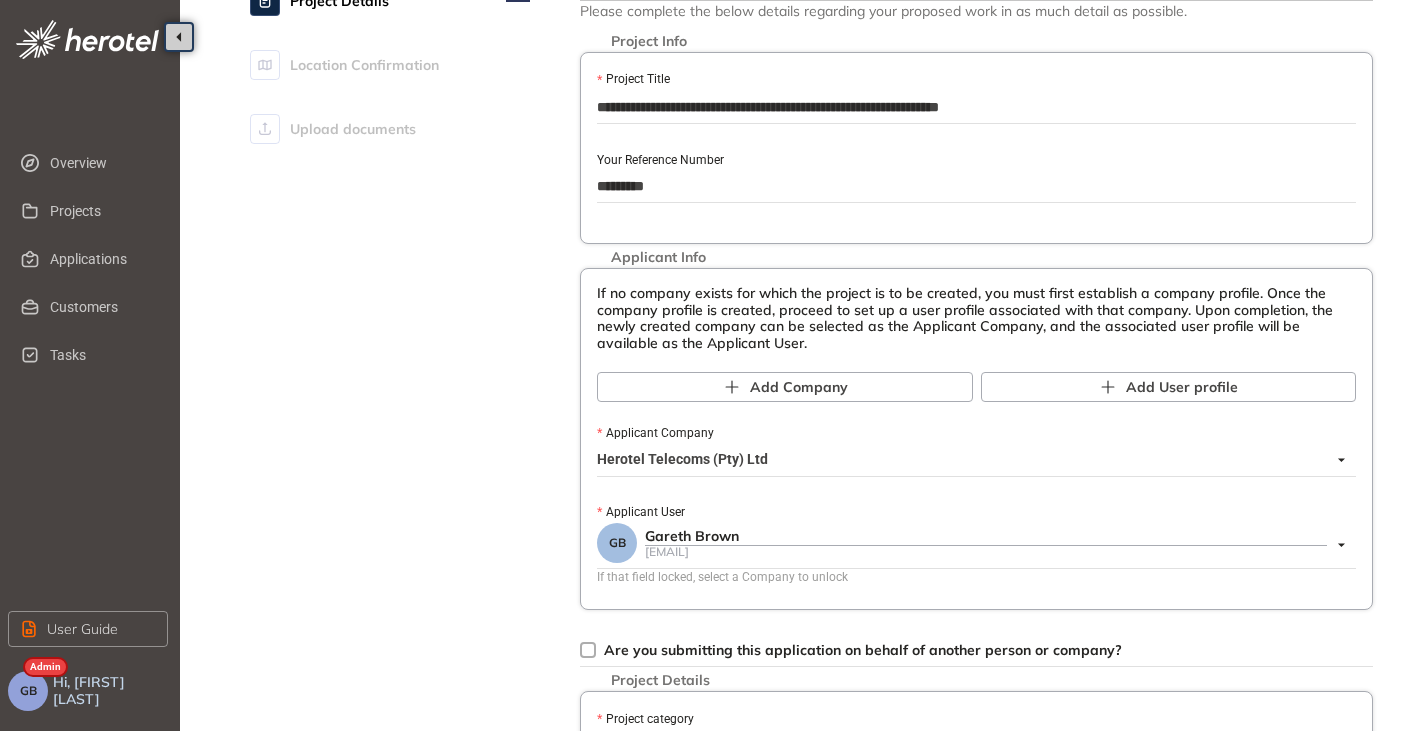 click on "Herotel Telecoms (Pty) Ltd" at bounding box center [971, 460] 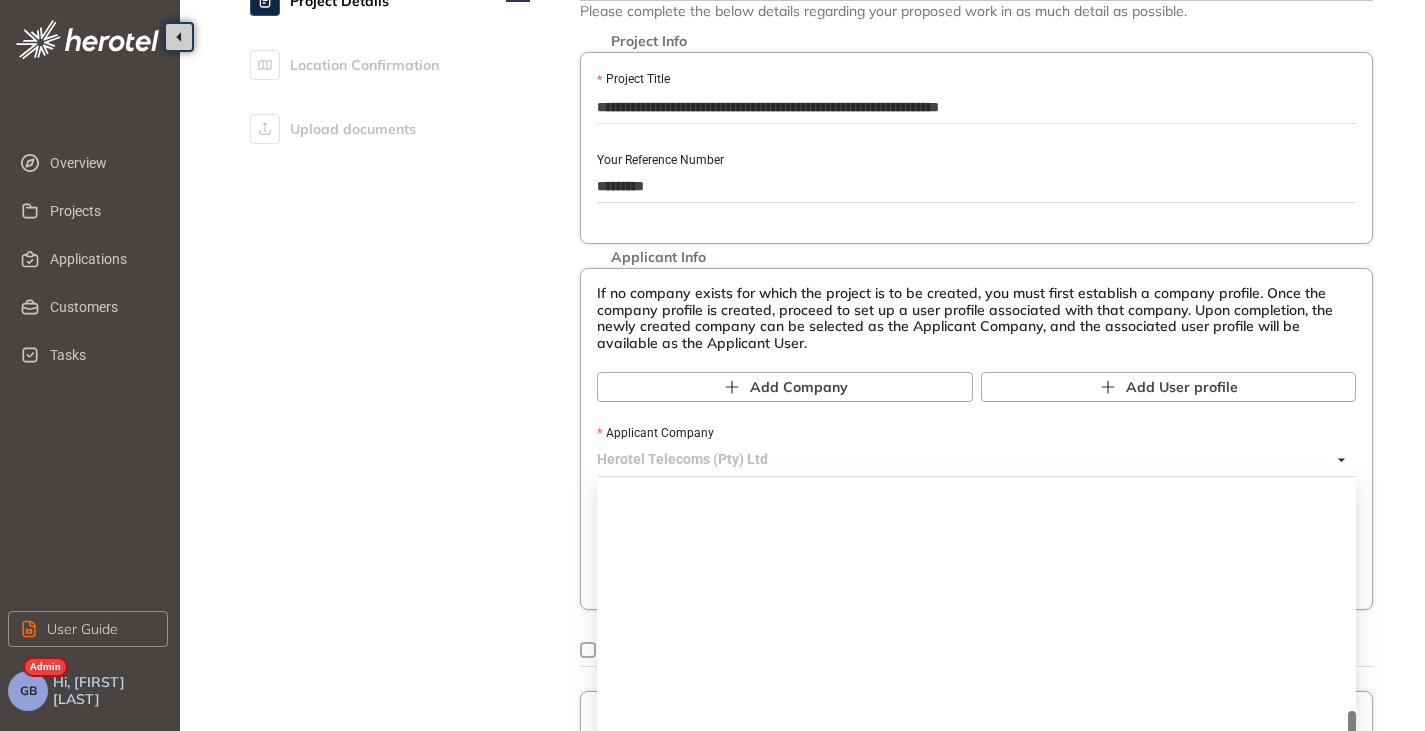 scroll, scrollTop: 2064, scrollLeft: 0, axis: vertical 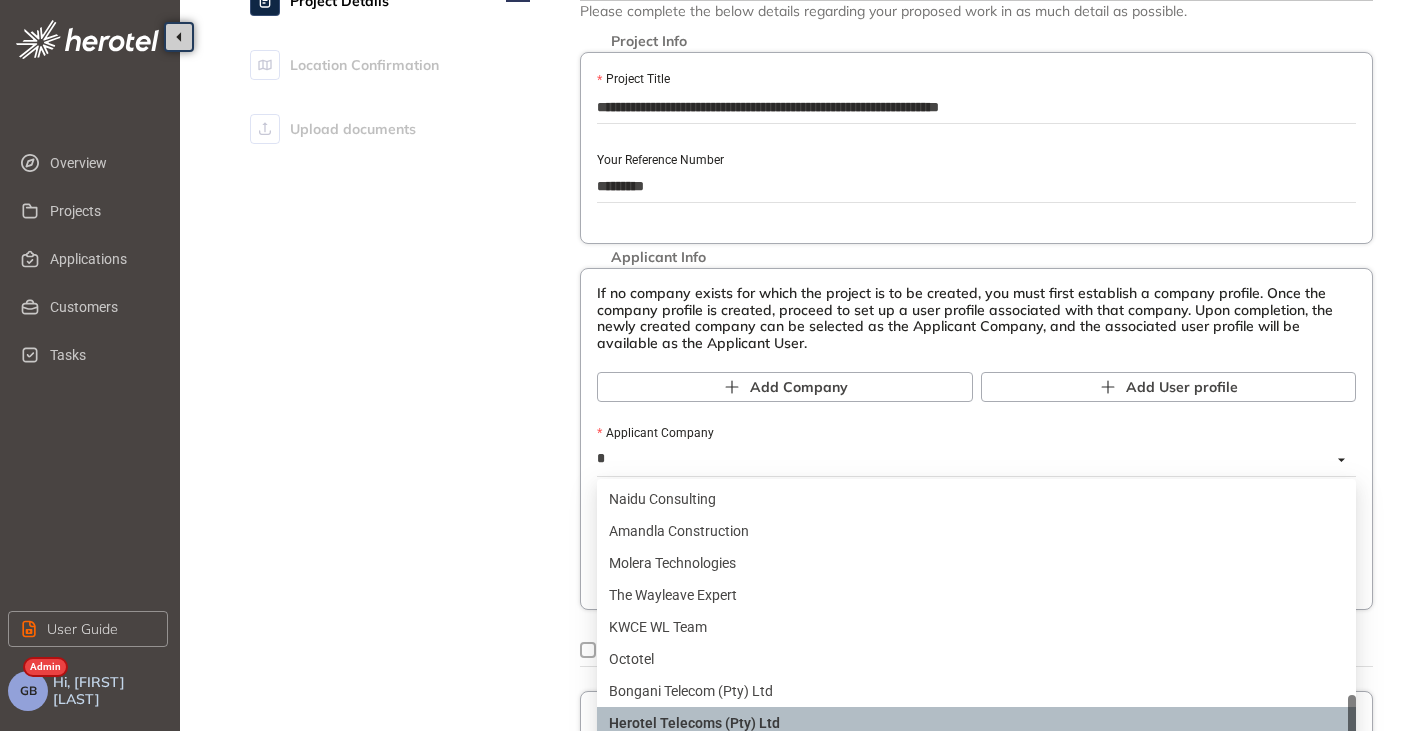 type on "**" 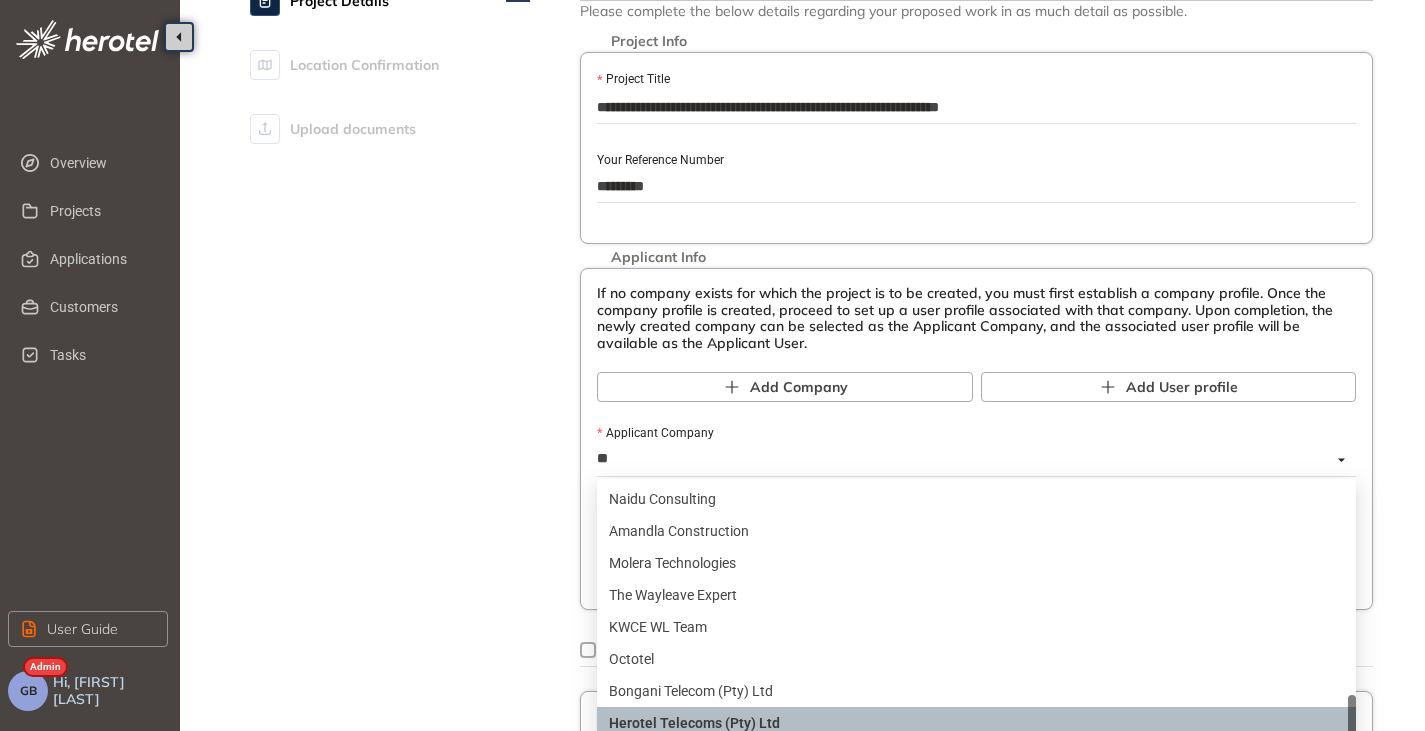 scroll, scrollTop: 0, scrollLeft: 0, axis: both 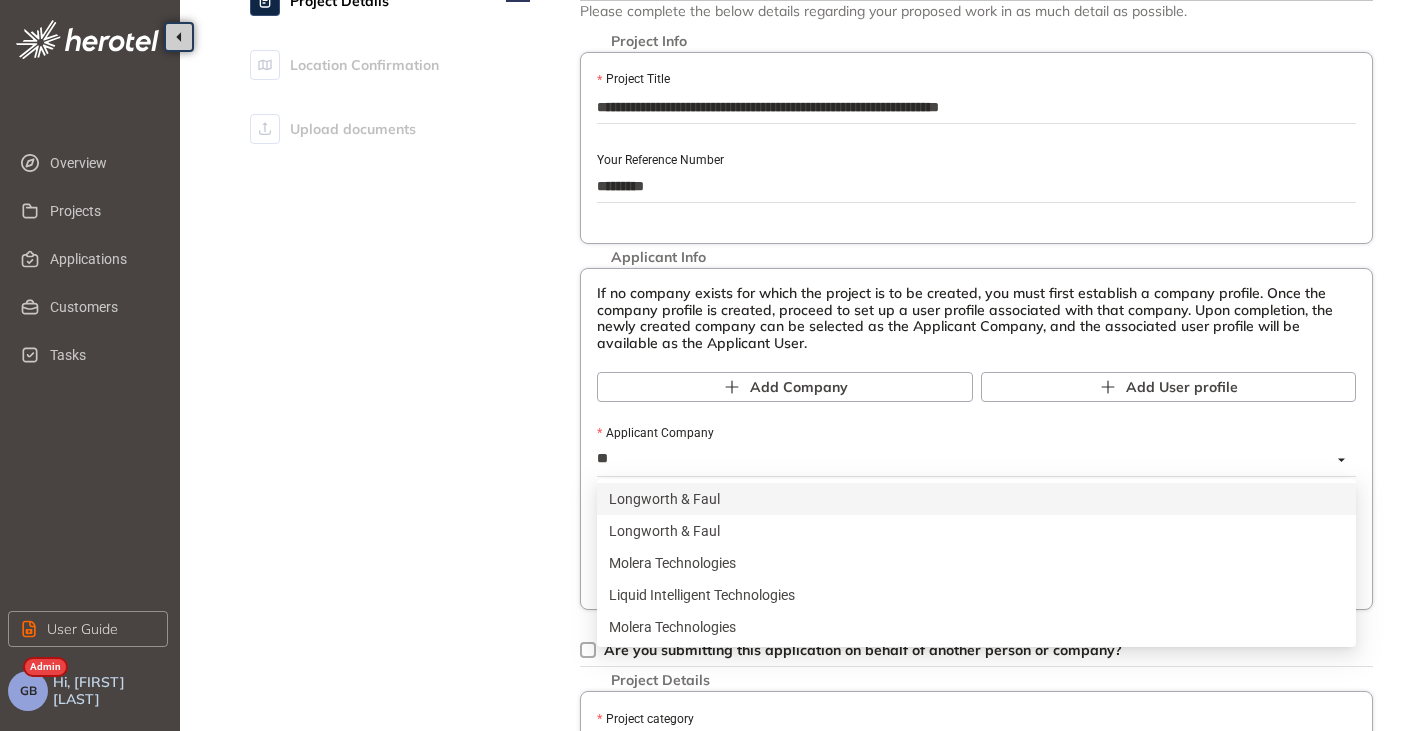 click on "Longworth & Faul" at bounding box center [976, 499] 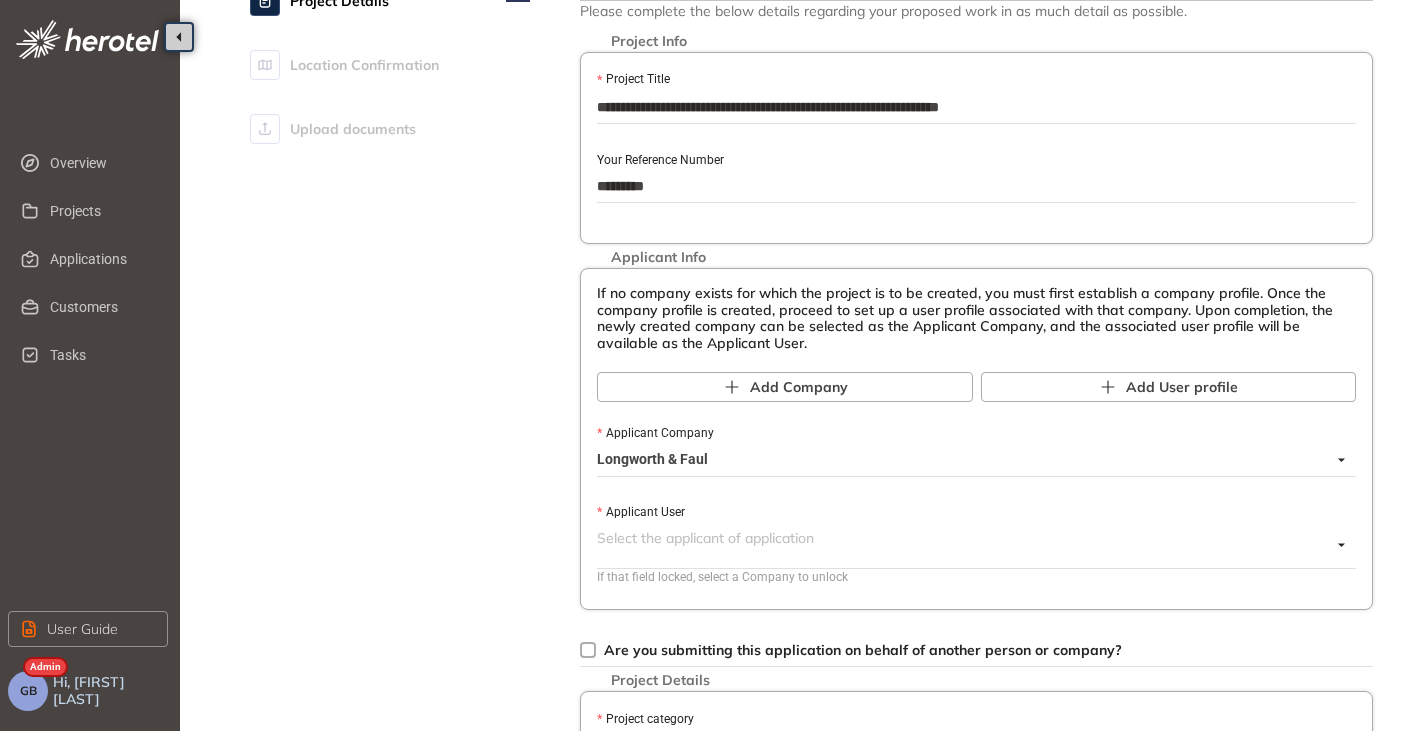 click on "Applicant User" at bounding box center [964, 538] 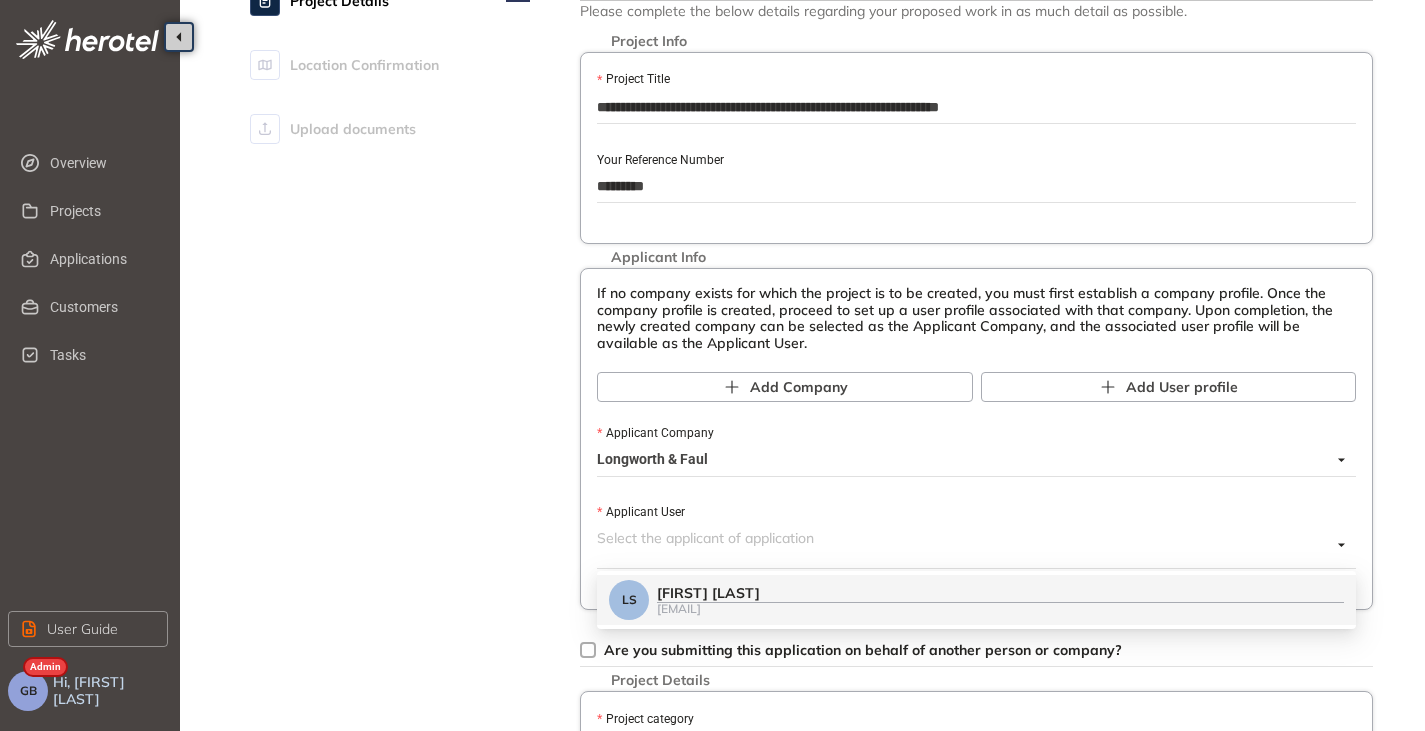 click on "[EMAIL]" at bounding box center [1000, 608] 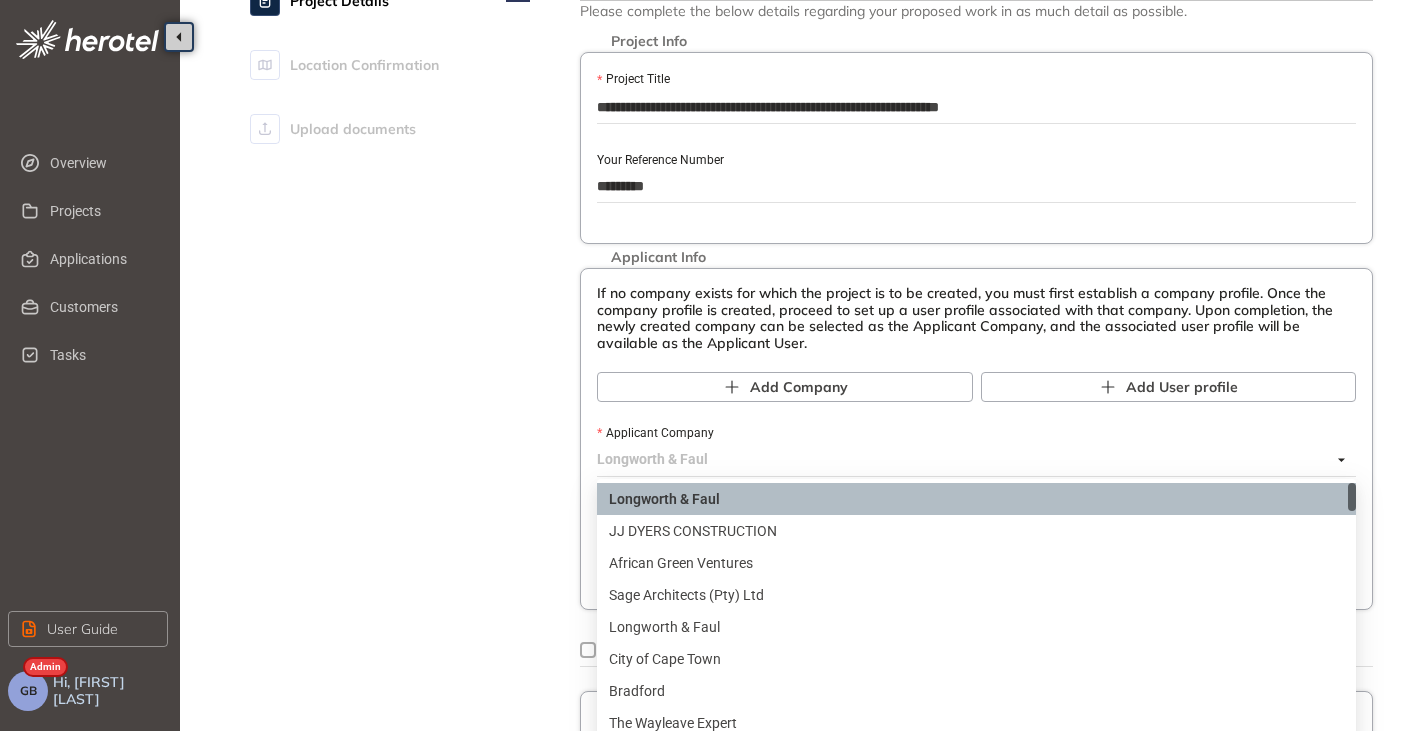click on "Longworth & Faul" at bounding box center [971, 460] 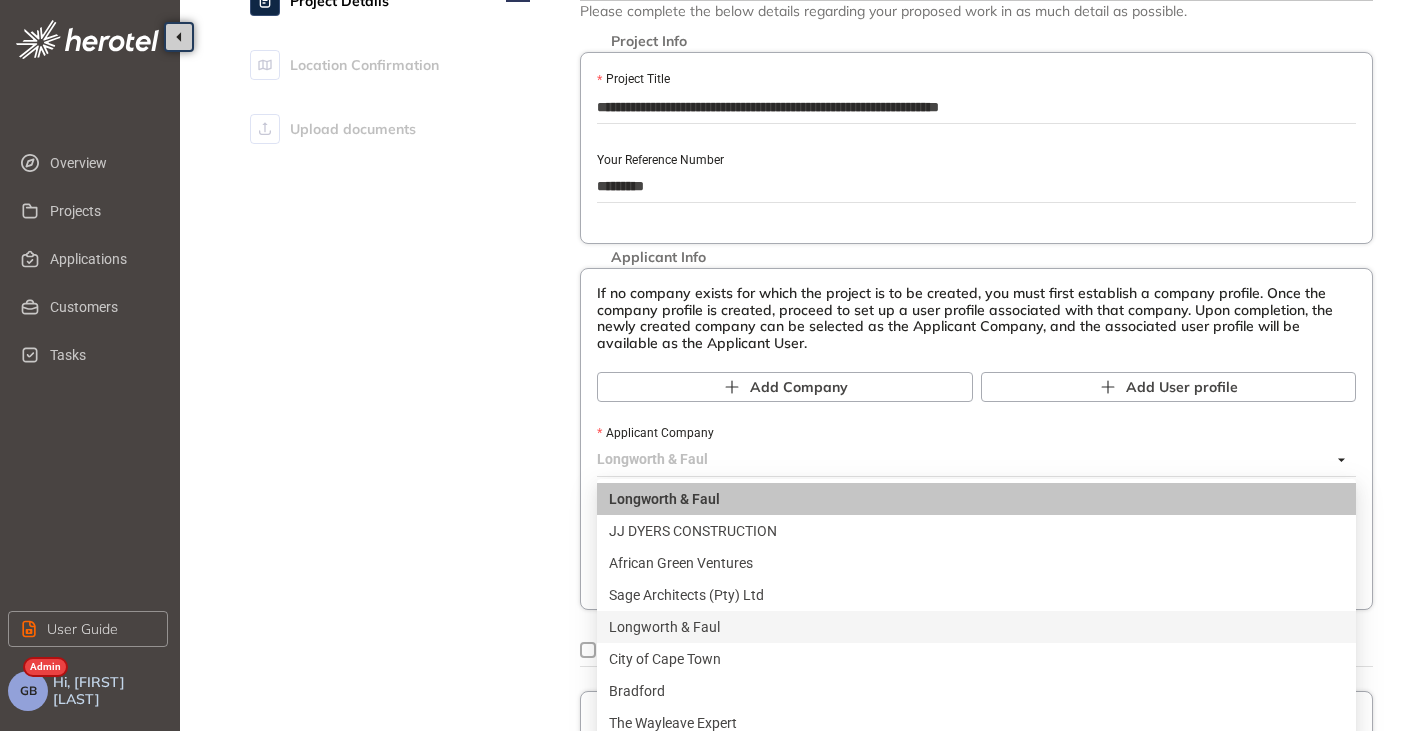 click on "Longworth & Faul" at bounding box center [976, 627] 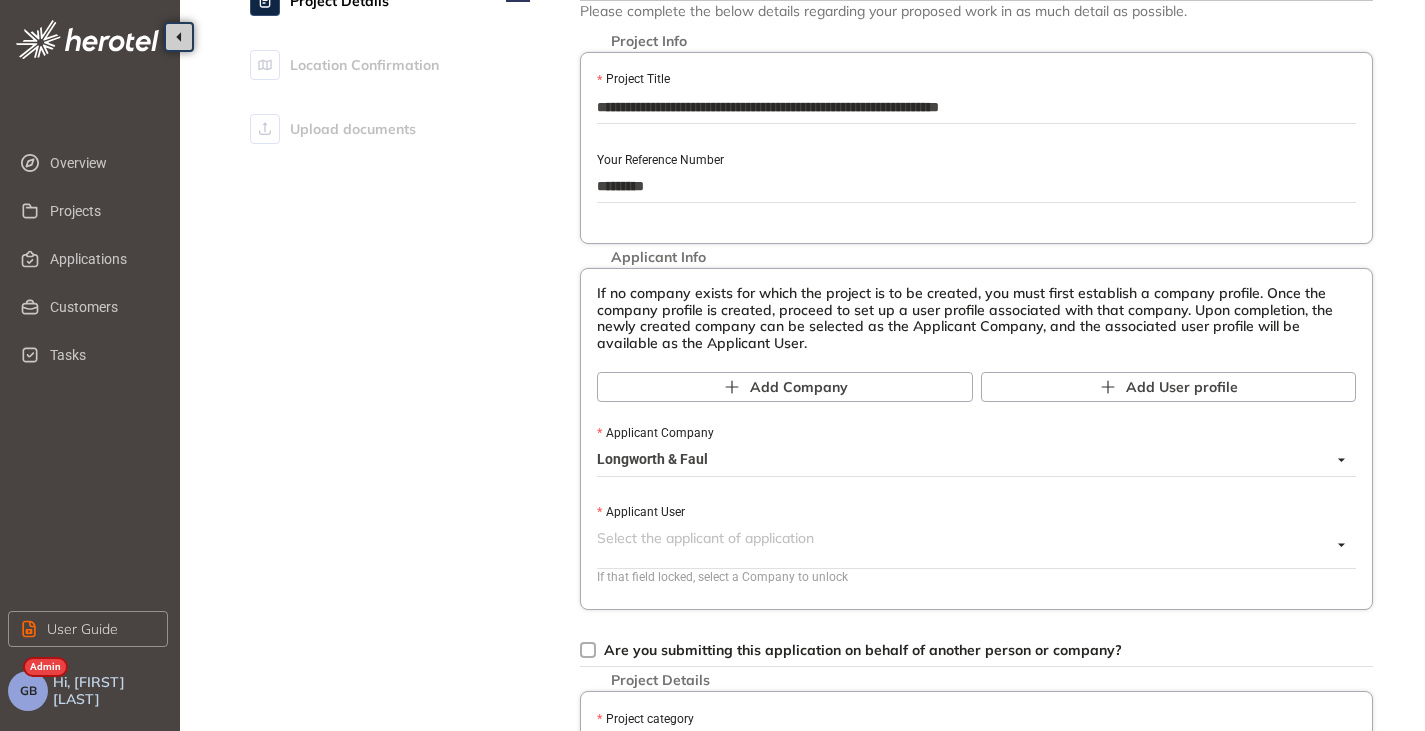 click on "Applicant User" at bounding box center [976, 512] 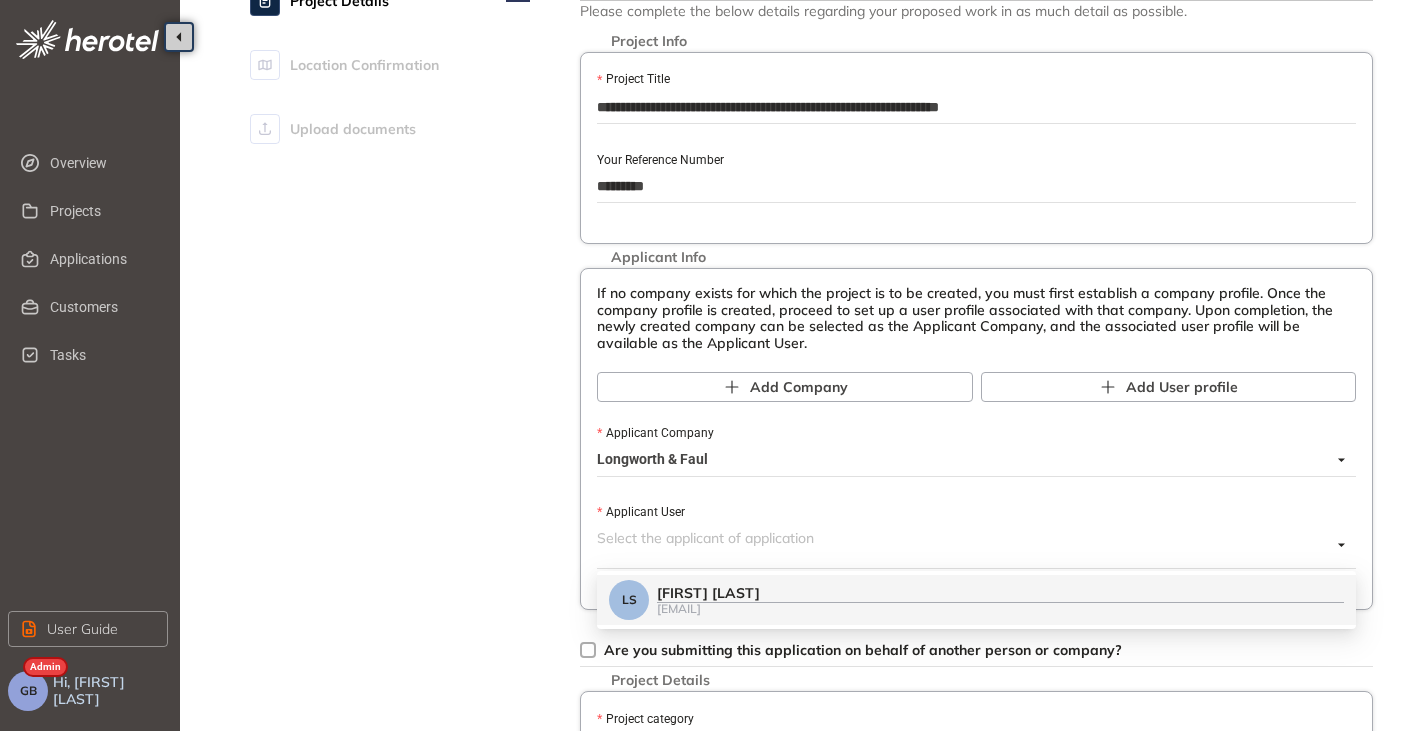 click on "[EMAIL]" at bounding box center [1000, 608] 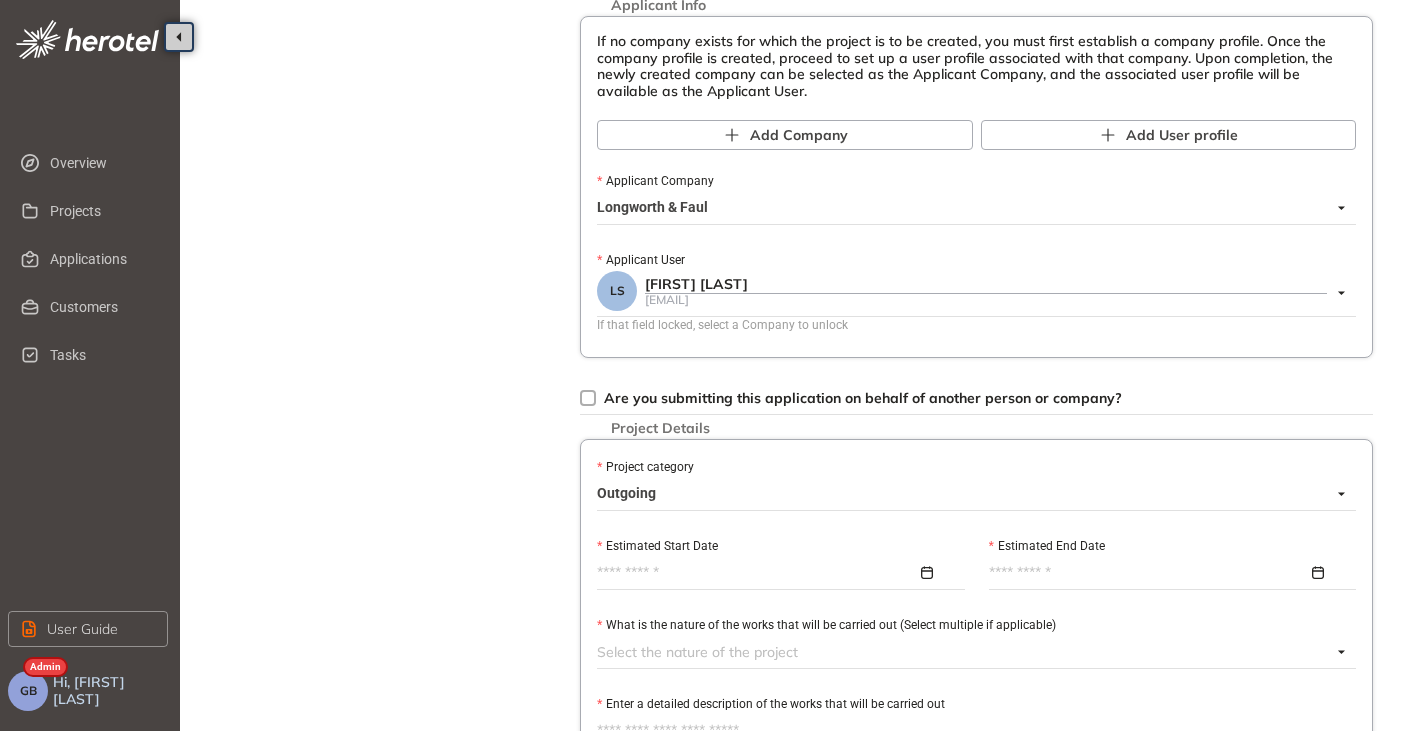 scroll, scrollTop: 400, scrollLeft: 0, axis: vertical 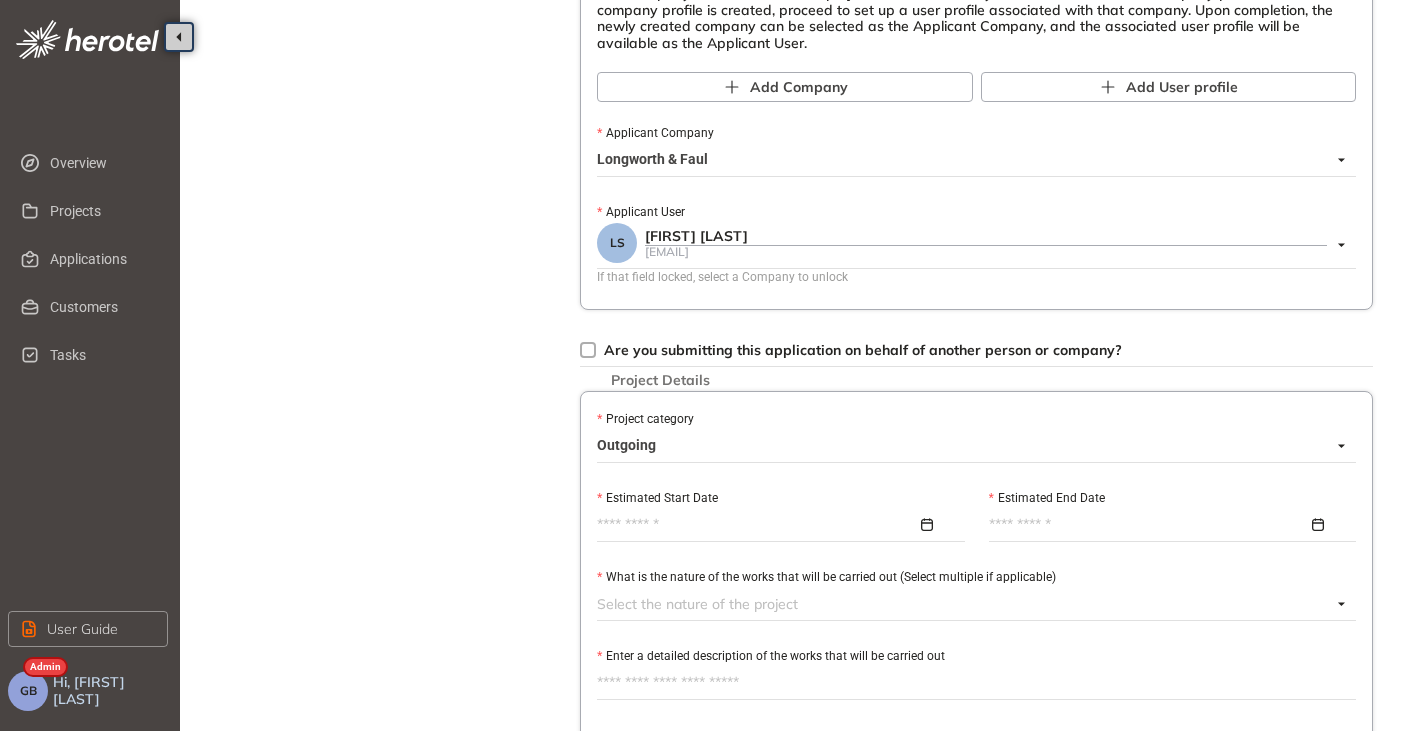 click on "Outgoing" at bounding box center (971, 446) 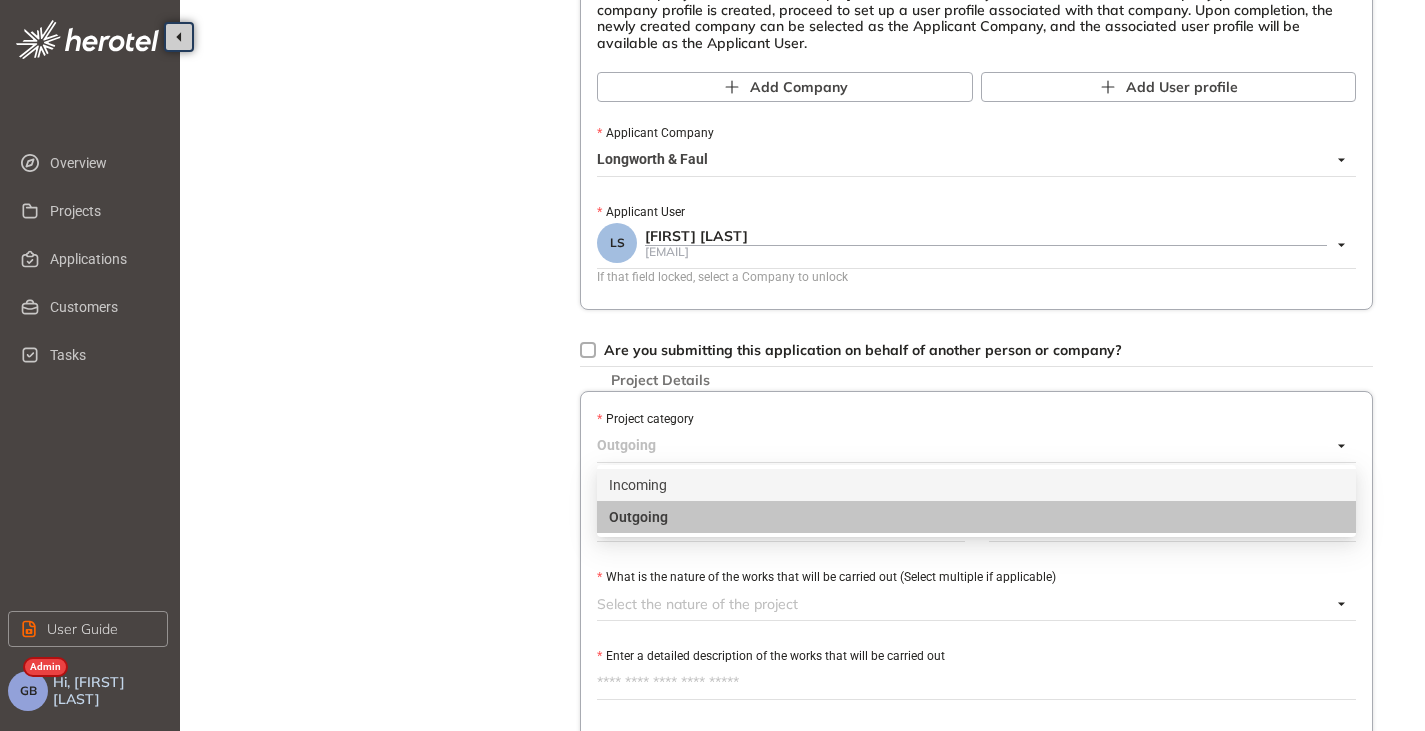 click on "Incoming" at bounding box center (976, 485) 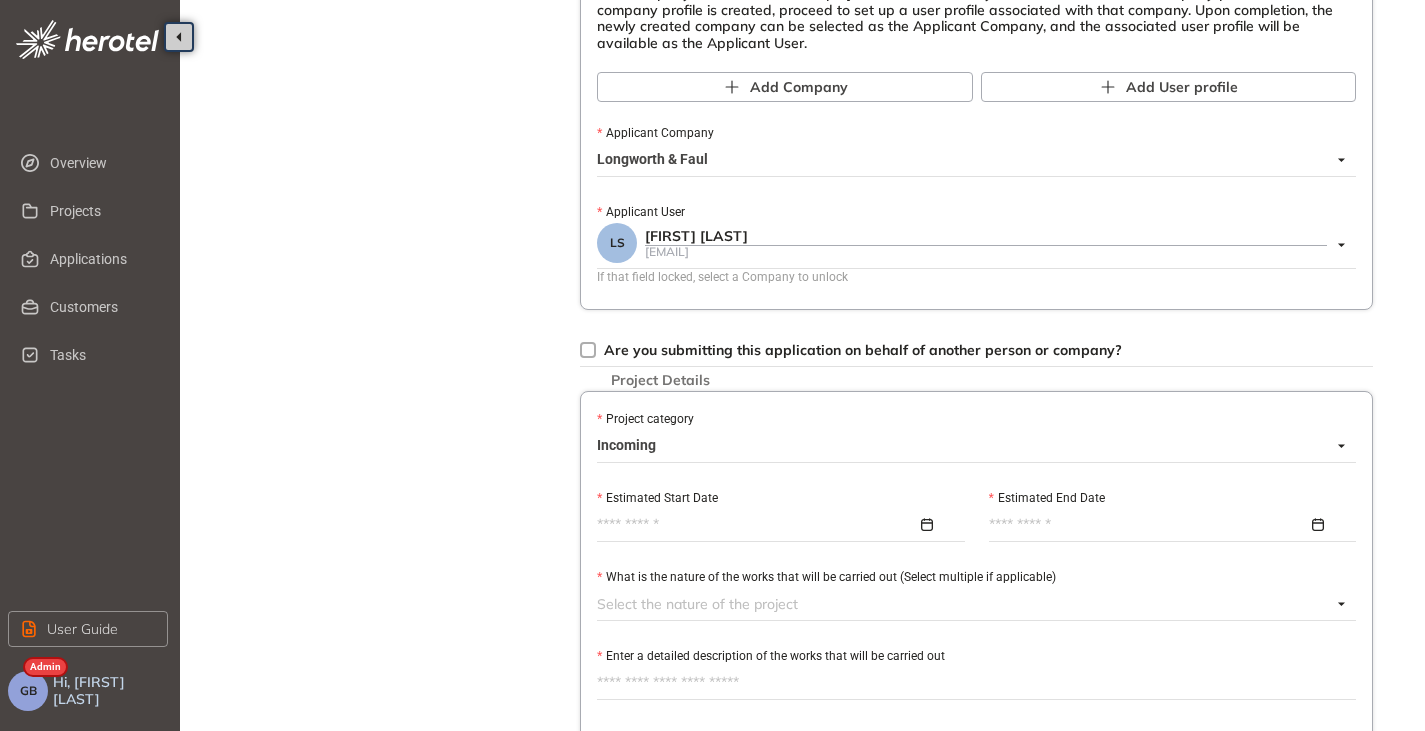 scroll, scrollTop: 500, scrollLeft: 0, axis: vertical 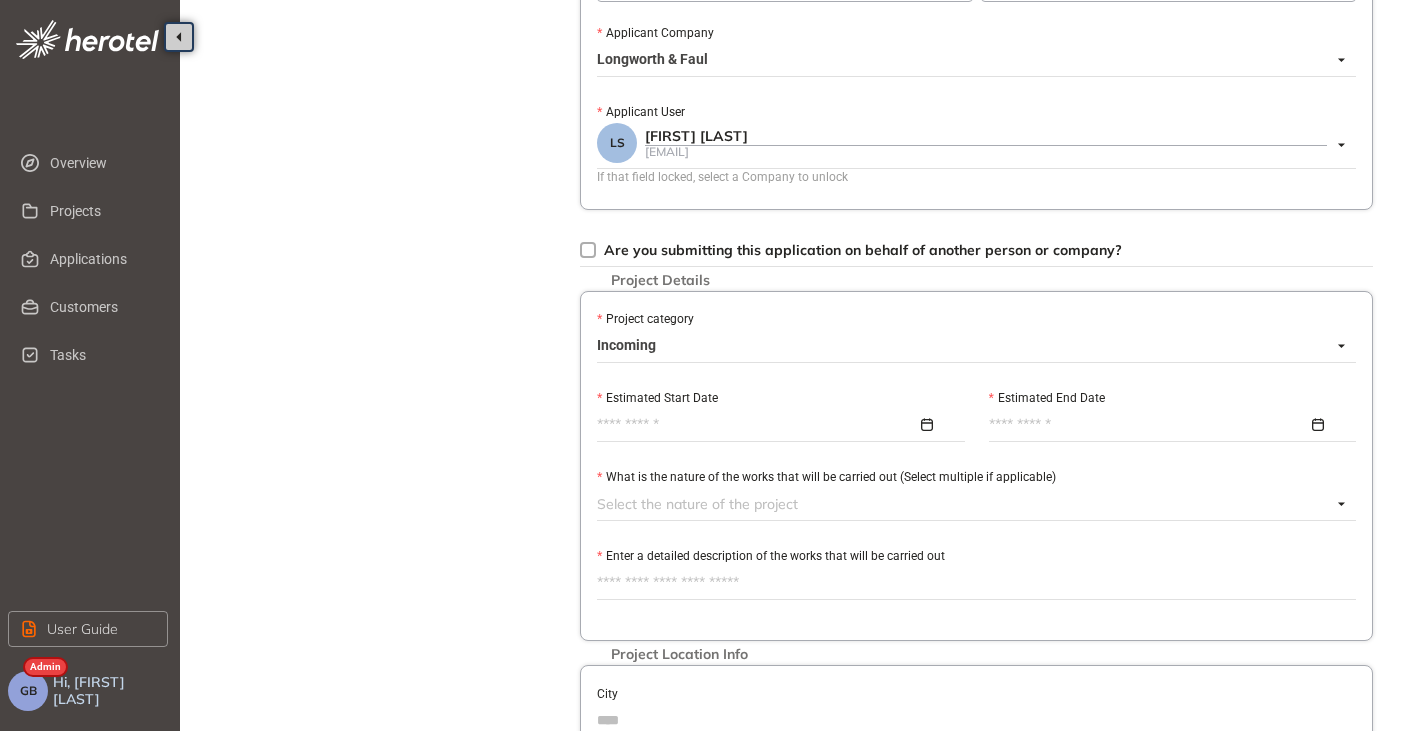 click on "Estimated Start Date" at bounding box center [757, 425] 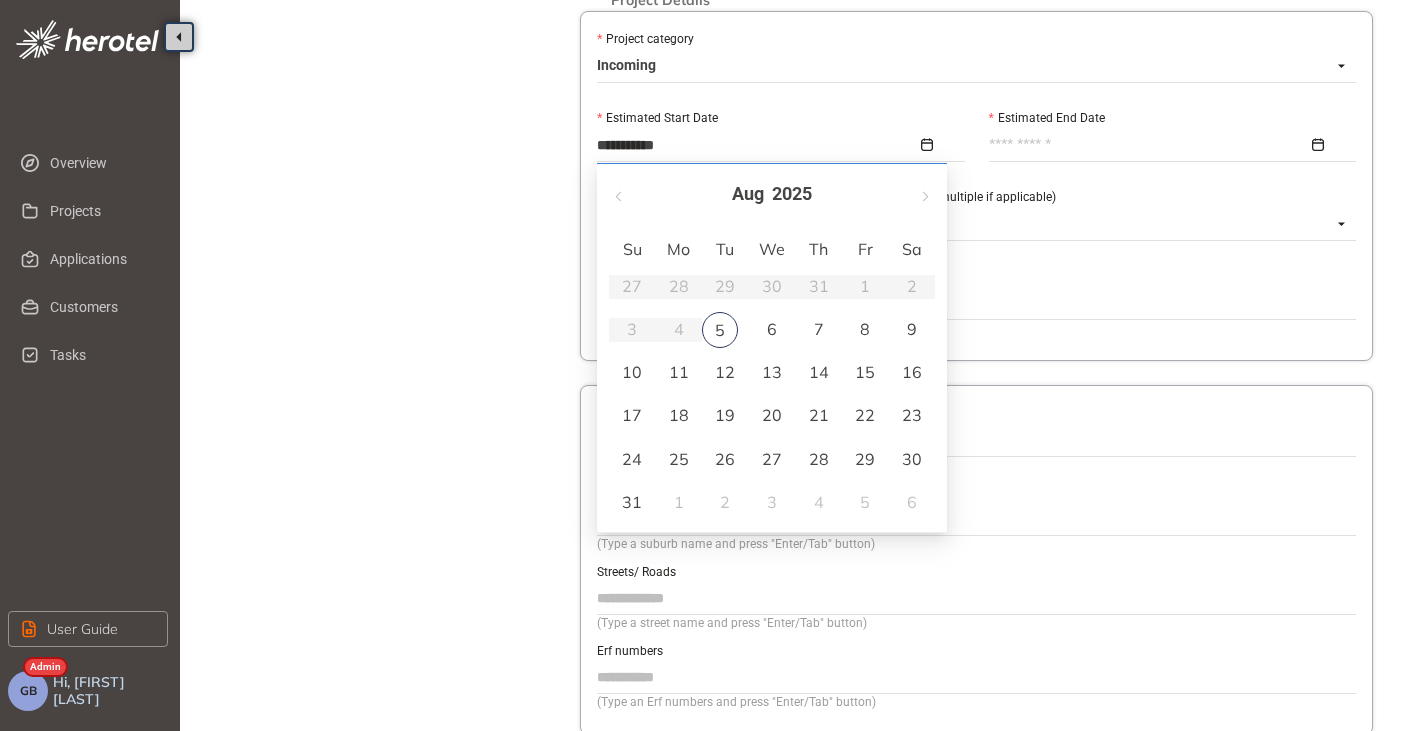 scroll, scrollTop: 800, scrollLeft: 0, axis: vertical 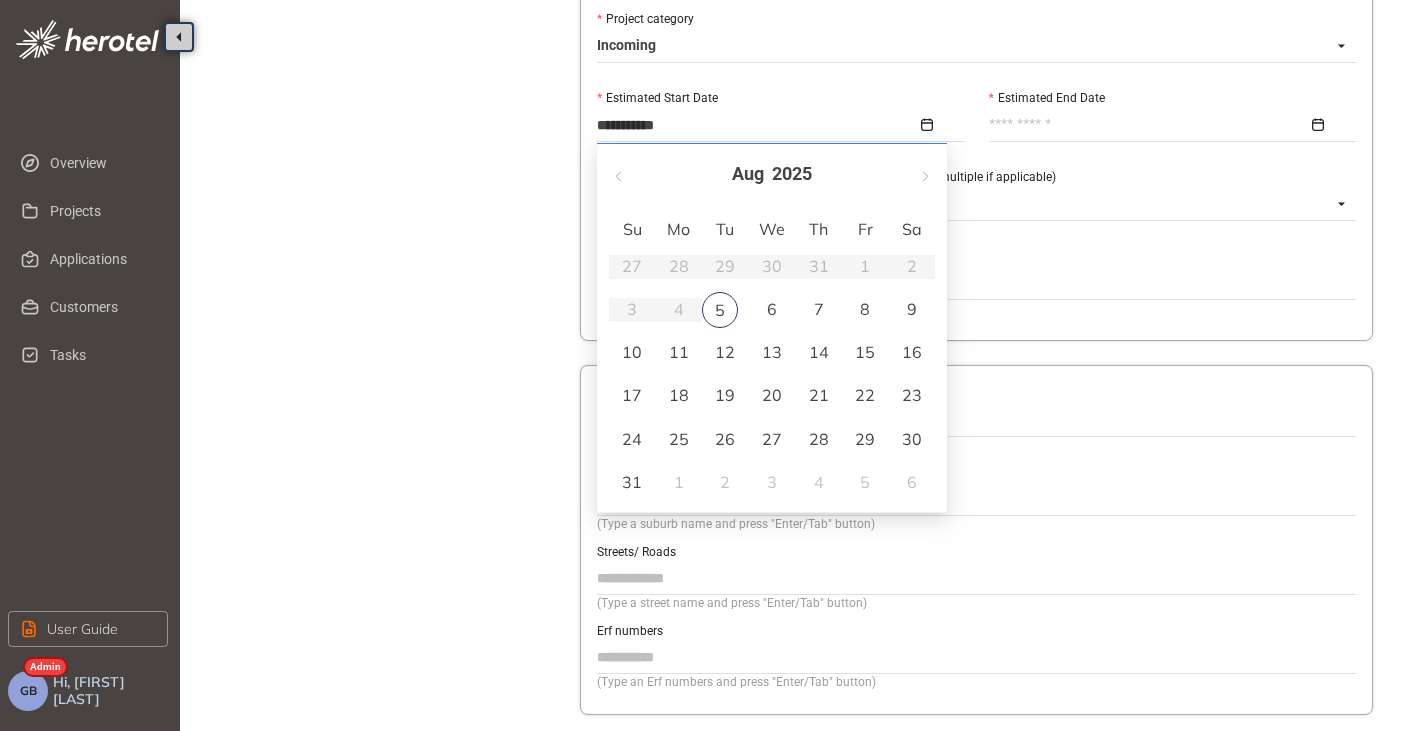 type on "**********" 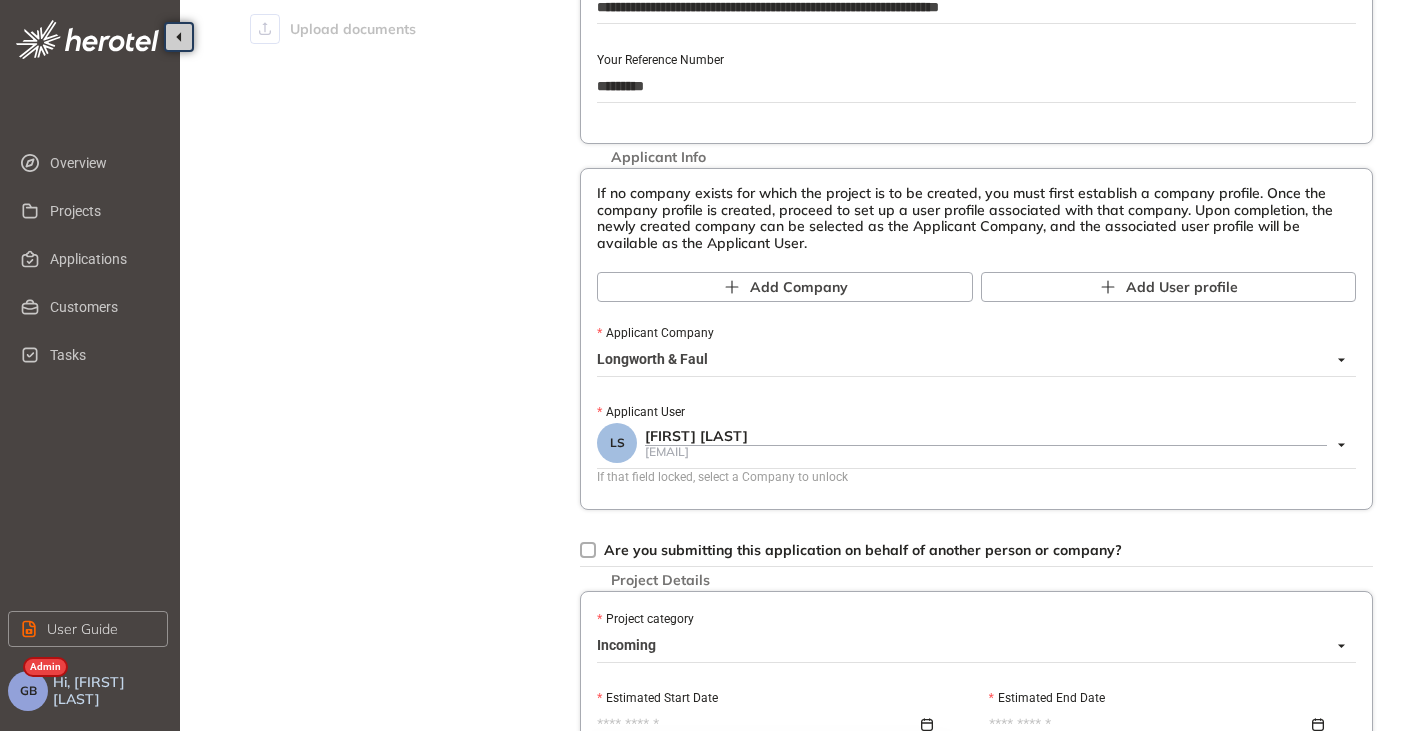 scroll, scrollTop: 200, scrollLeft: 0, axis: vertical 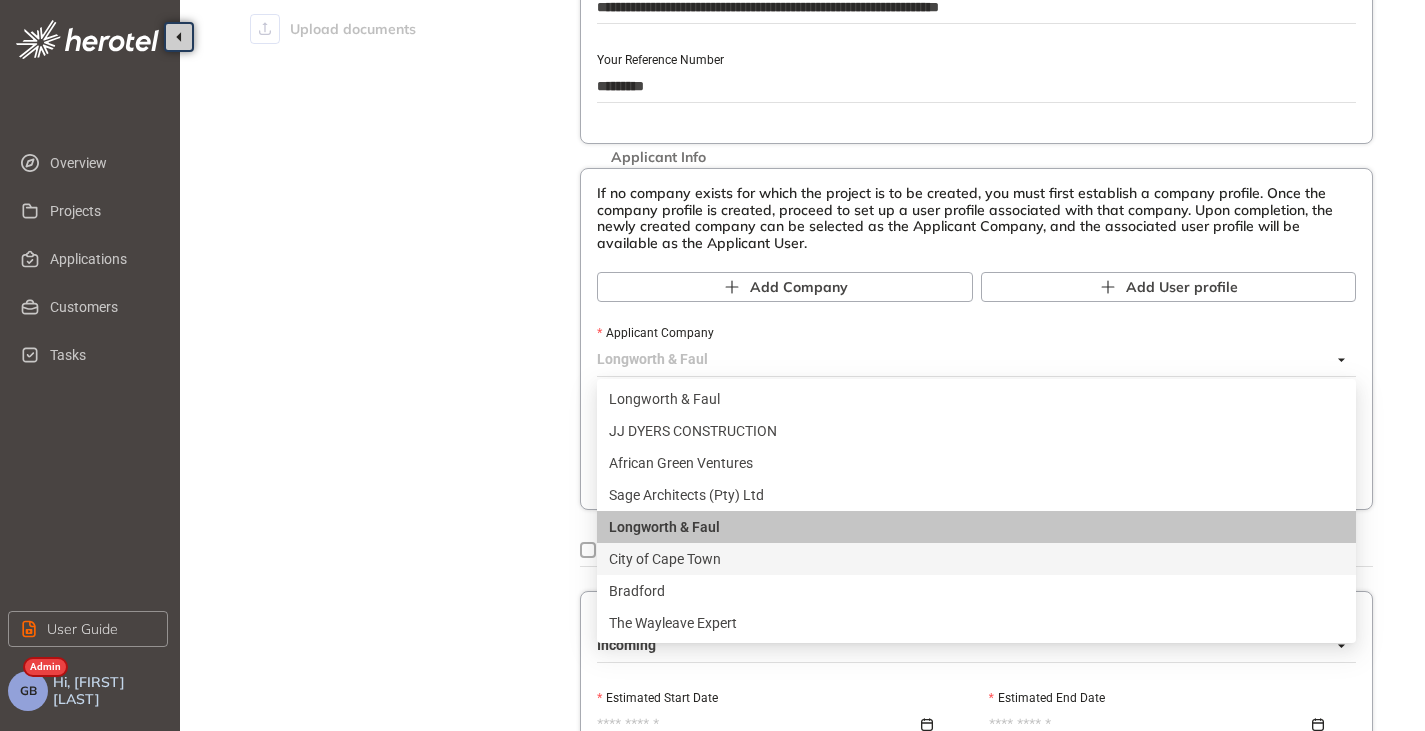 click on "City of Cape Town" at bounding box center (976, 559) 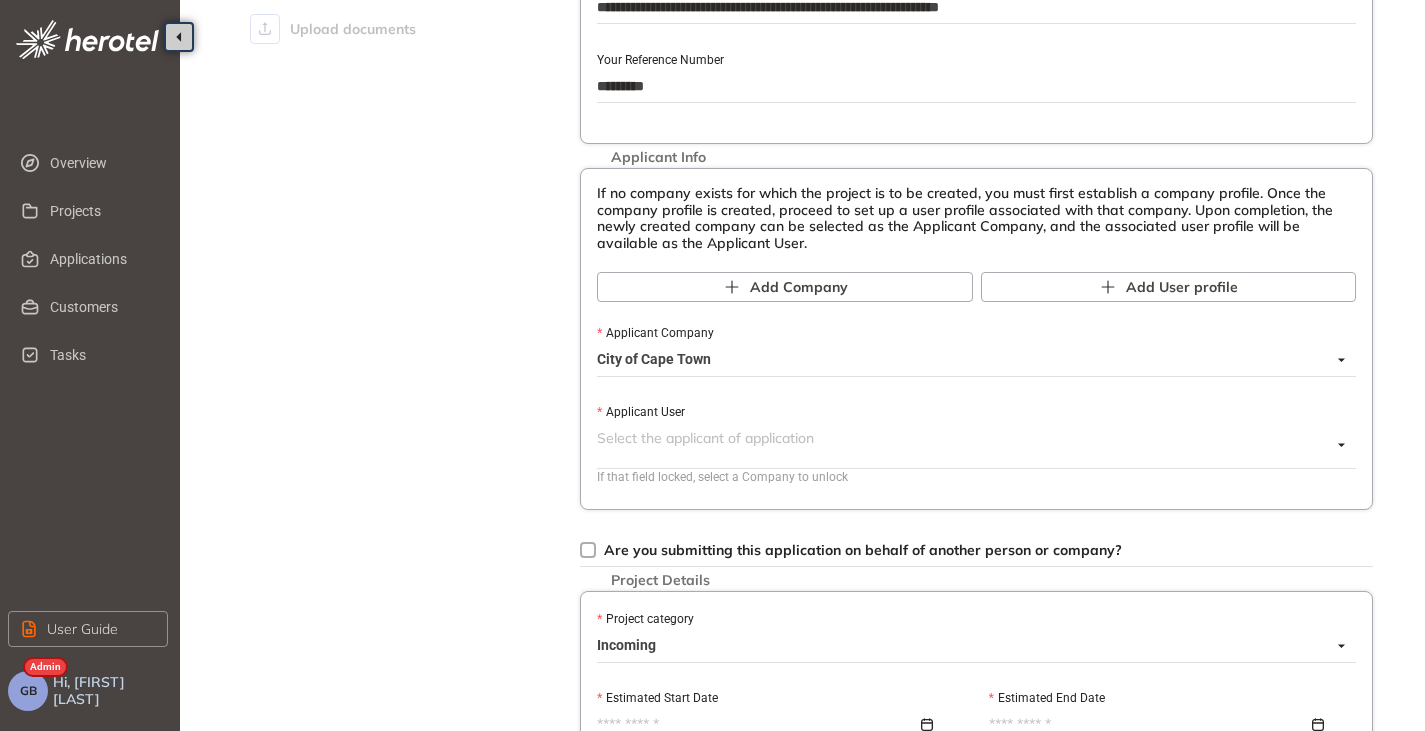 scroll, scrollTop: 0, scrollLeft: 0, axis: both 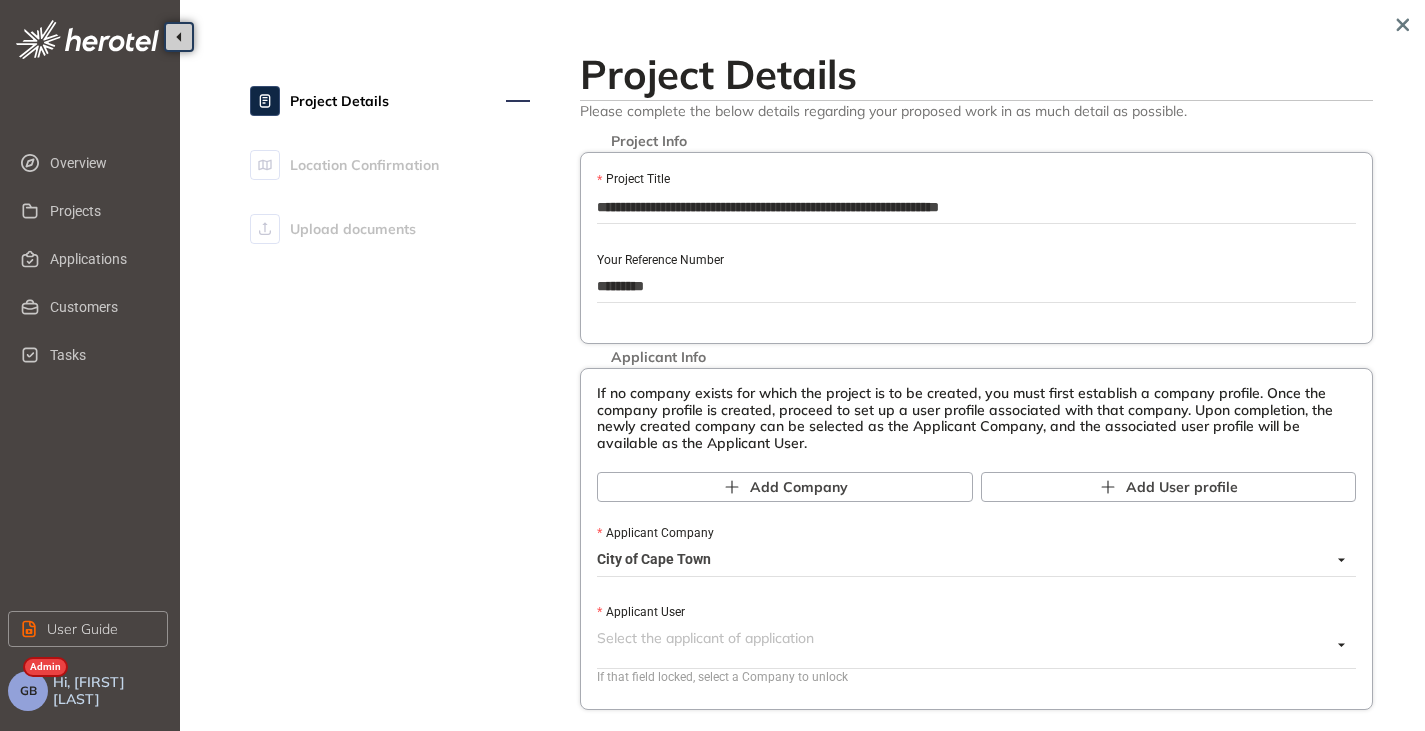 drag, startPoint x: 1169, startPoint y: 201, endPoint x: 577, endPoint y: 197, distance: 592.0135 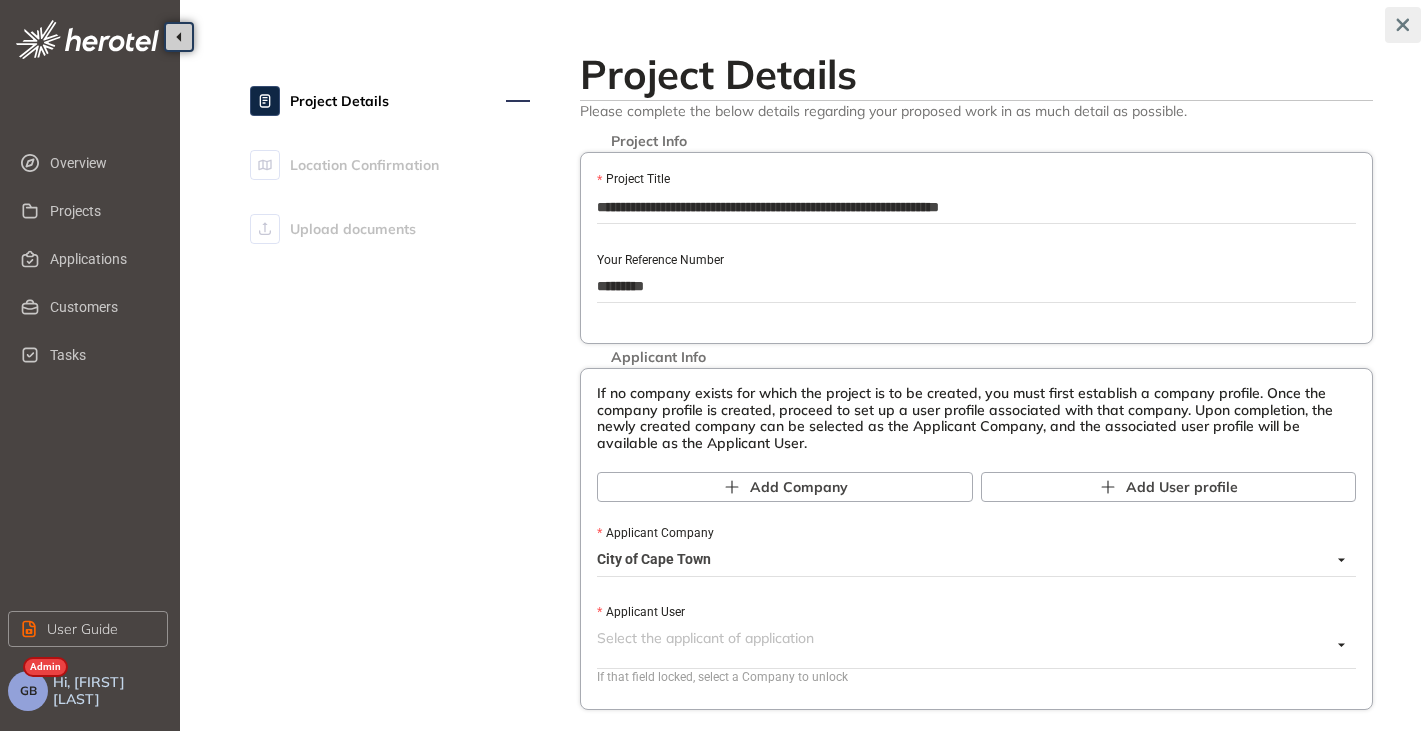 click 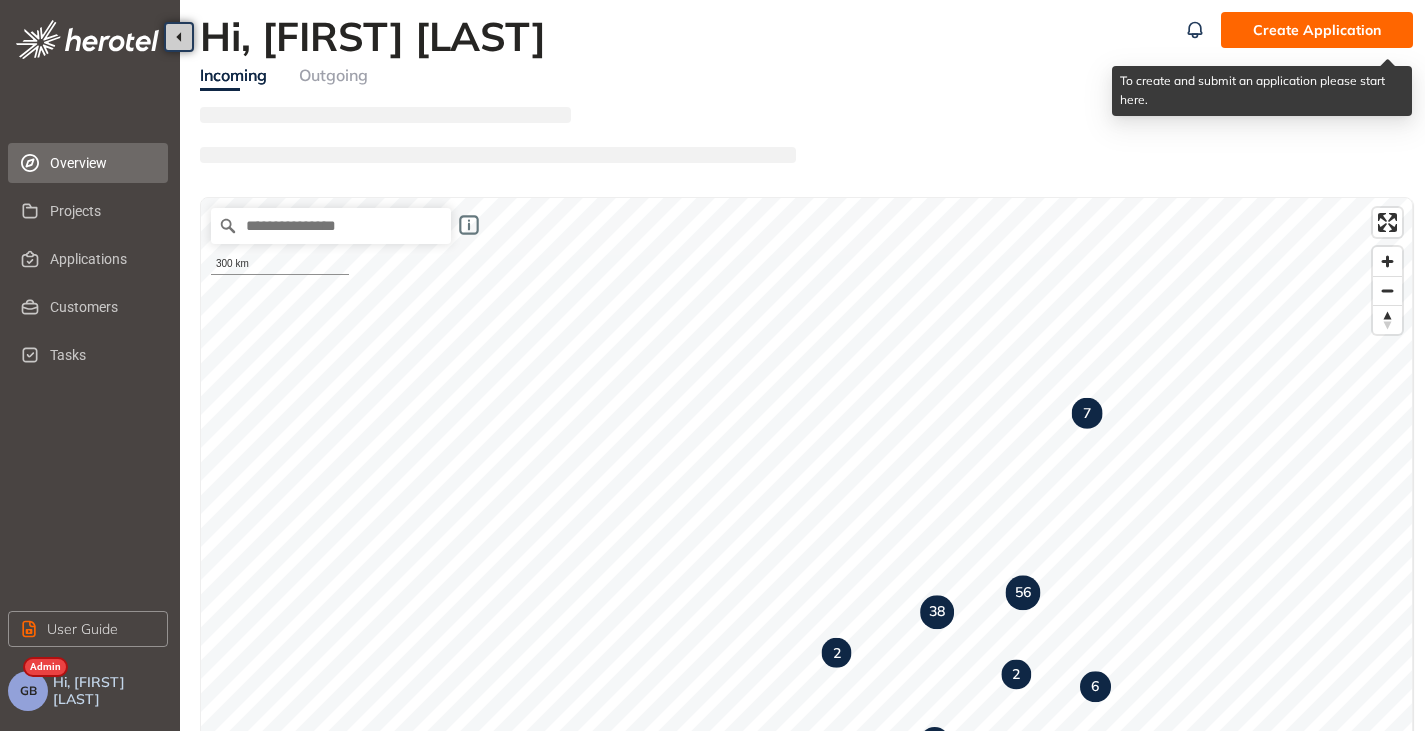 click on "Create Application" at bounding box center (1317, 30) 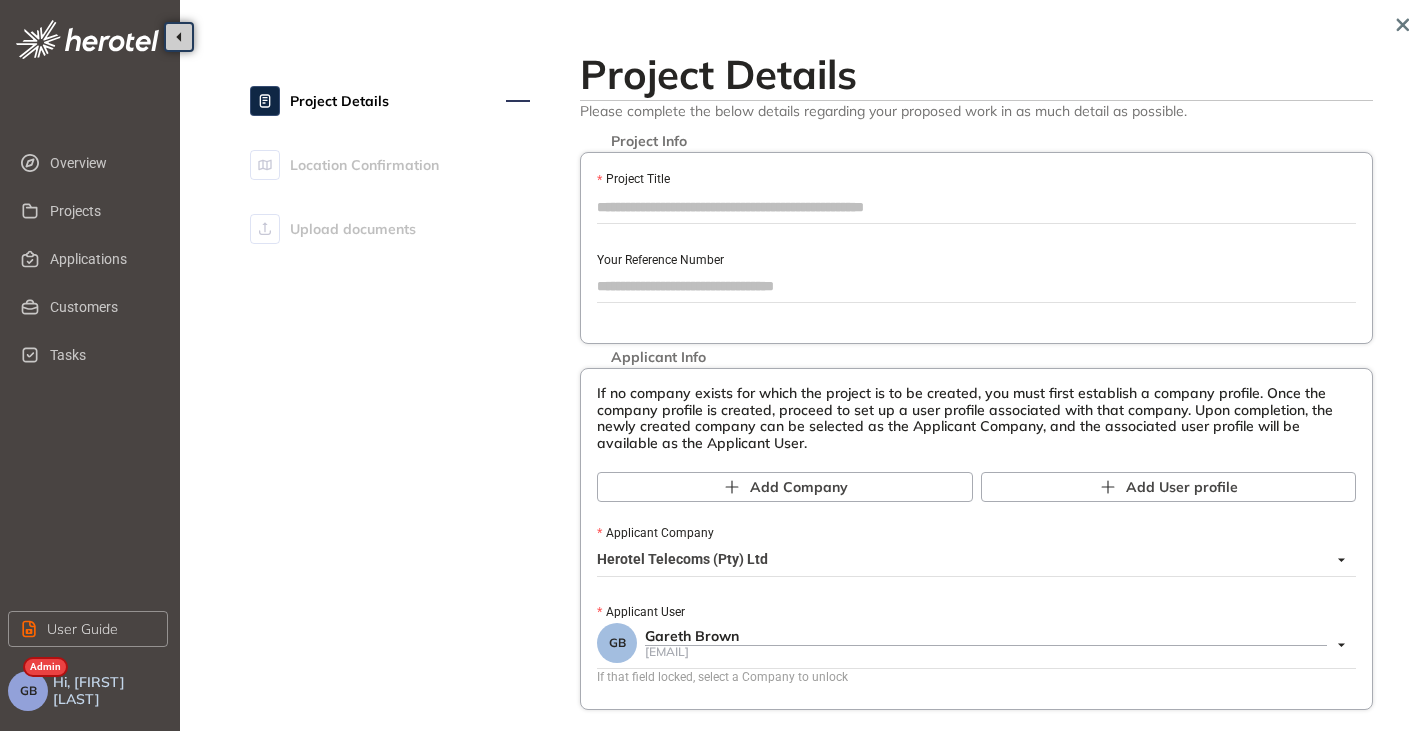 paste on "**********" 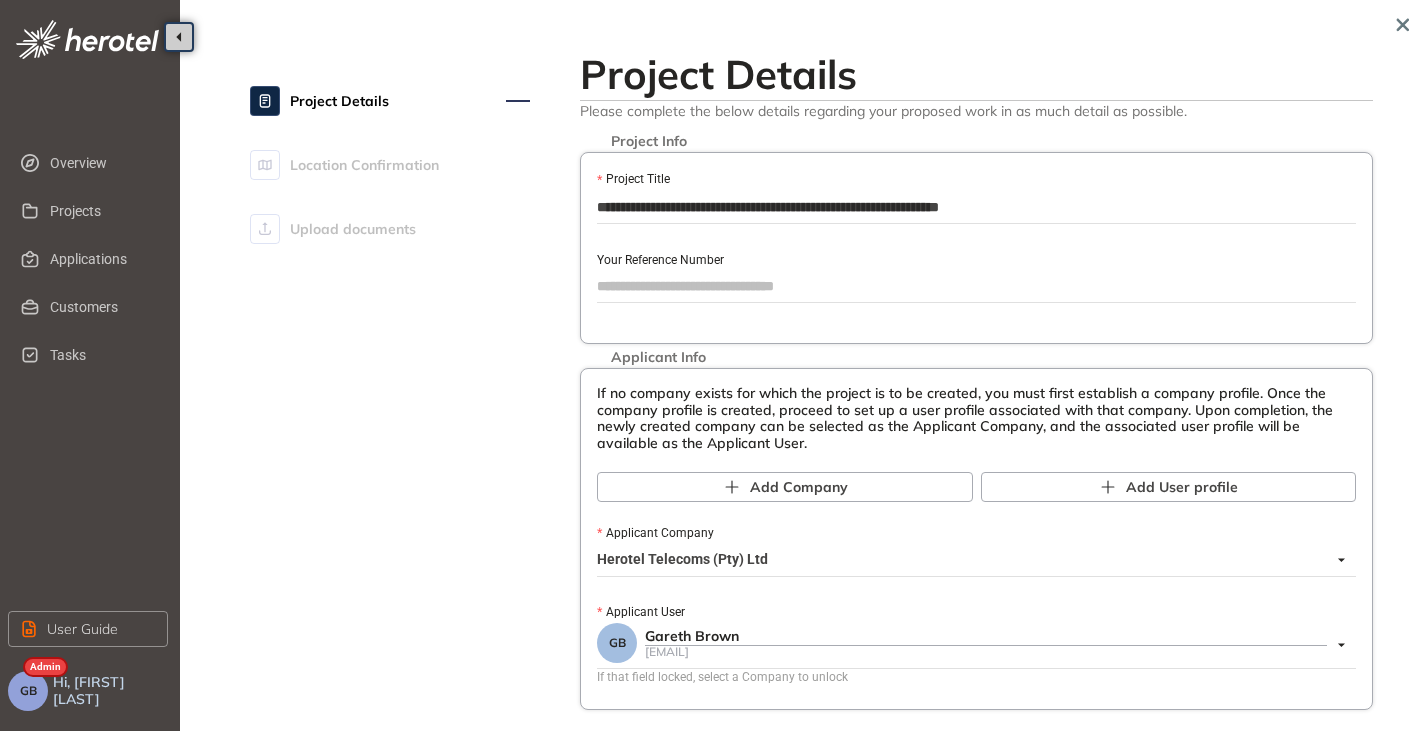 type on "**********" 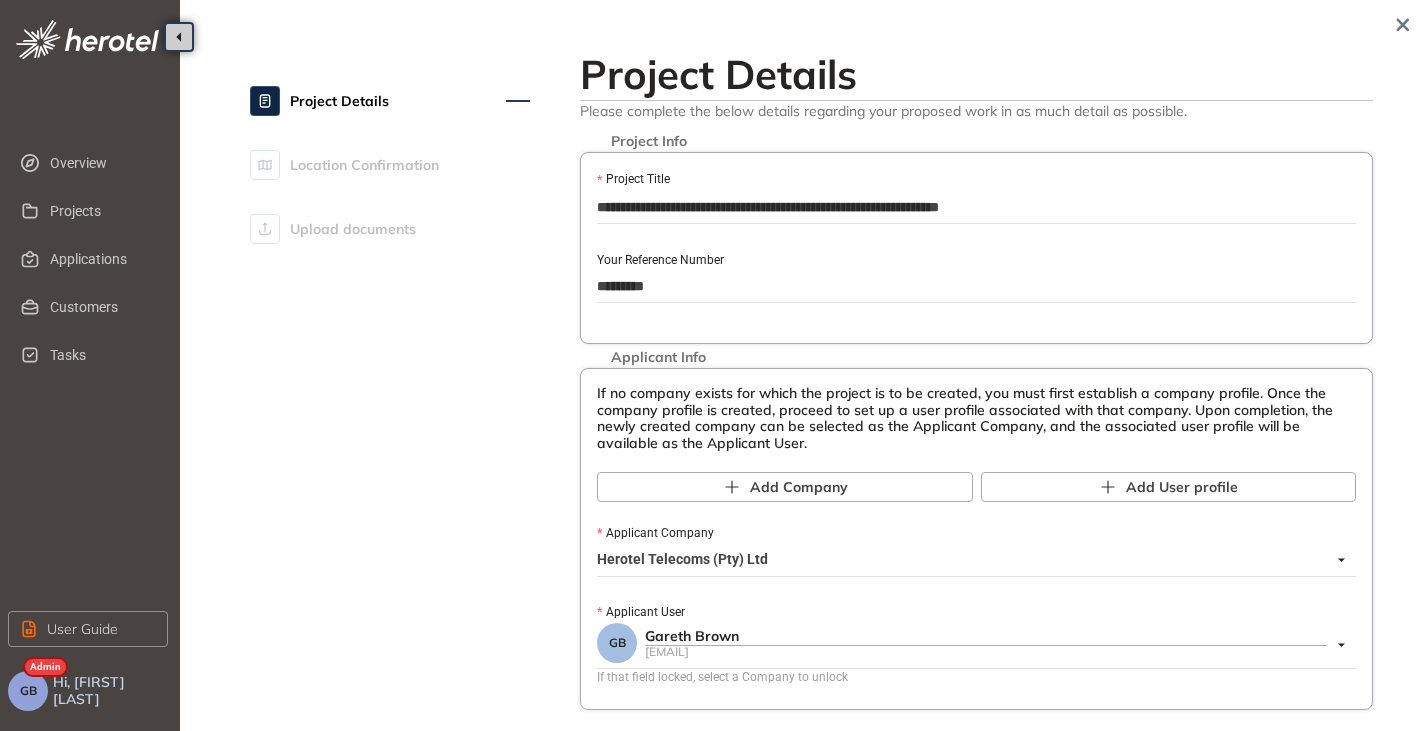 click on "Herotel Telecoms (Pty) Ltd" at bounding box center [971, 560] 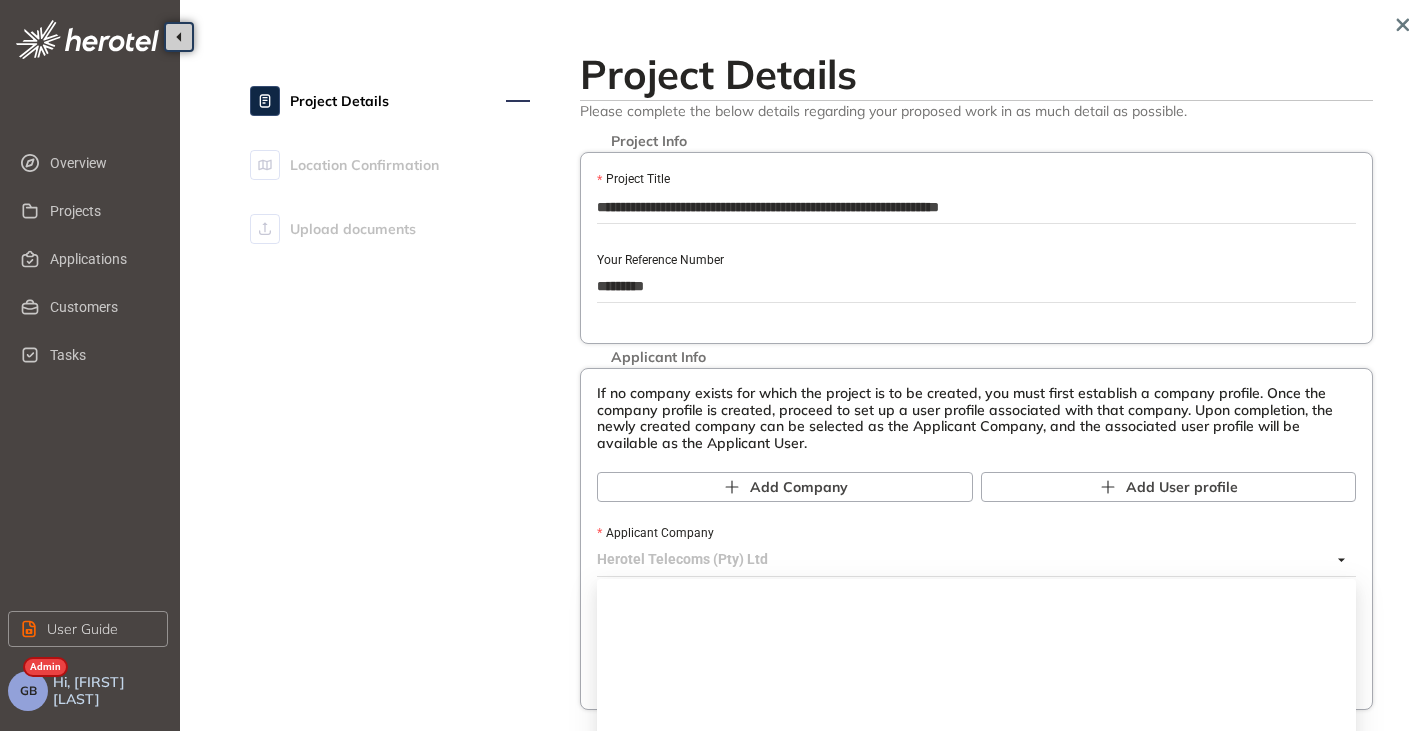 scroll, scrollTop: 2064, scrollLeft: 0, axis: vertical 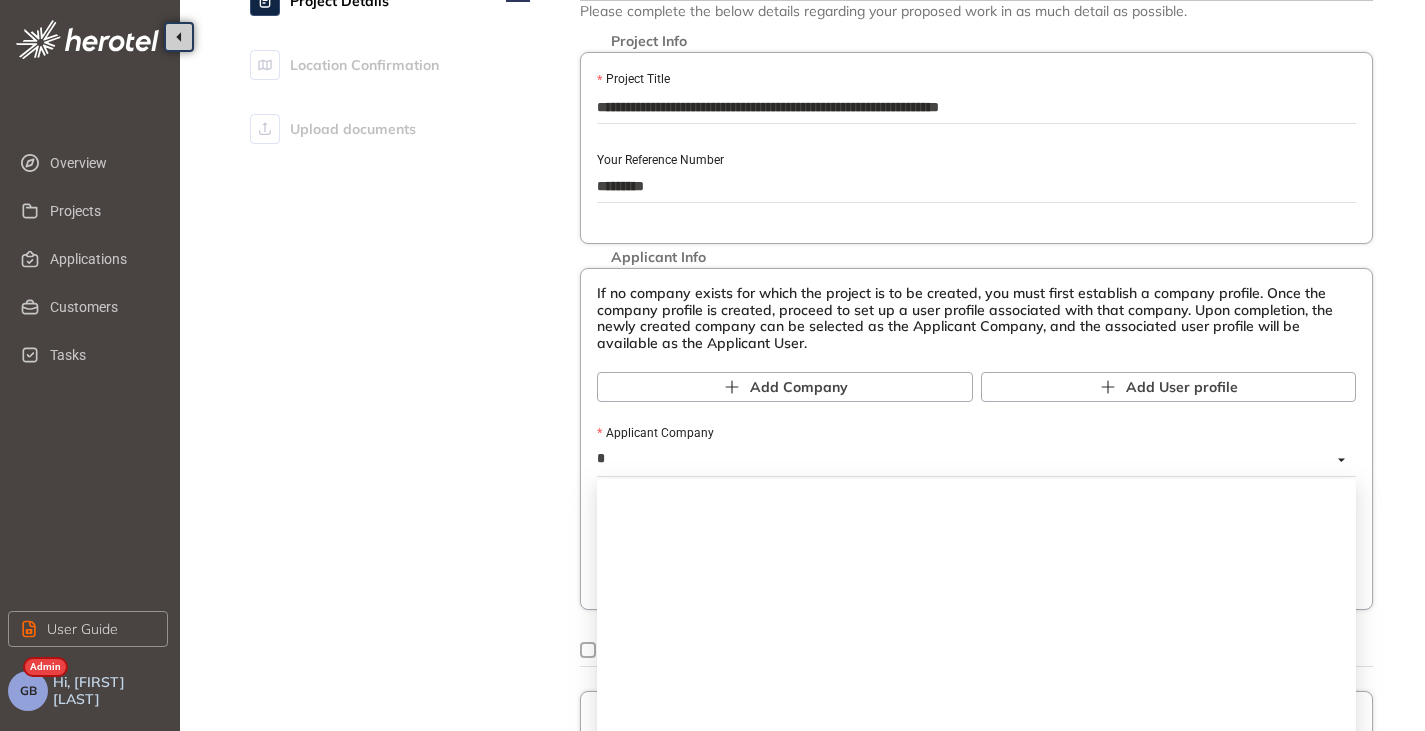 type on "**" 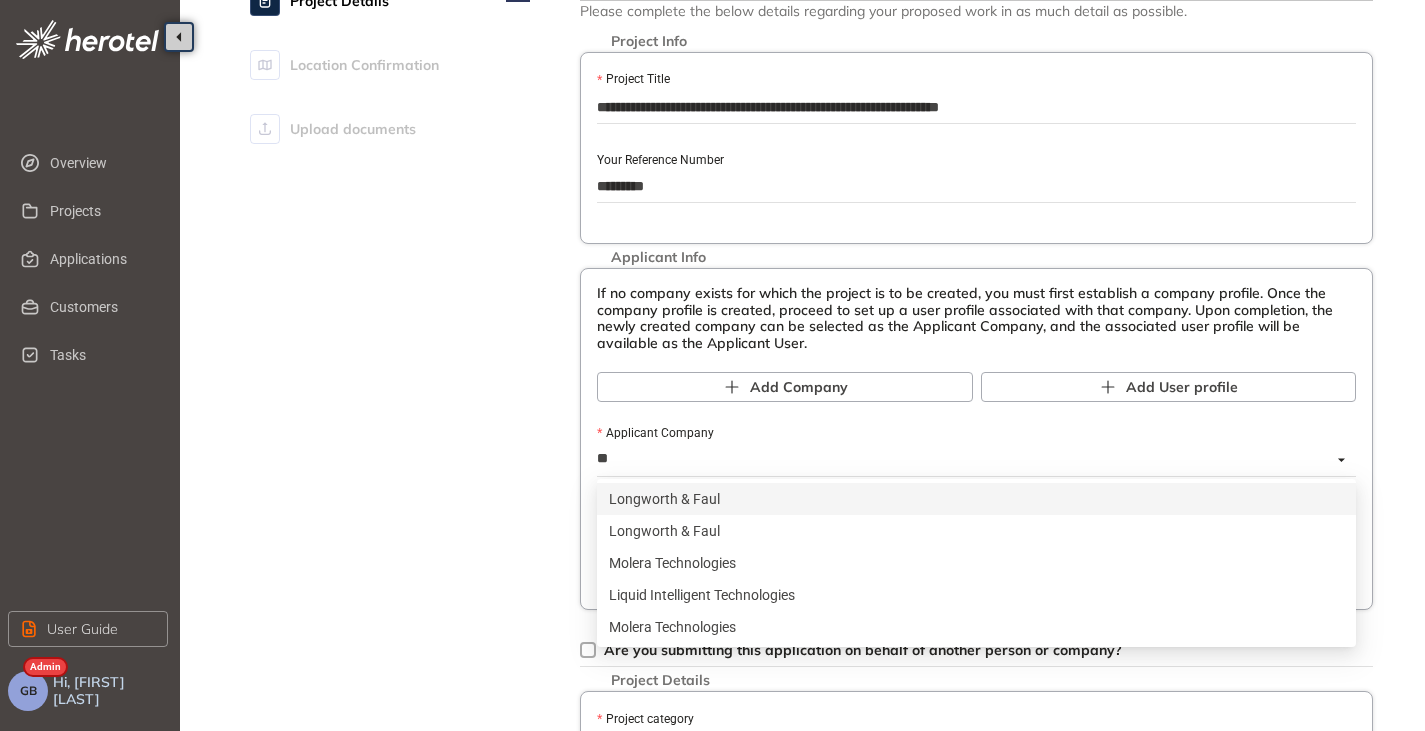scroll, scrollTop: 0, scrollLeft: 0, axis: both 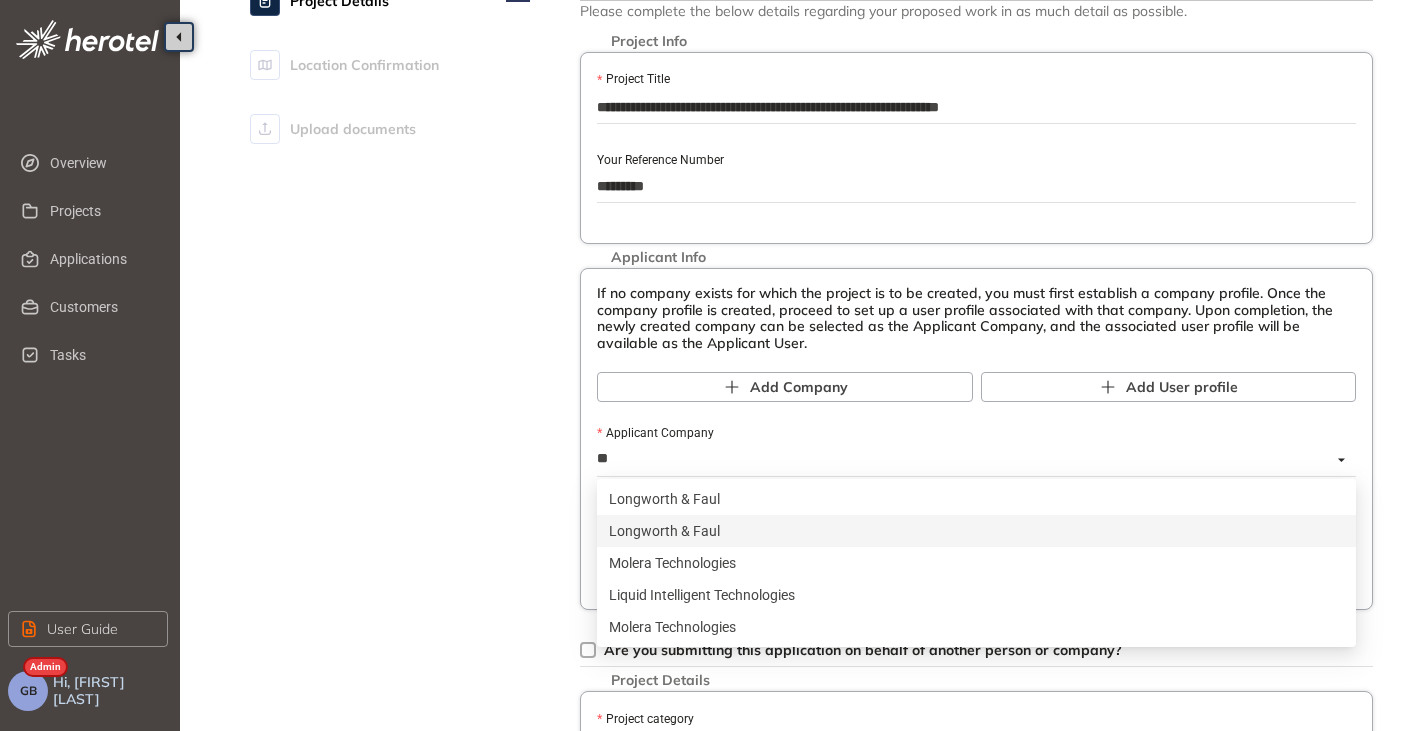 click on "Longworth & Faul" at bounding box center [976, 531] 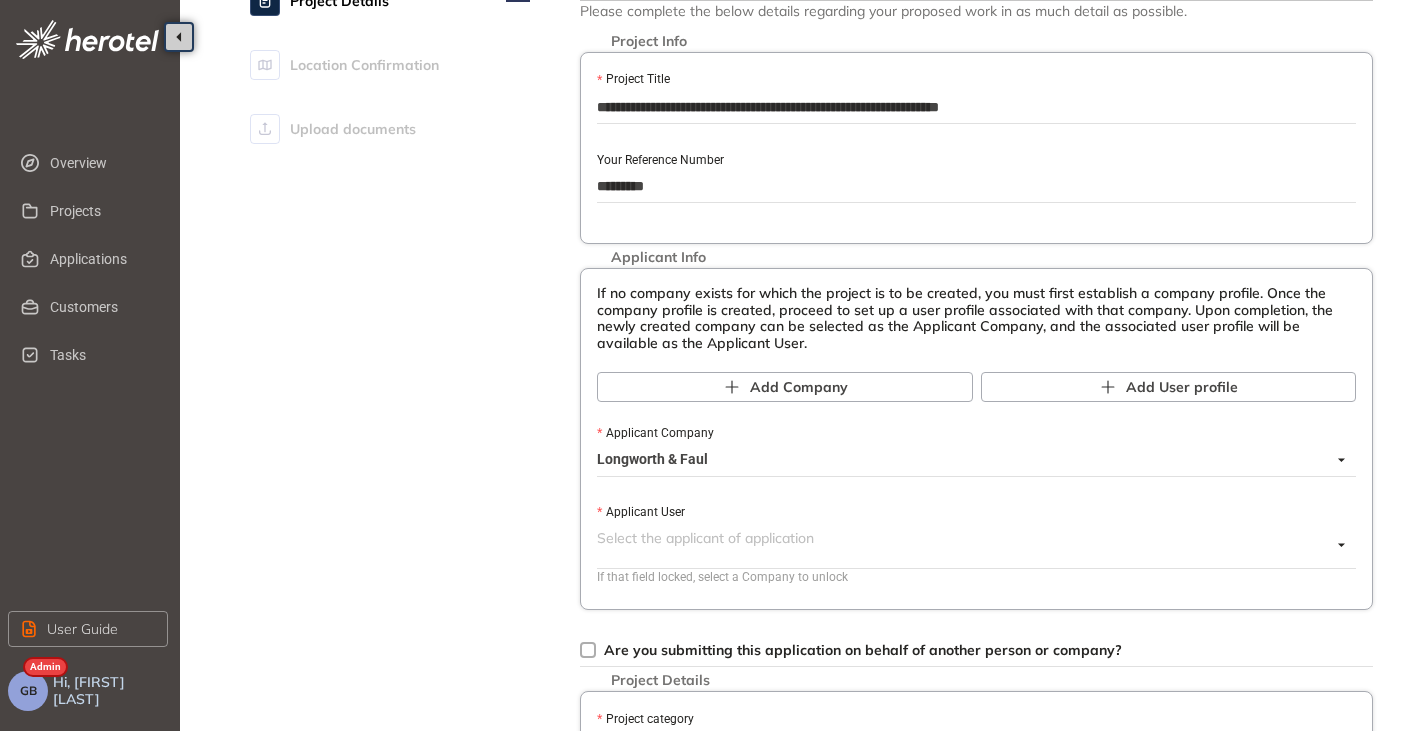 click at bounding box center [964, 545] 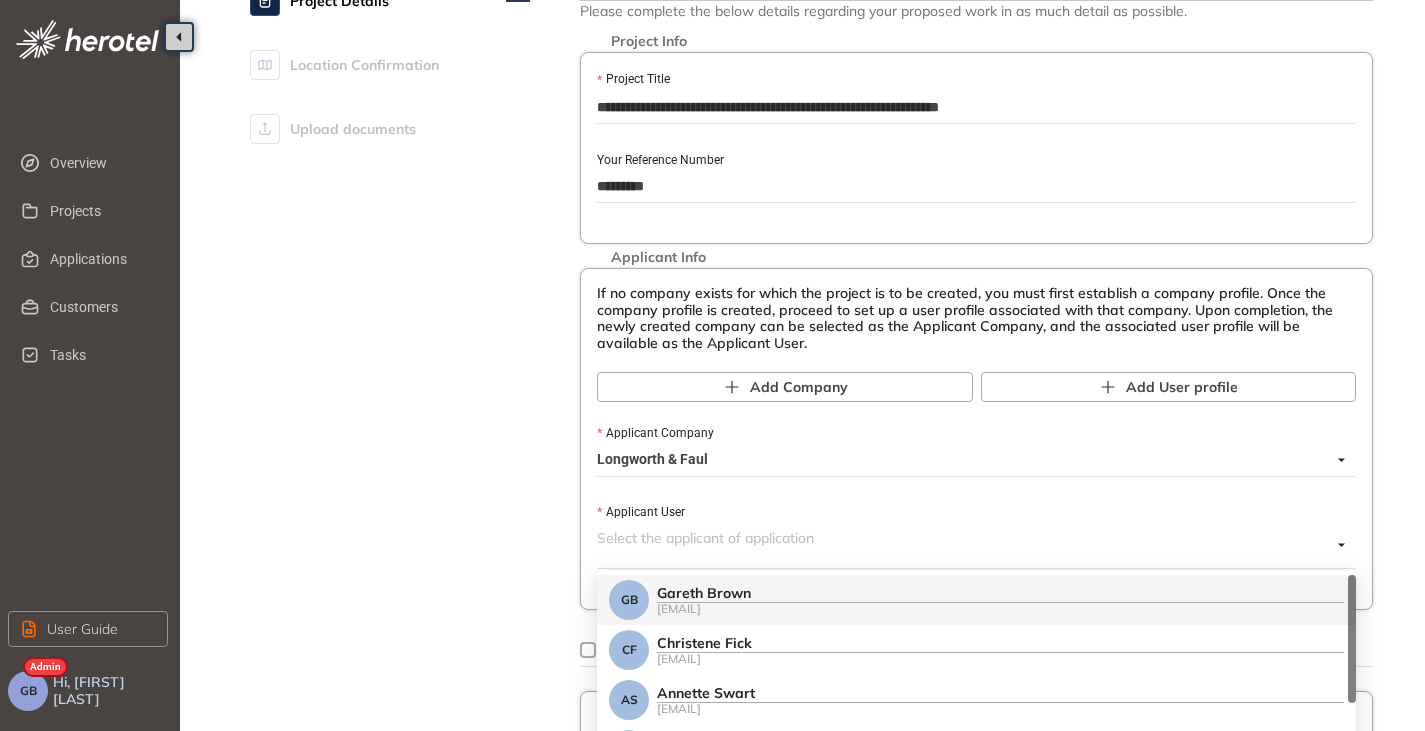 scroll, scrollTop: 300, scrollLeft: 0, axis: vertical 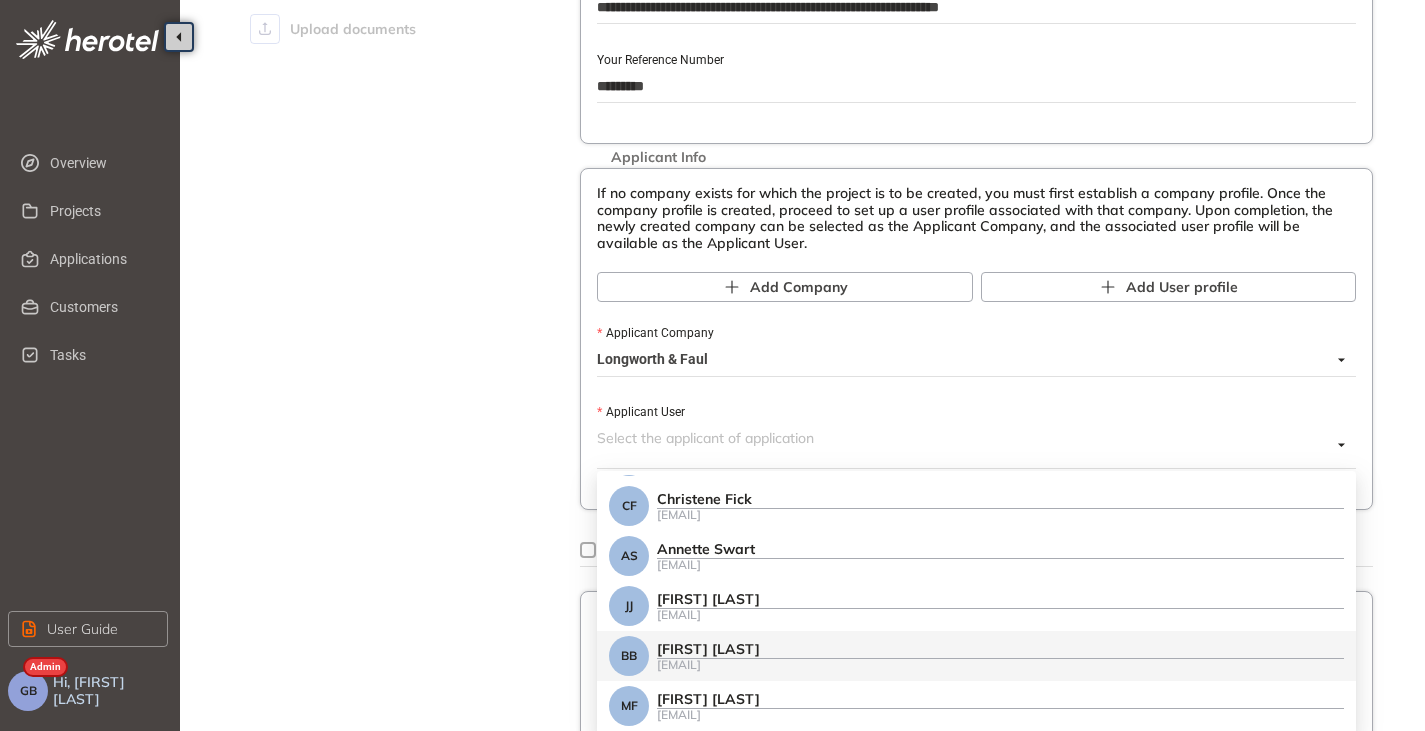 click on "Applicant User" at bounding box center (964, 438) 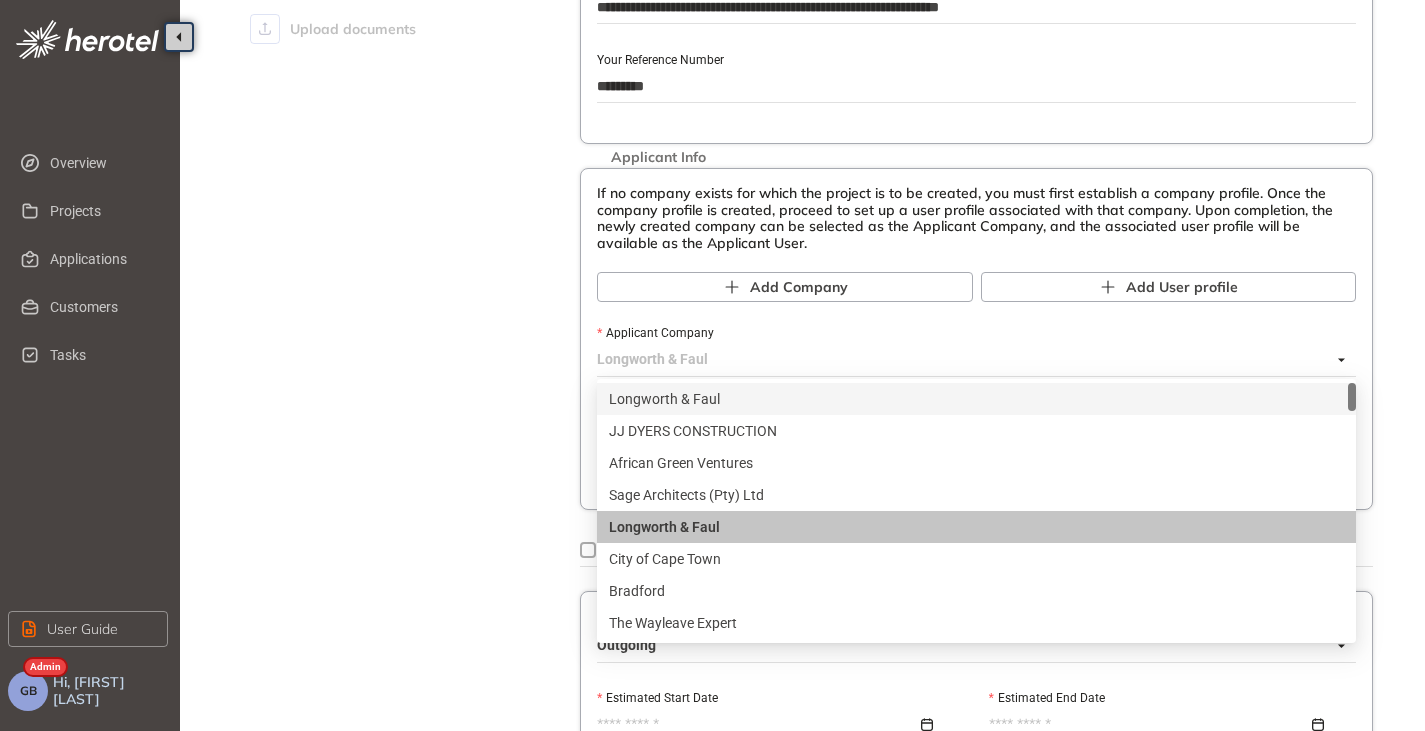 click on "Longworth & Faul" at bounding box center (976, 399) 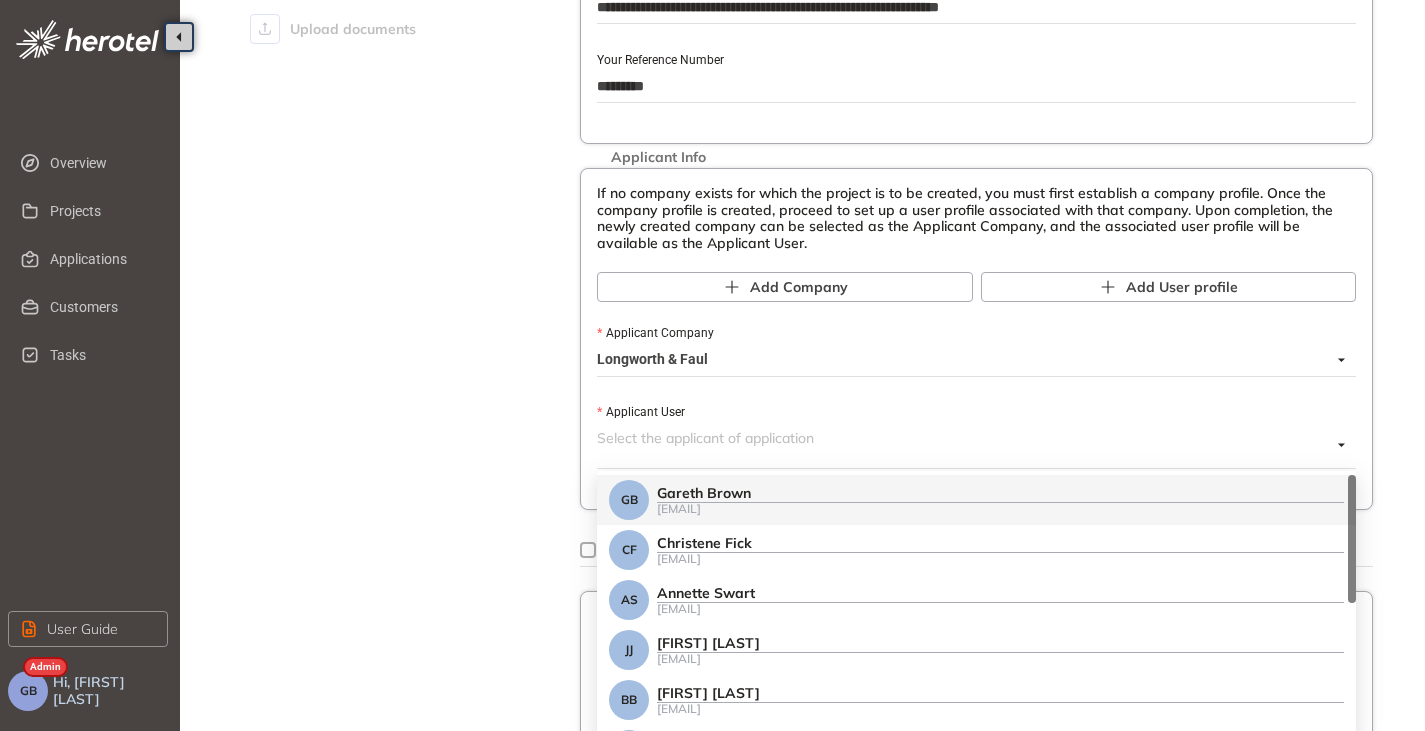 click on "Applicant User" at bounding box center [964, 438] 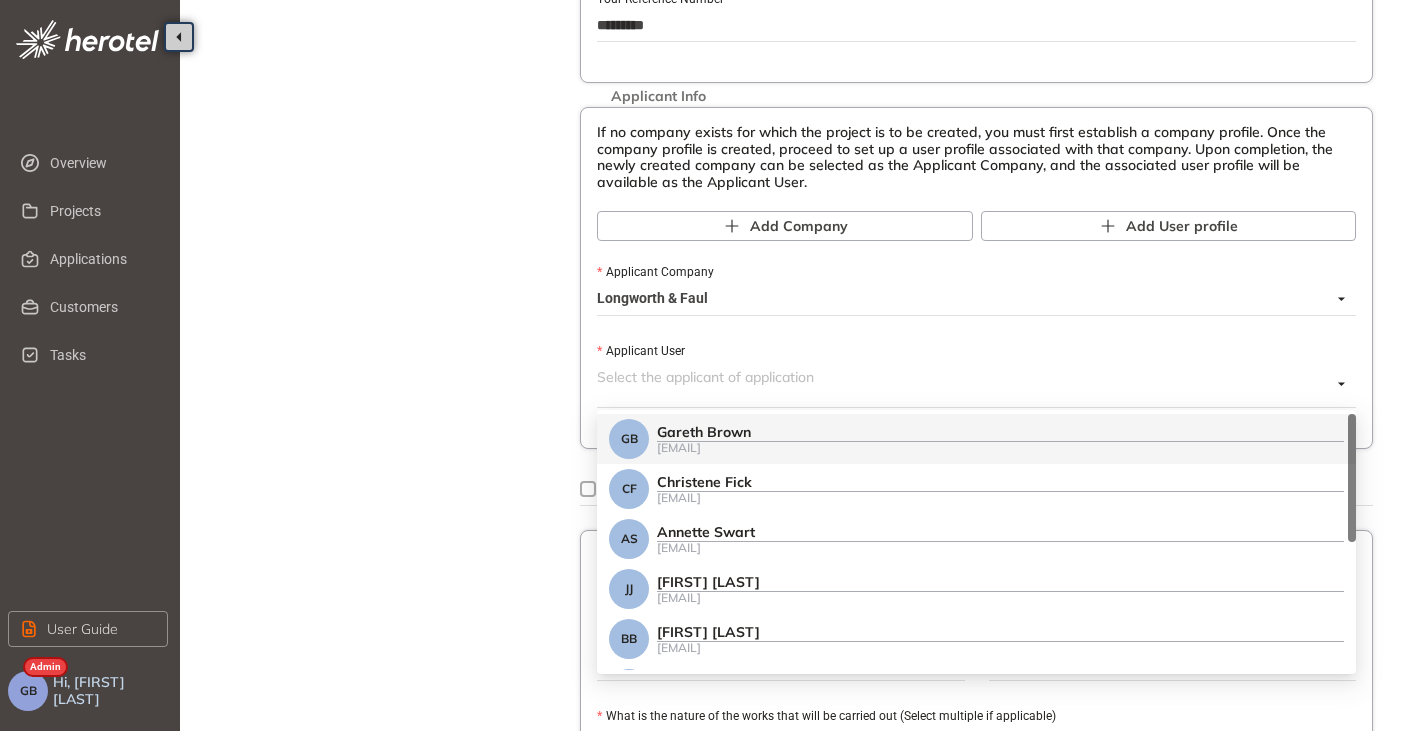 scroll, scrollTop: 400, scrollLeft: 0, axis: vertical 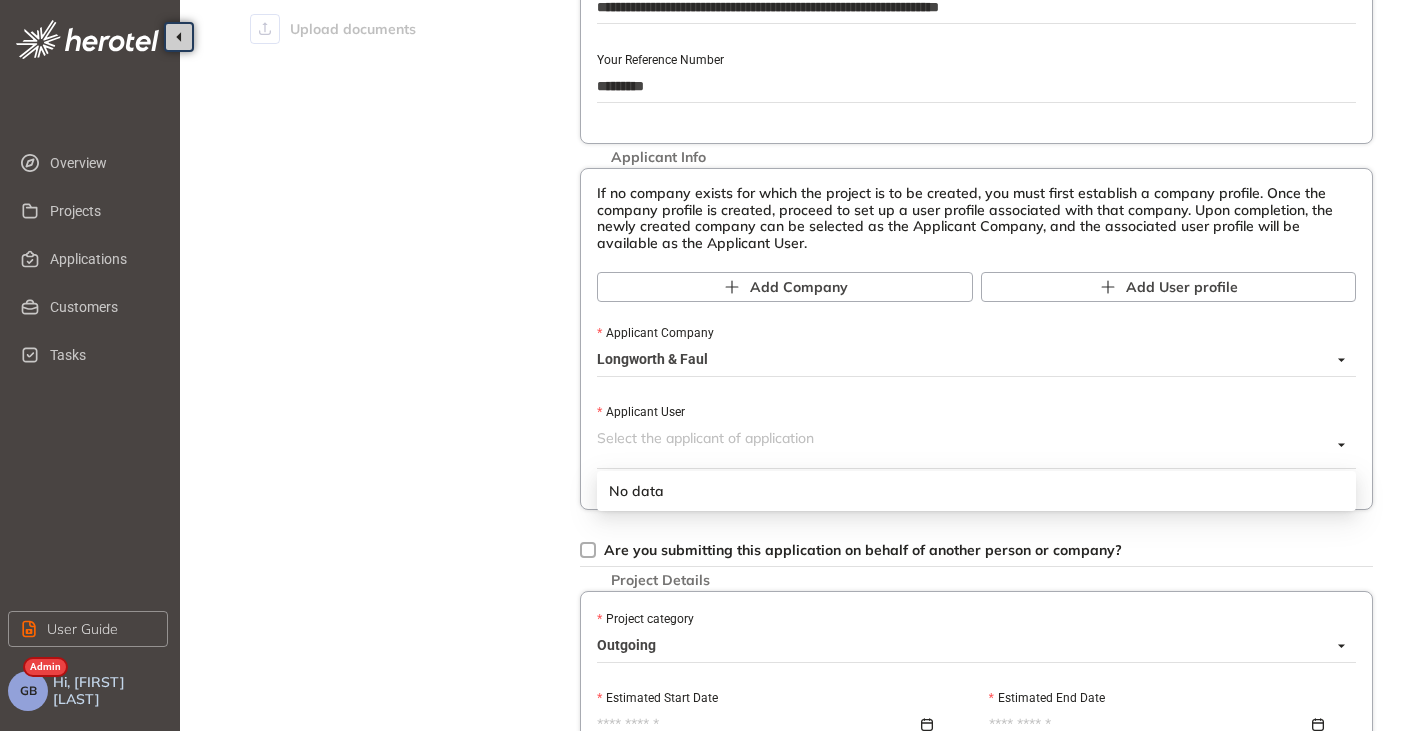 click on "Longworth & Faul" at bounding box center (971, 360) 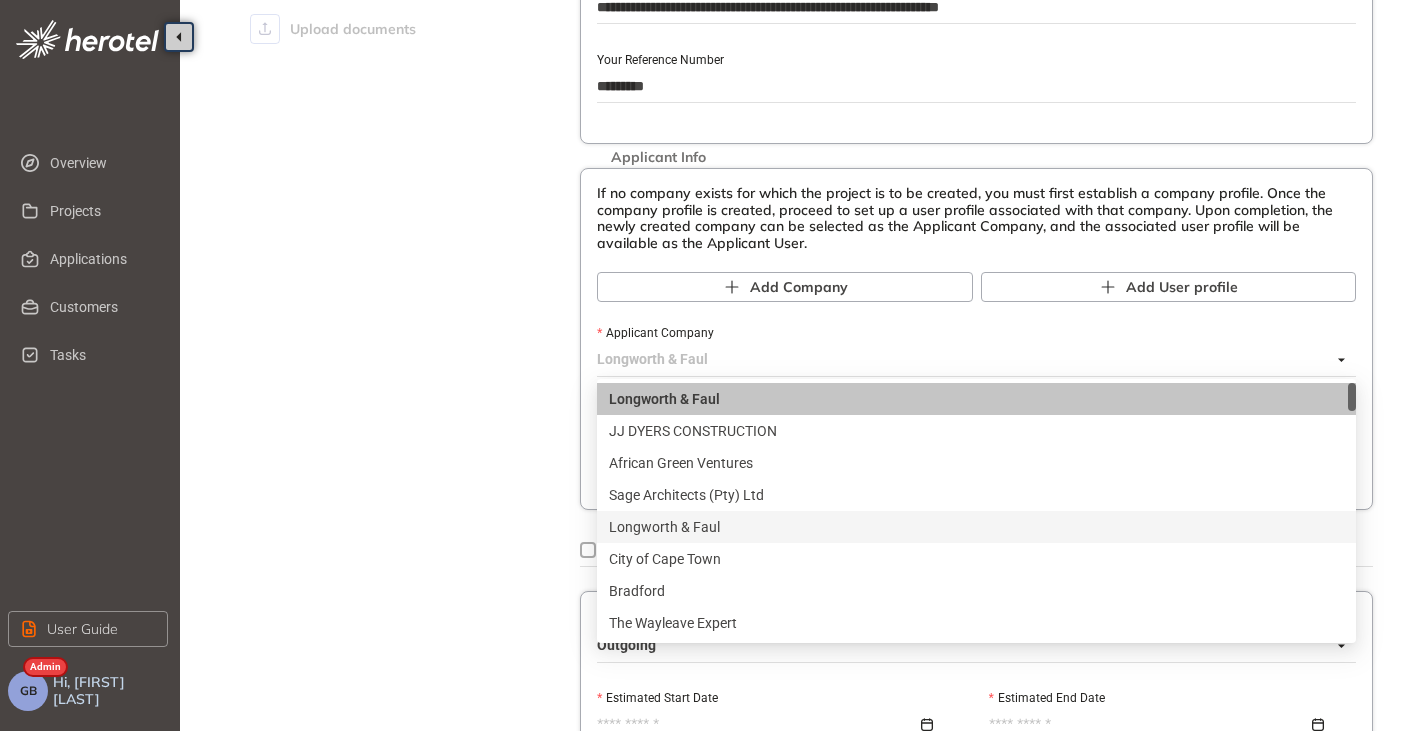click on "Longworth & Faul" at bounding box center (976, 527) 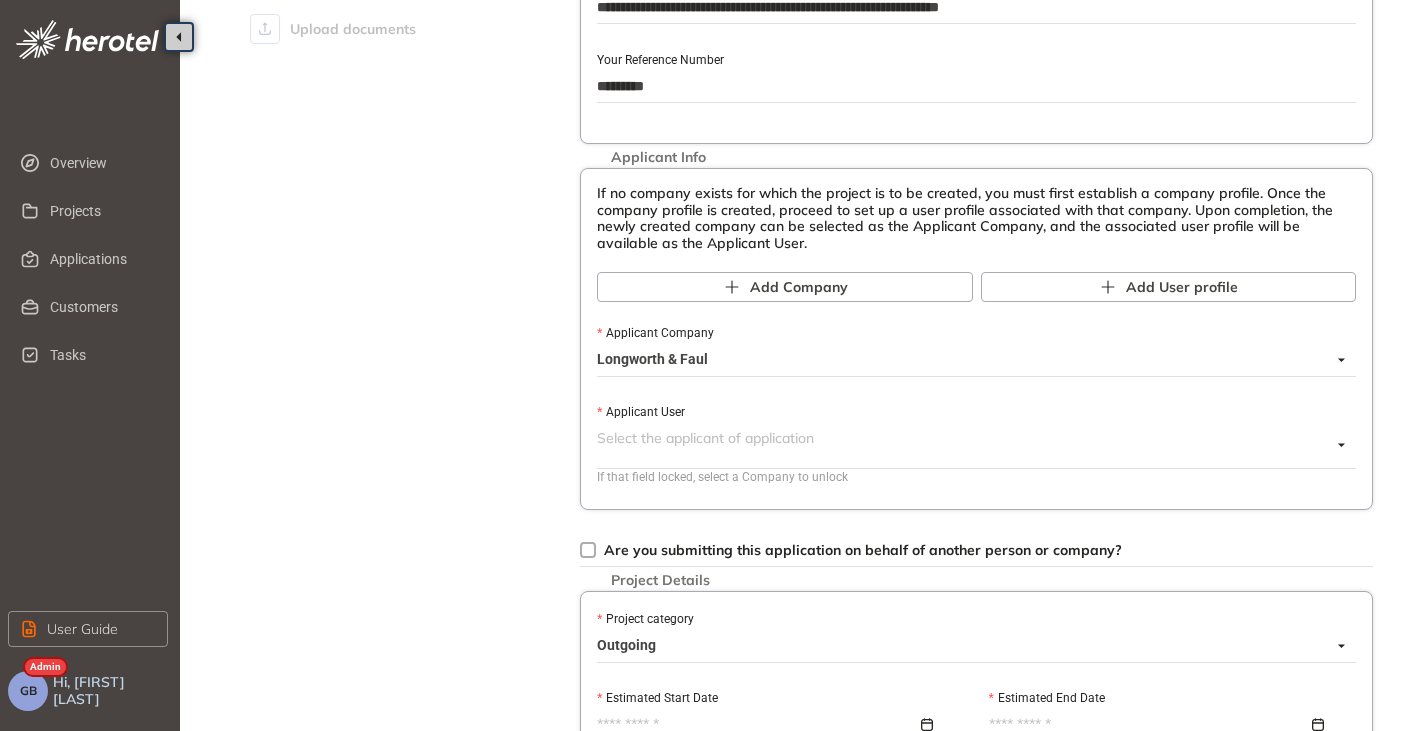 click on "Applicant User" at bounding box center [964, 438] 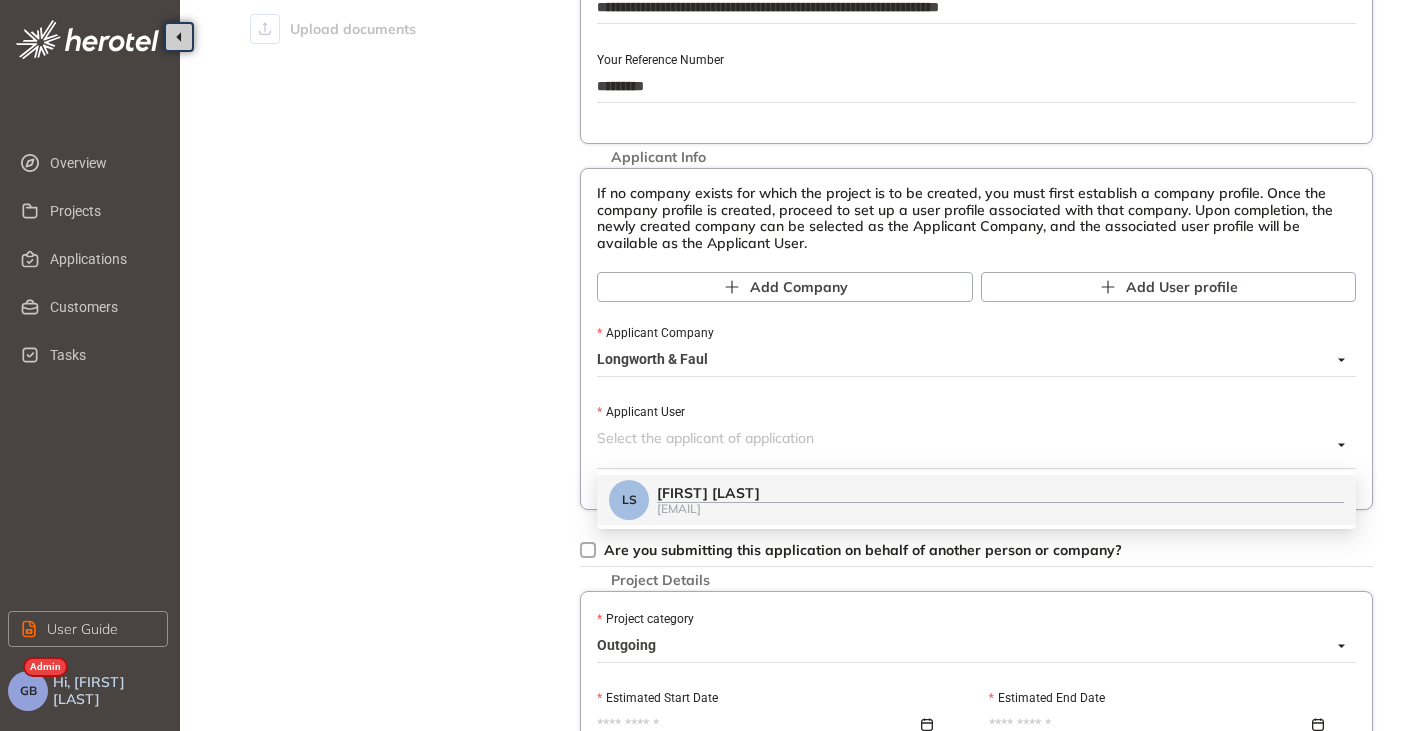 click on "[FIRST] [LAST]" at bounding box center [1000, 493] 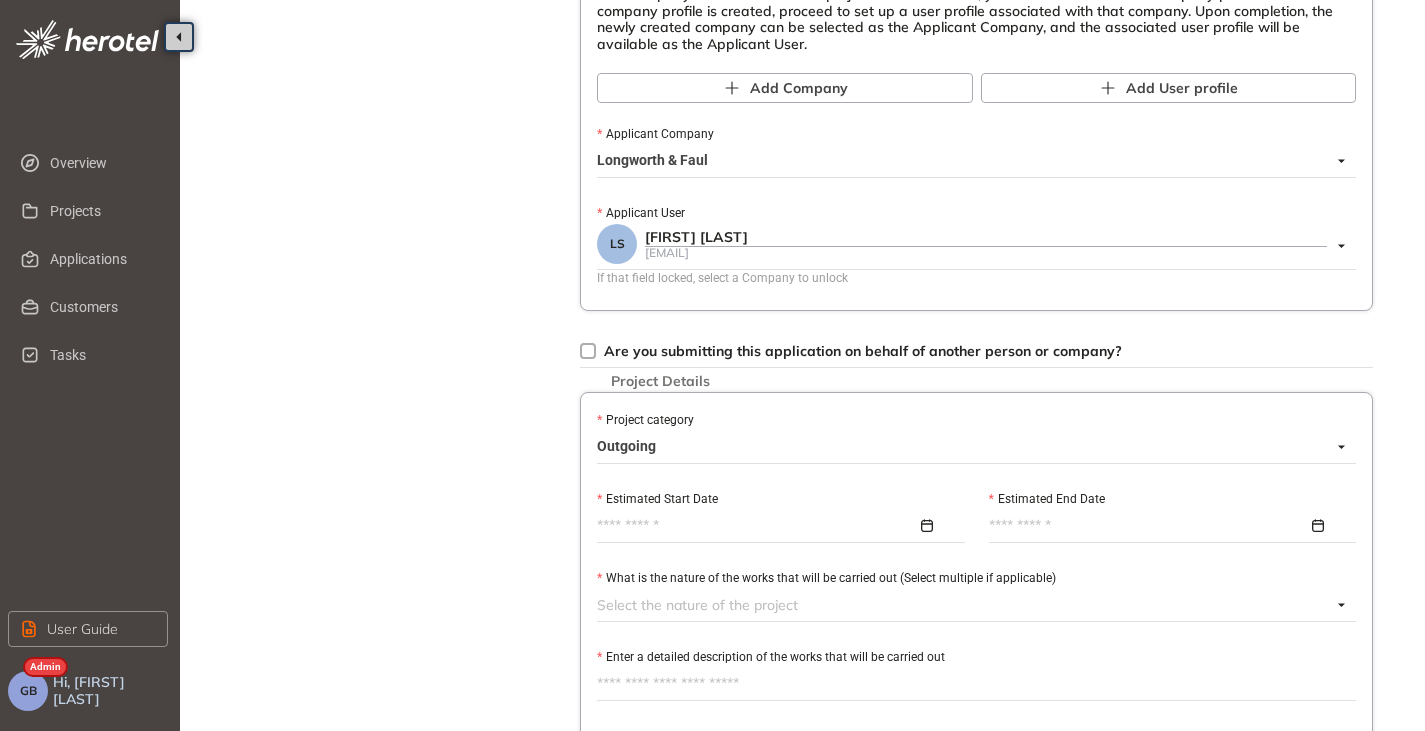 scroll, scrollTop: 400, scrollLeft: 0, axis: vertical 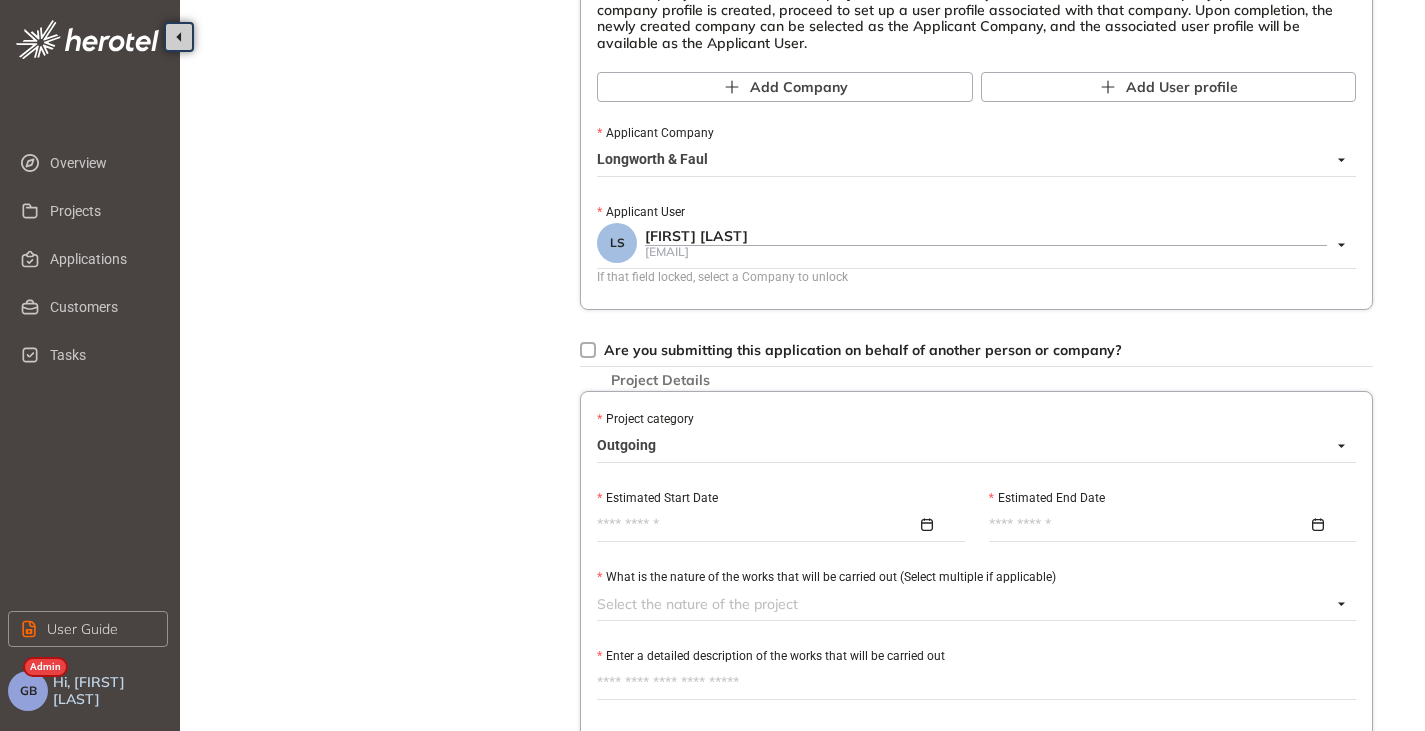 click on "Outgoing" at bounding box center (971, 446) 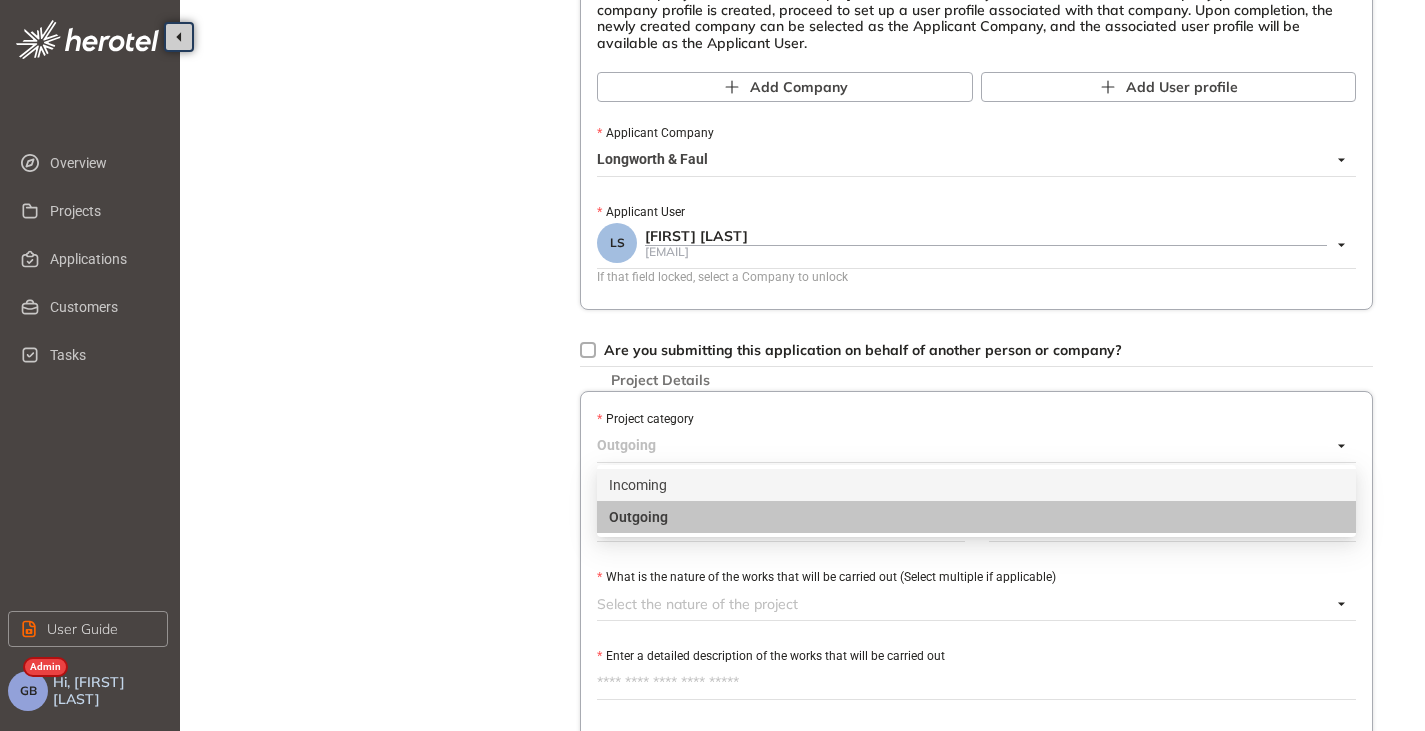 click on "Incoming" at bounding box center (976, 485) 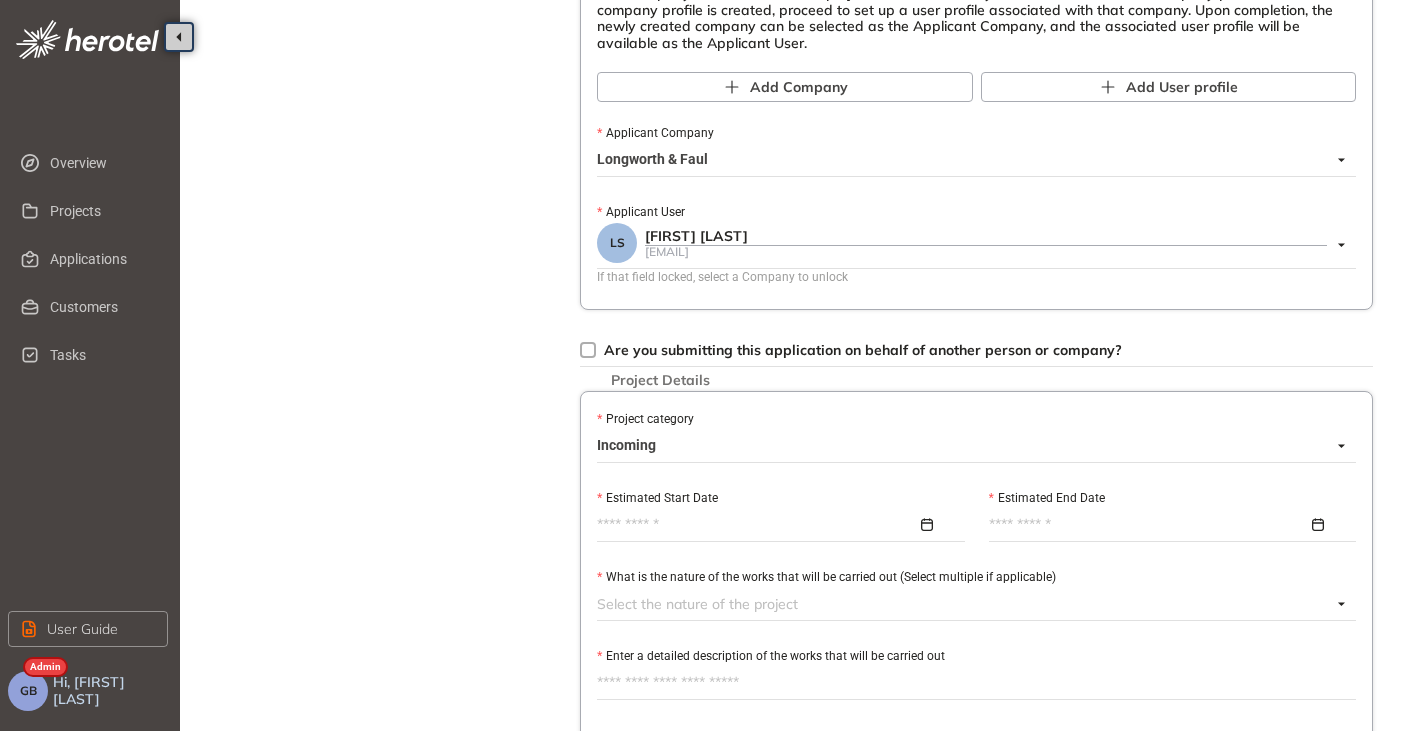 click on "Estimated Start Date" at bounding box center (757, 525) 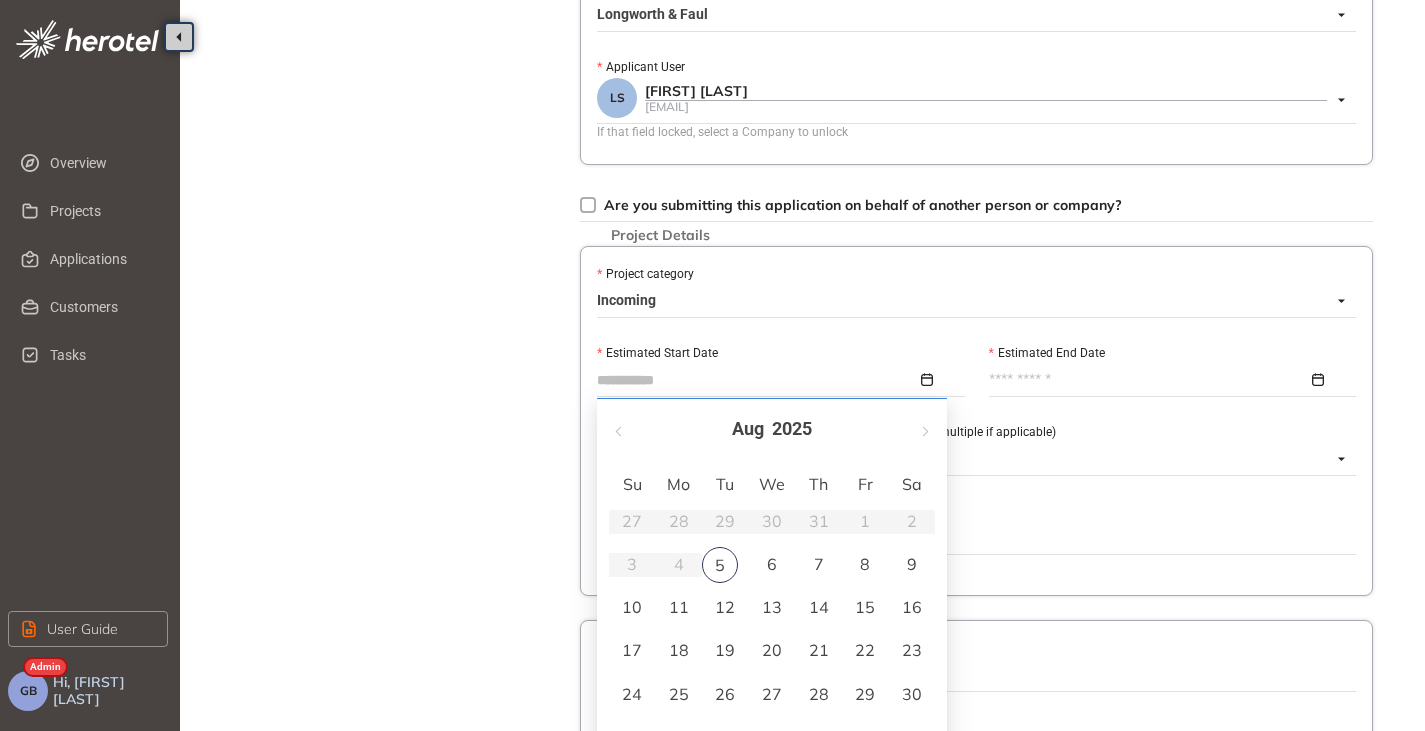 scroll, scrollTop: 600, scrollLeft: 0, axis: vertical 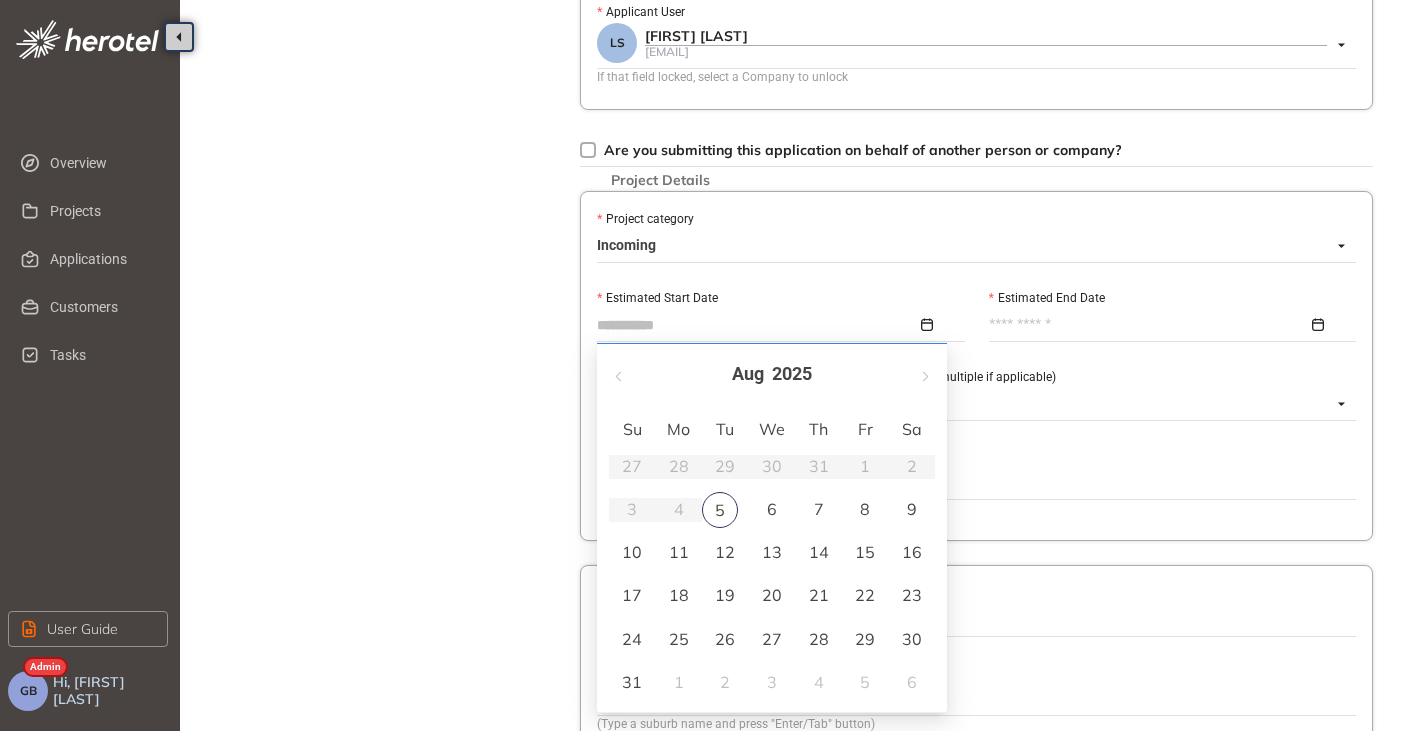 type on "**********" 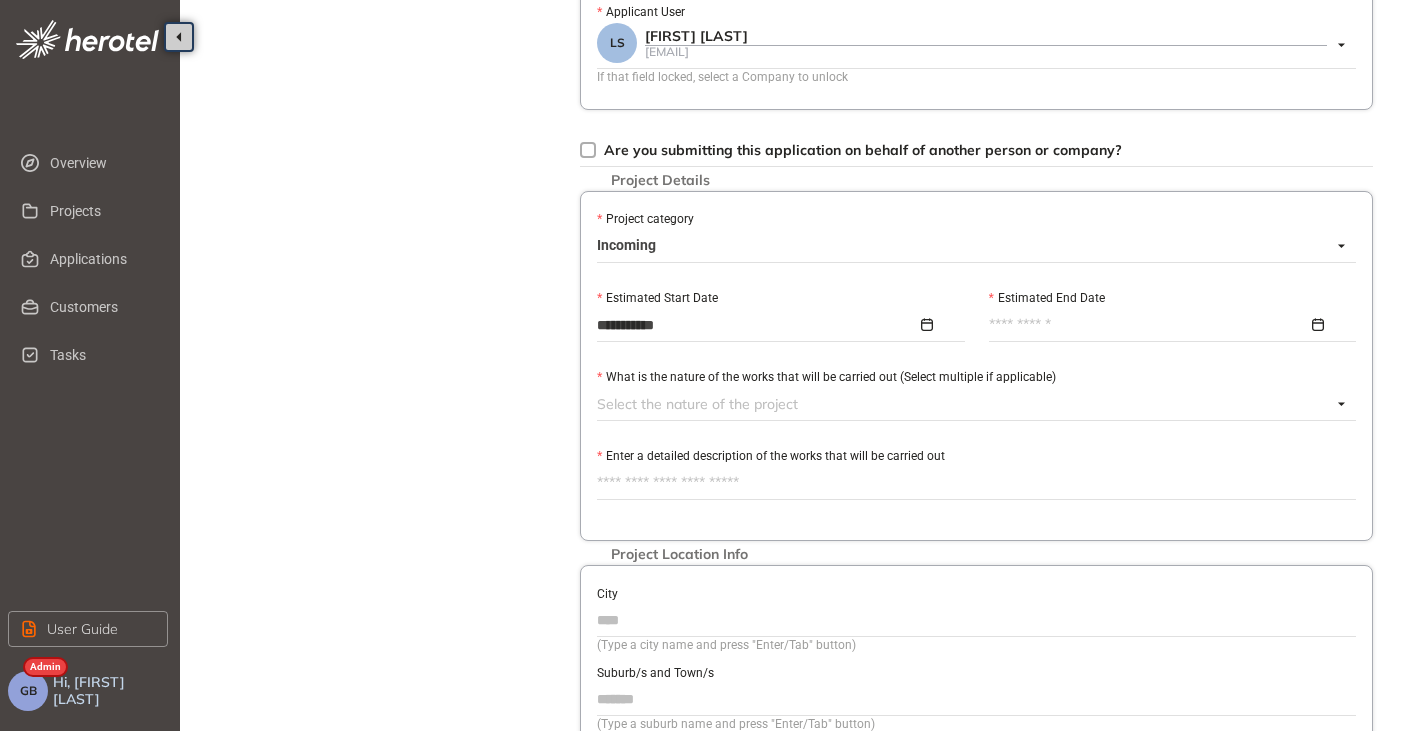 click on "Estimated End Date" at bounding box center (1149, 325) 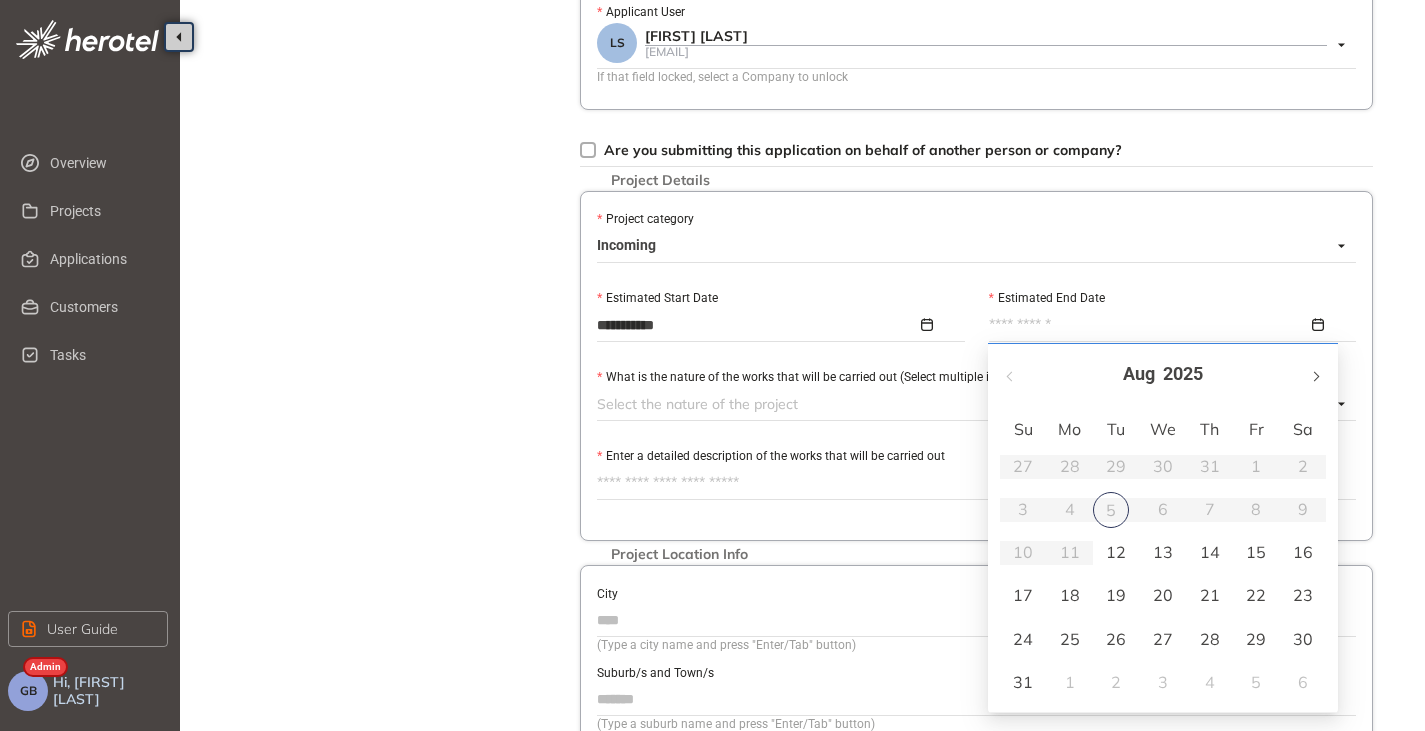 click at bounding box center (1315, 374) 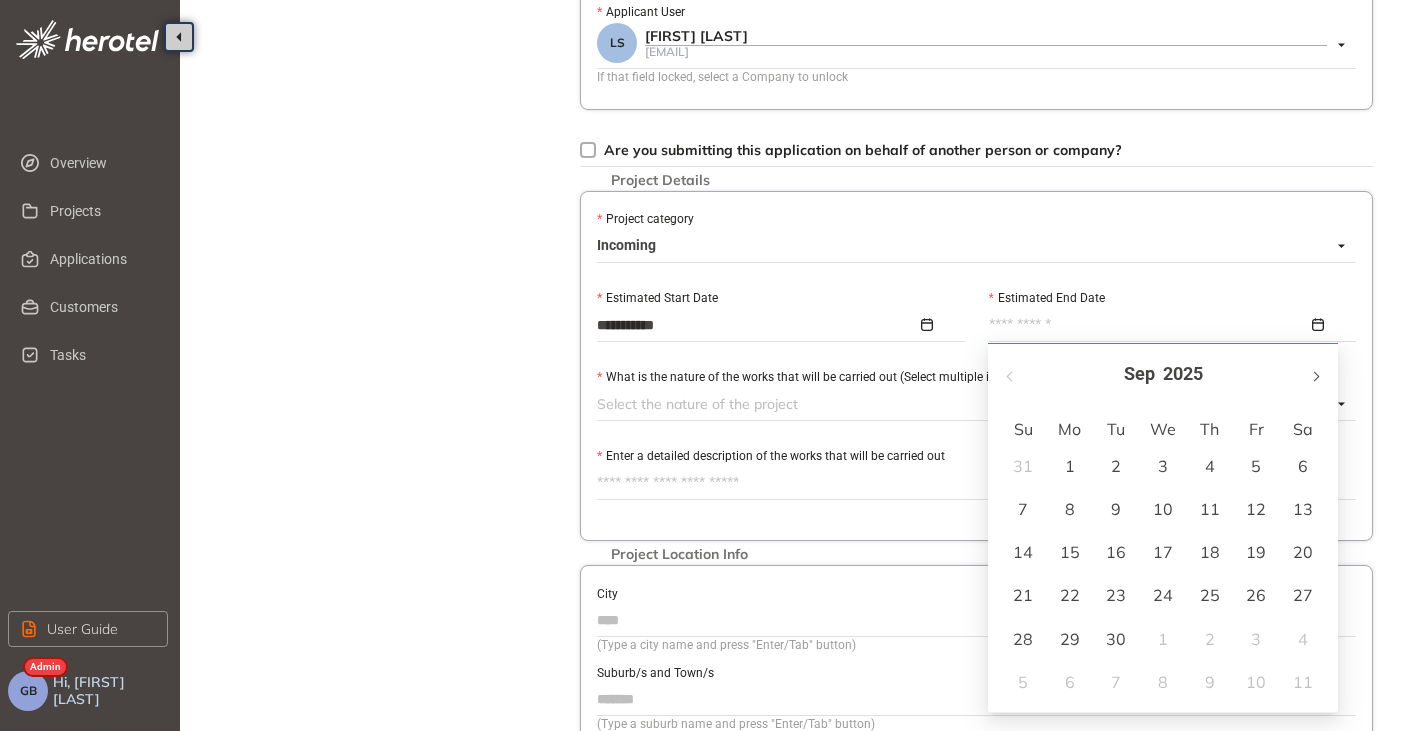 click at bounding box center (1315, 374) 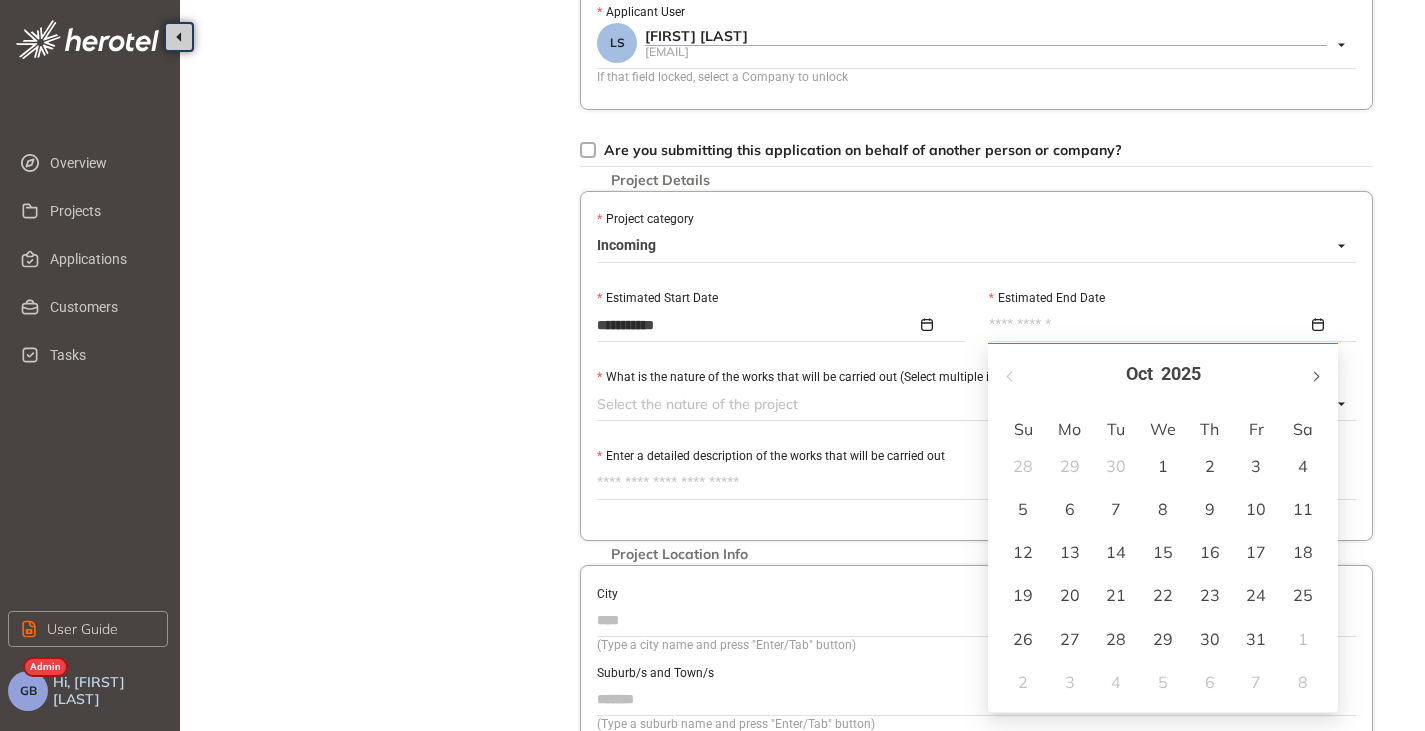 click at bounding box center [1315, 374] 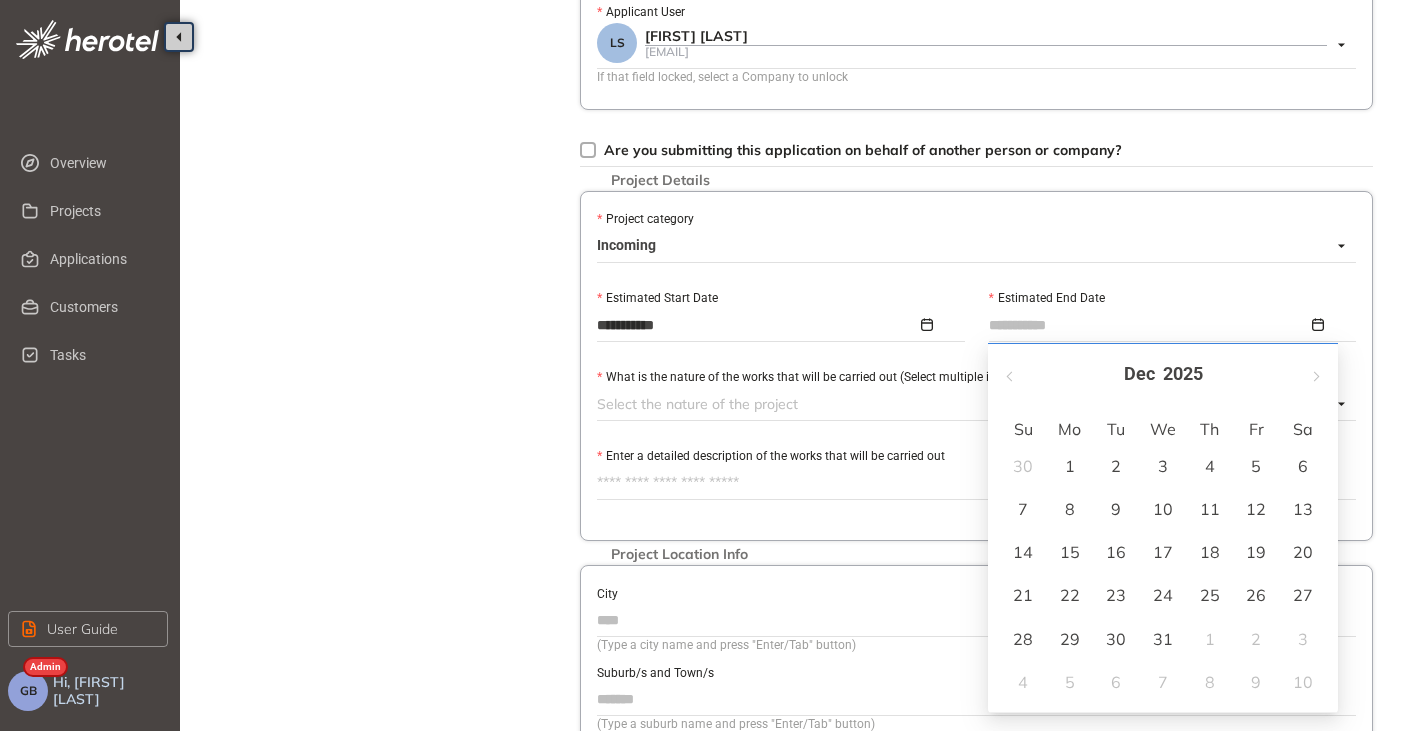 type on "**********" 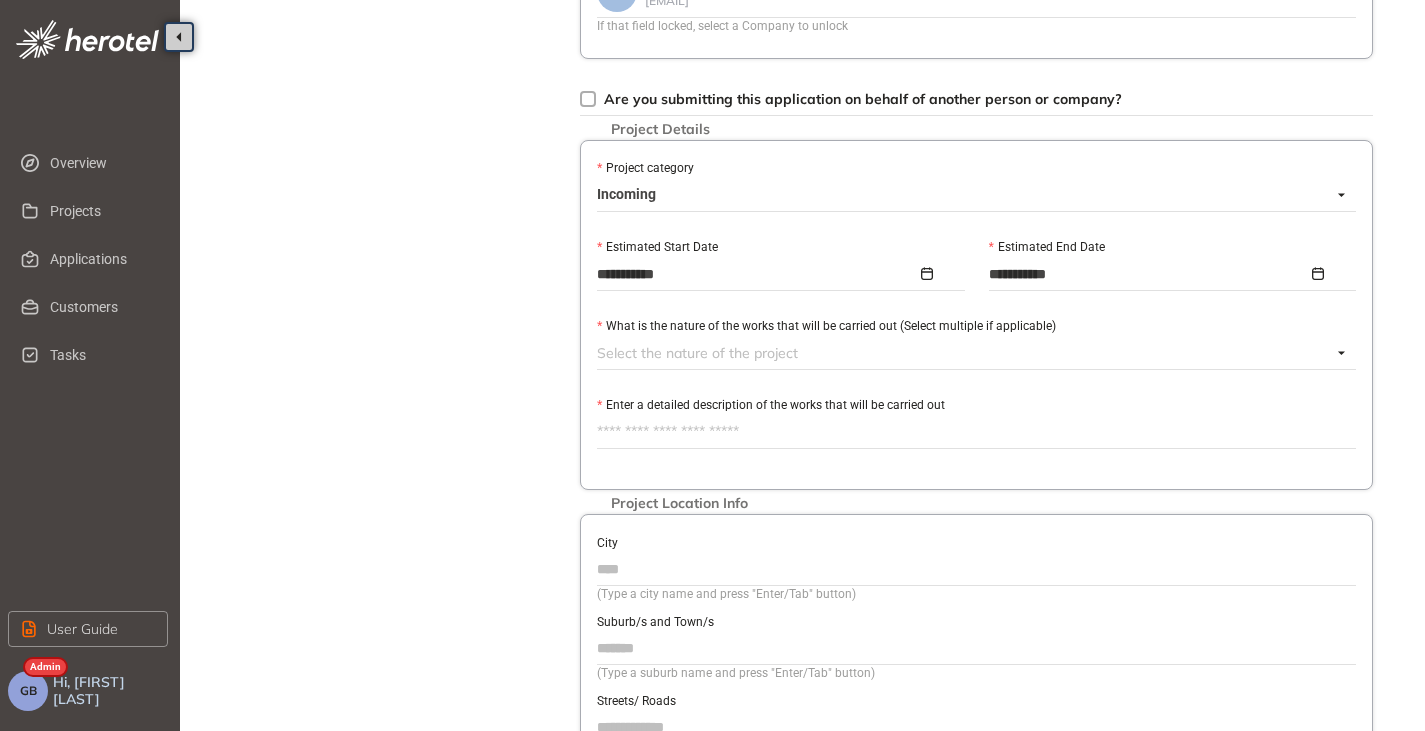 scroll, scrollTop: 700, scrollLeft: 0, axis: vertical 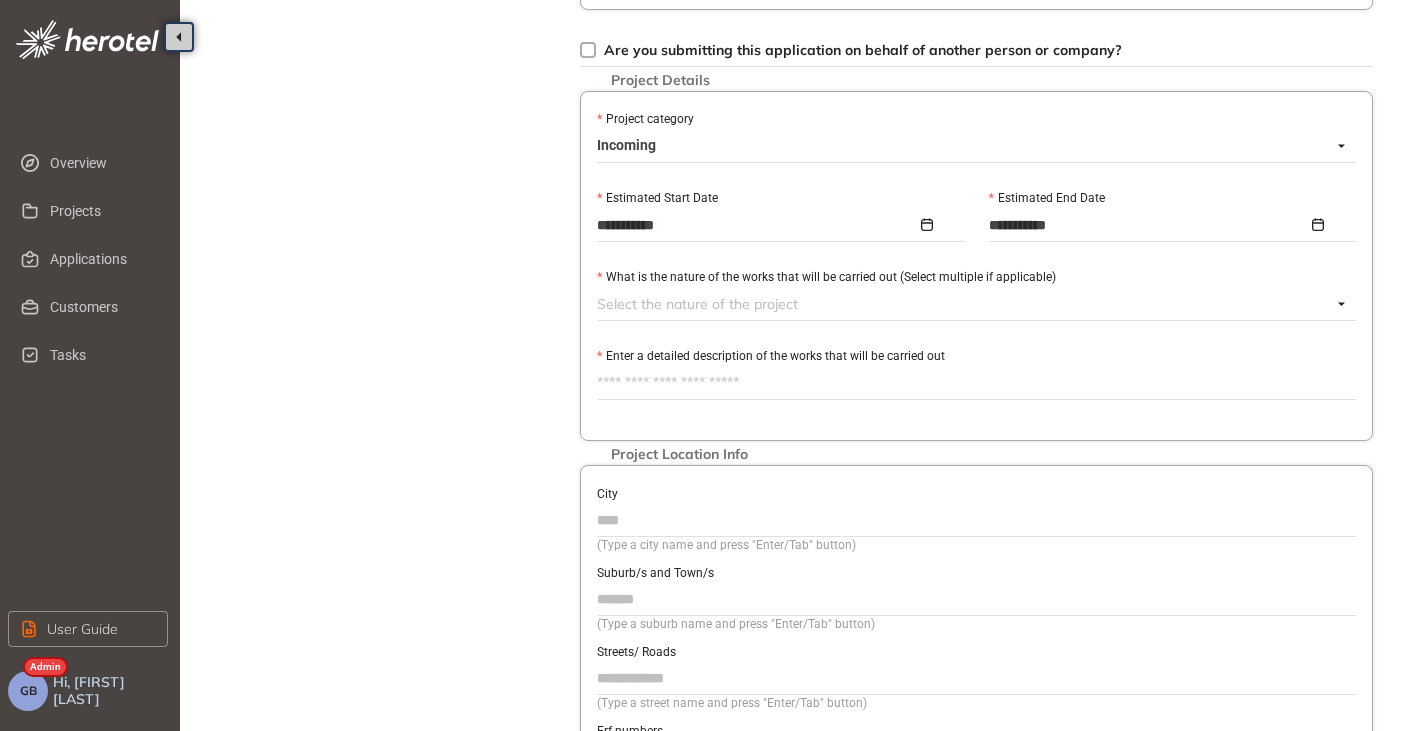 click at bounding box center (964, 304) 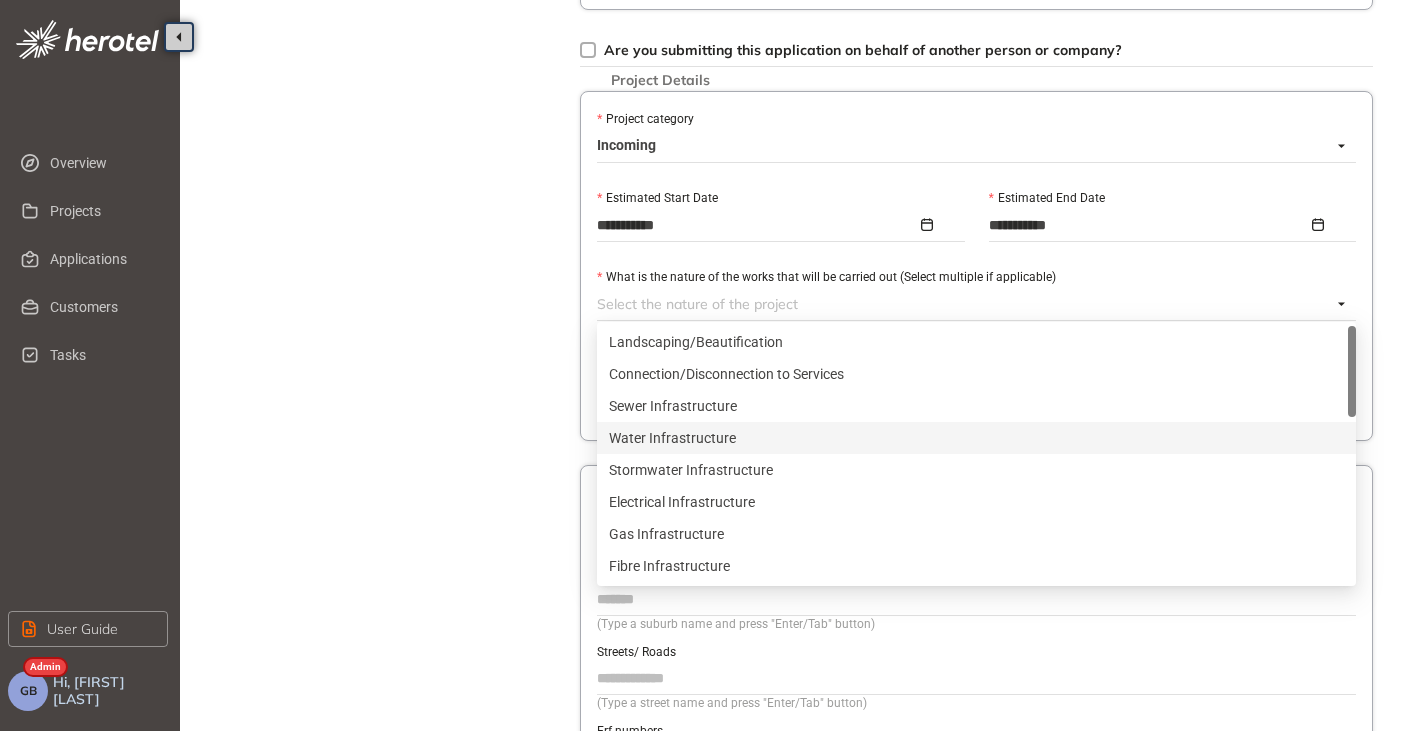 click on "Water Infrastructure" at bounding box center [976, 438] 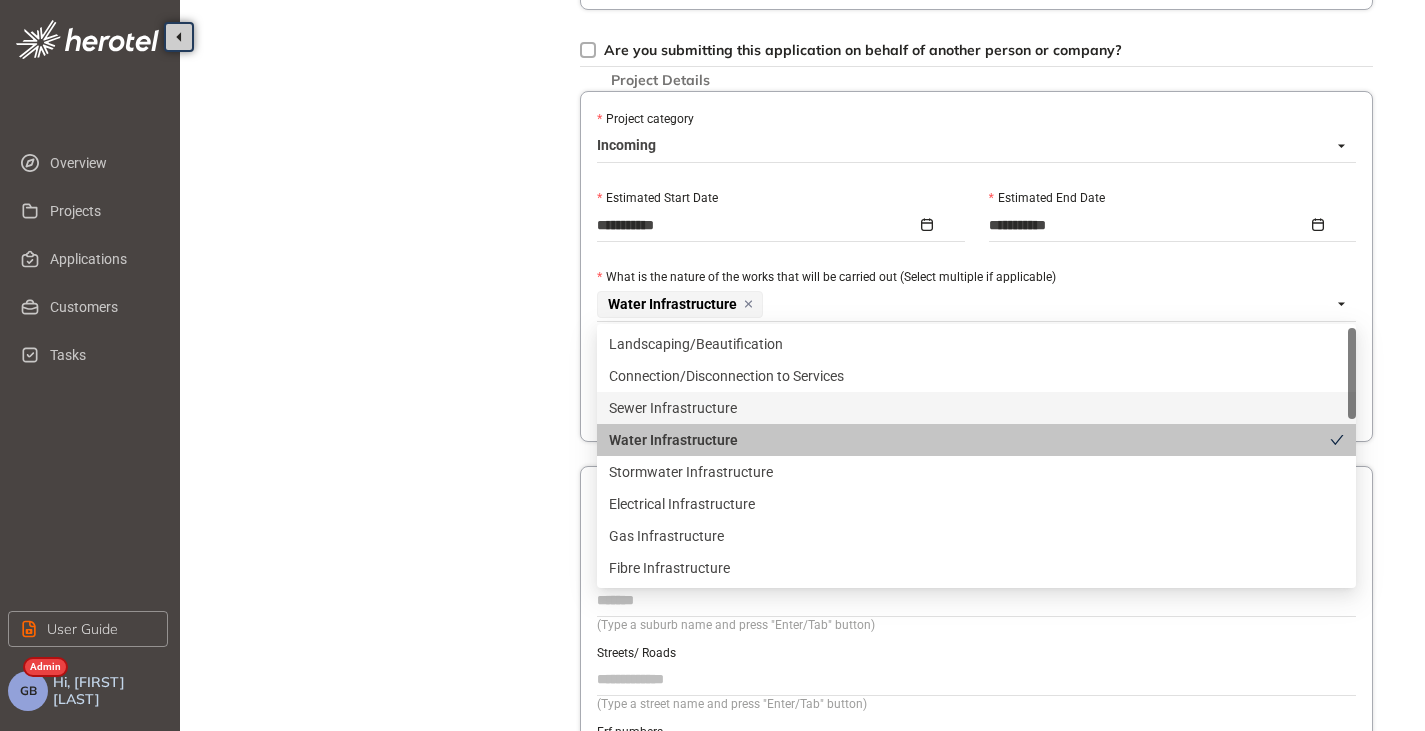 click on "Sewer Infrastructure" at bounding box center (976, 408) 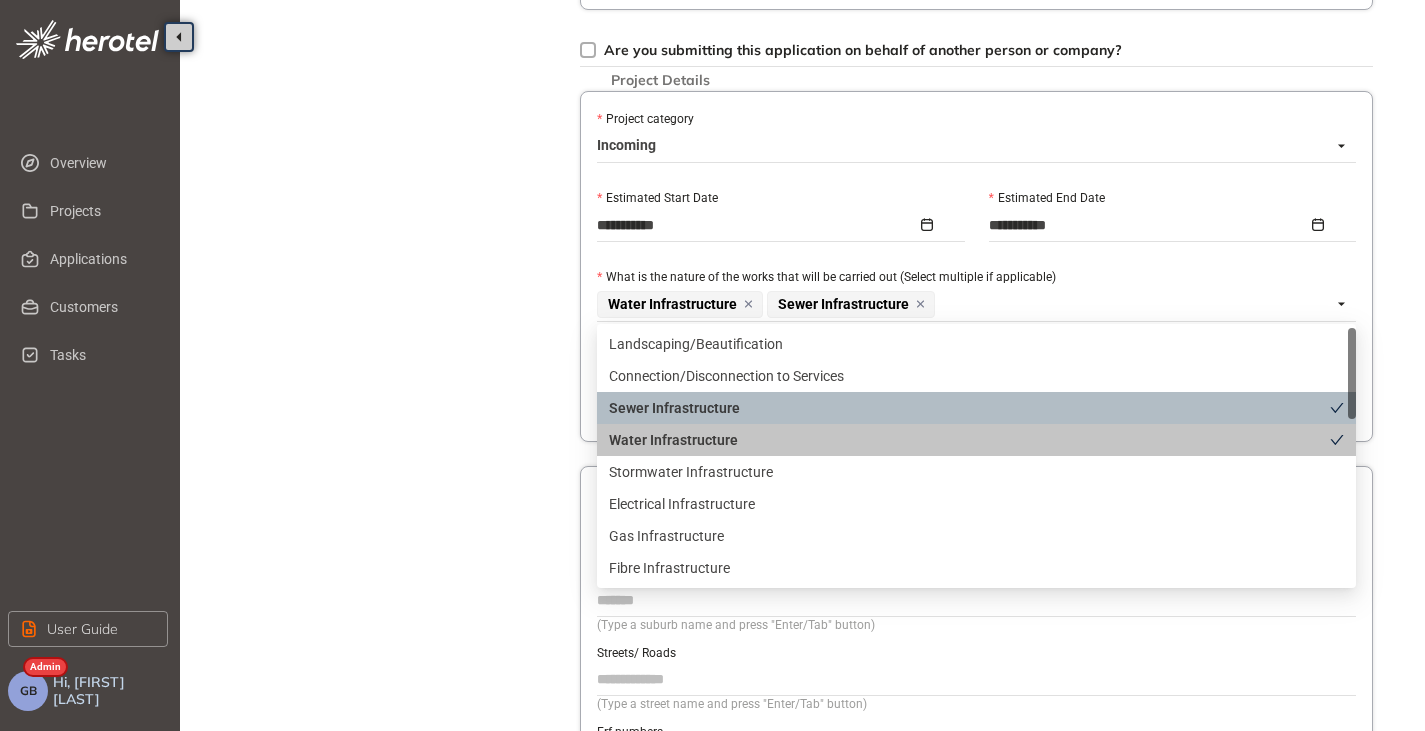 click on "Project Details Location Confirmation Upload documents" at bounding box center (390, 124) 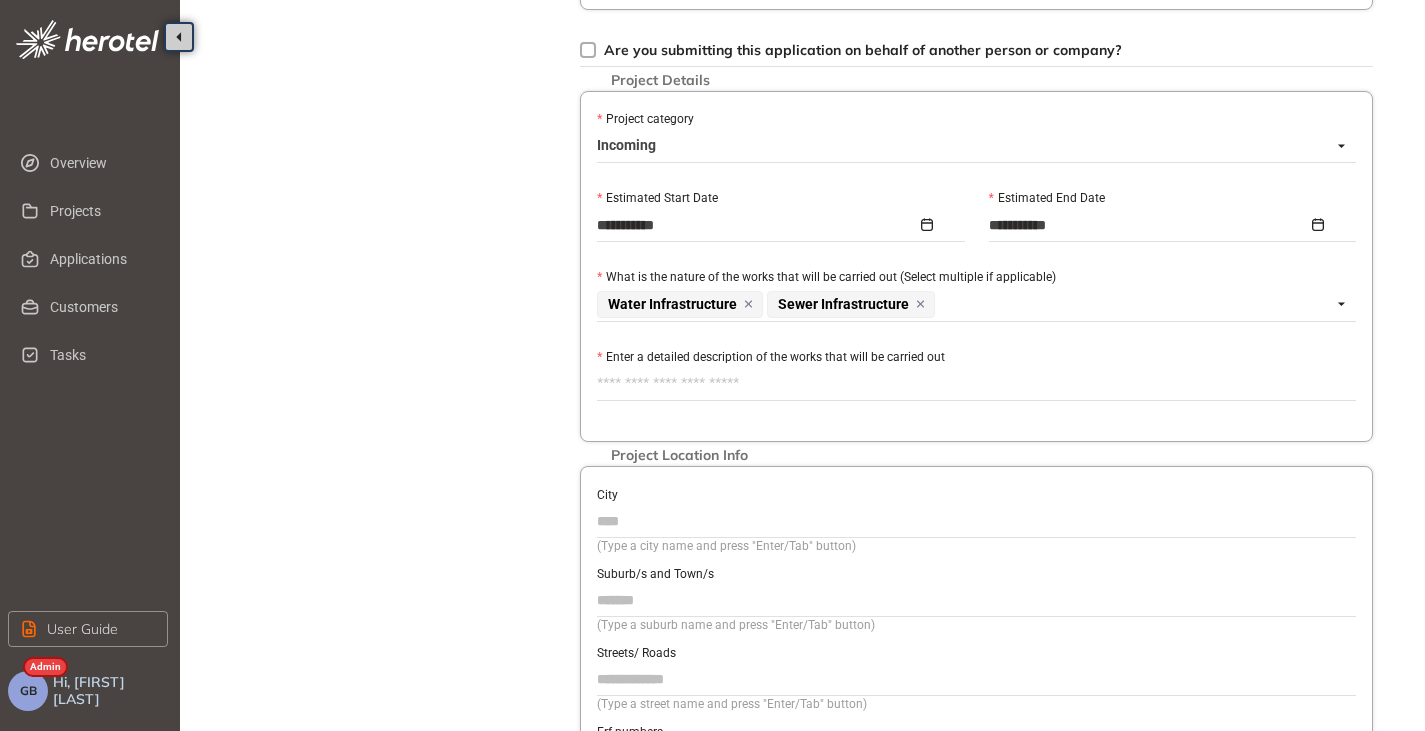 click on "Enter a detailed description of the works that will be carried out" at bounding box center (976, 384) 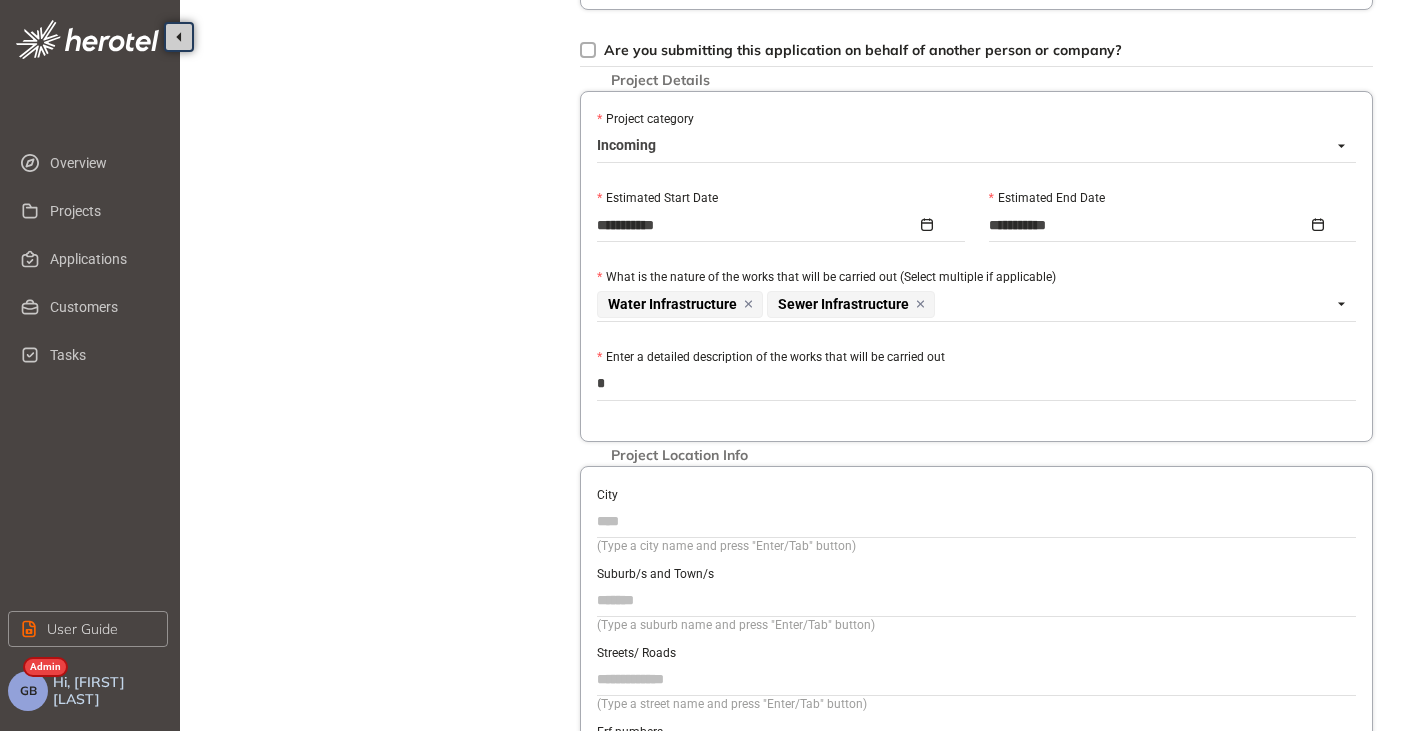 type on "**" 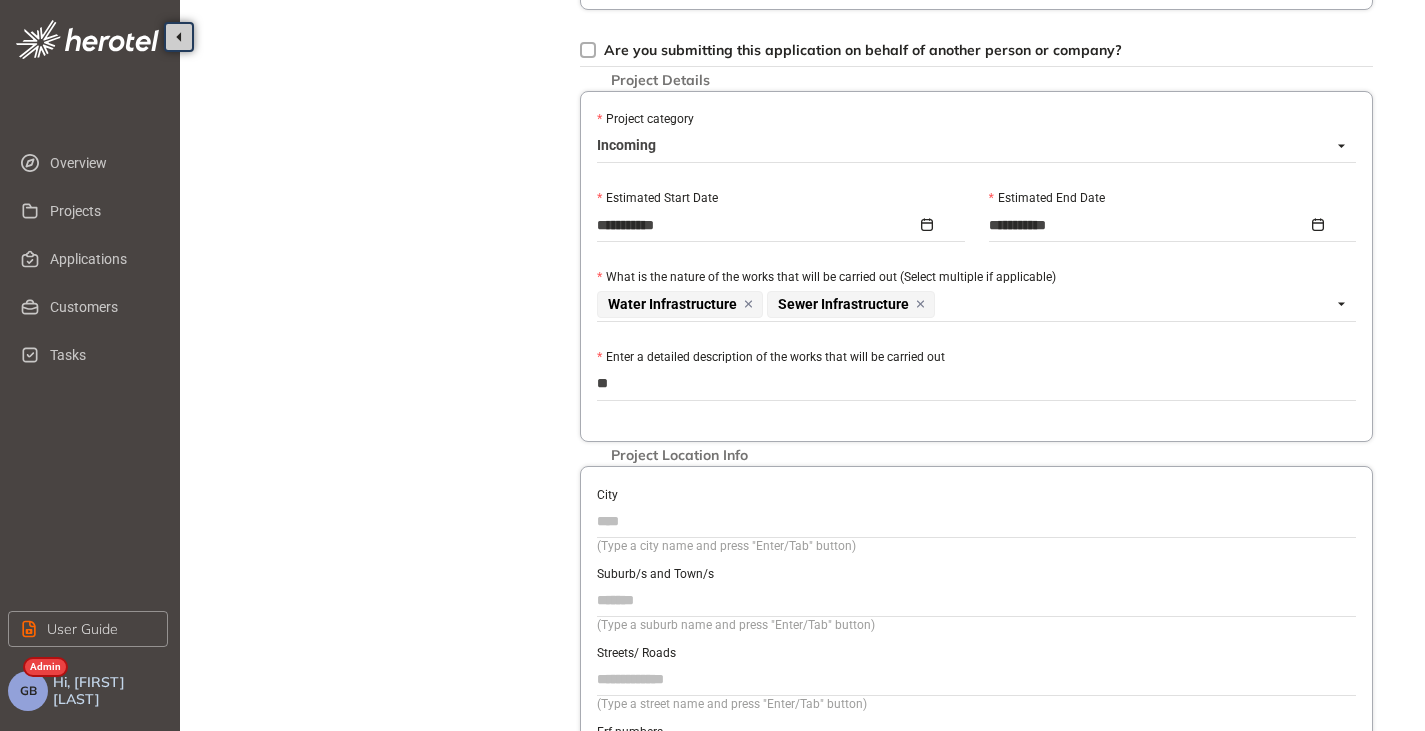 type on "***" 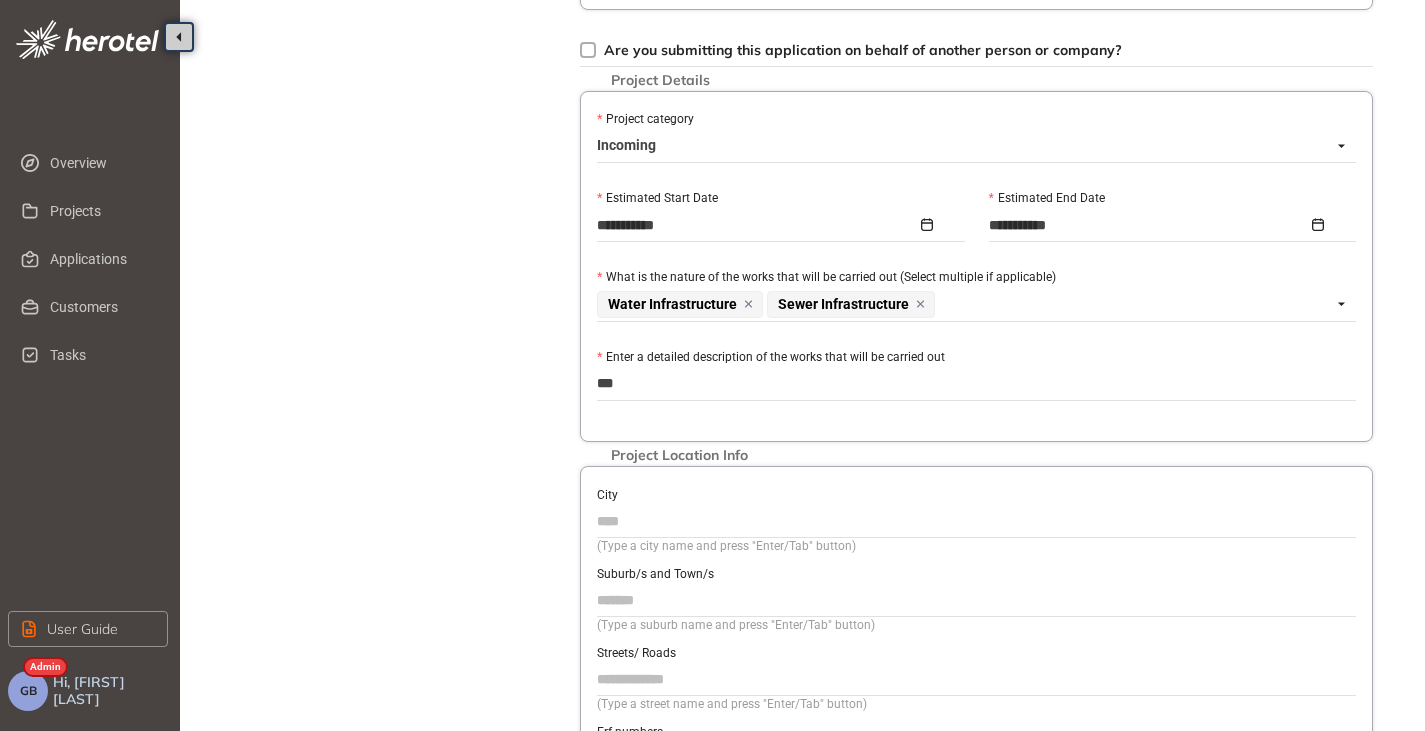 type on "****" 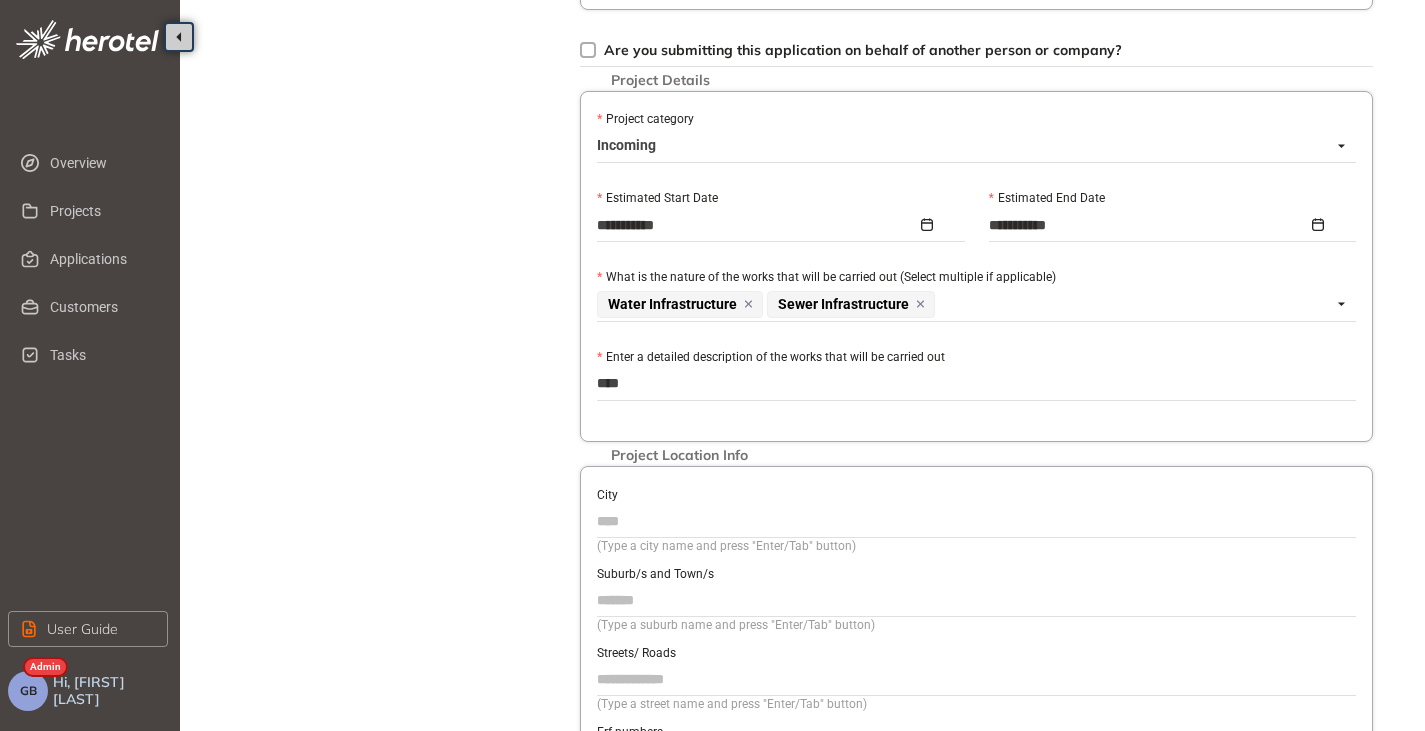 type on "*****" 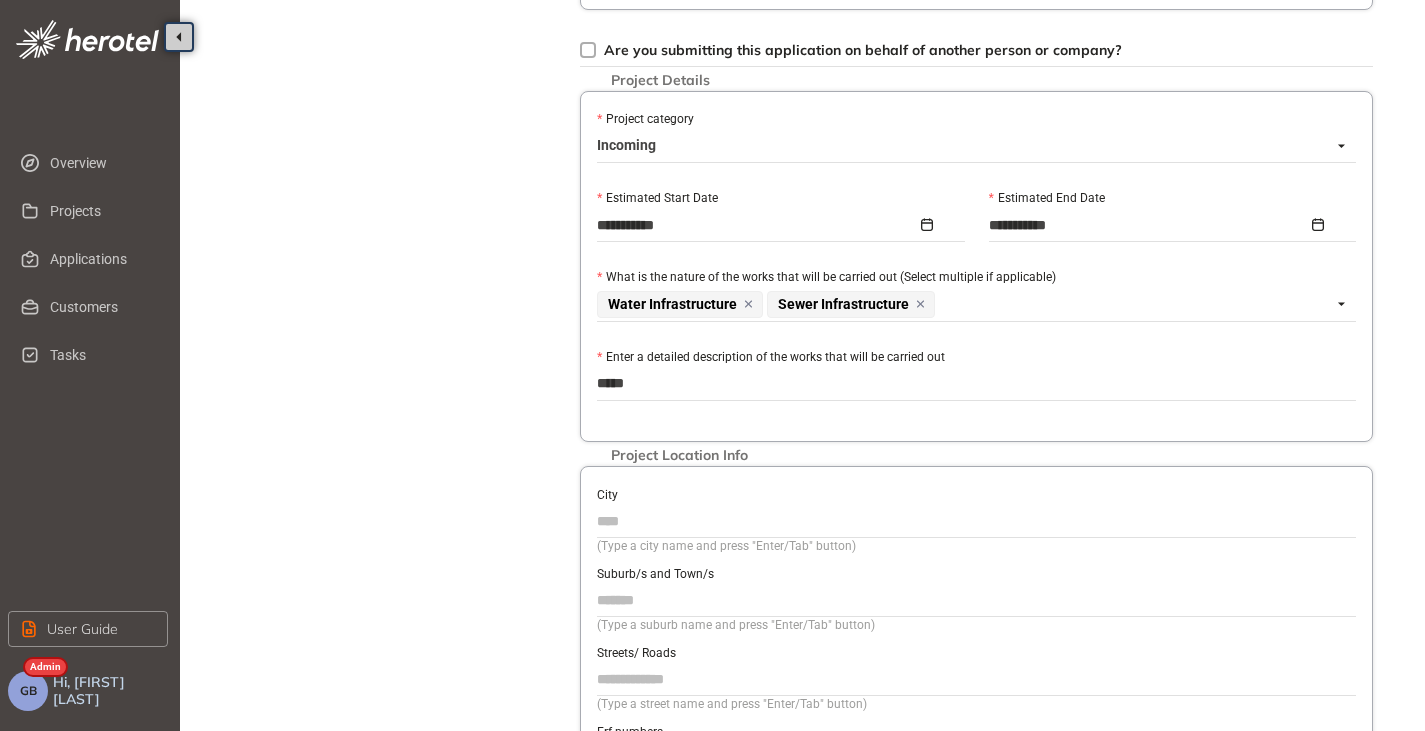 type on "*****" 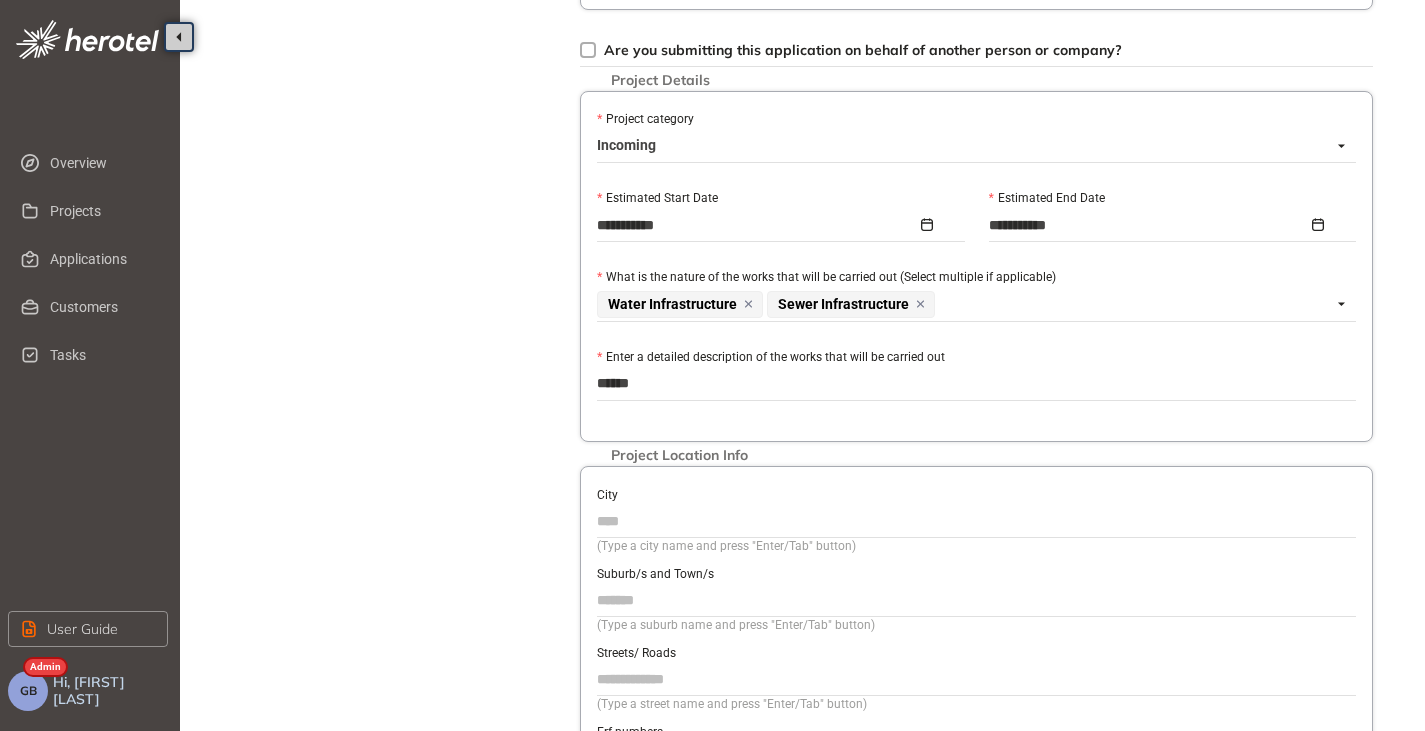 type on "*******" 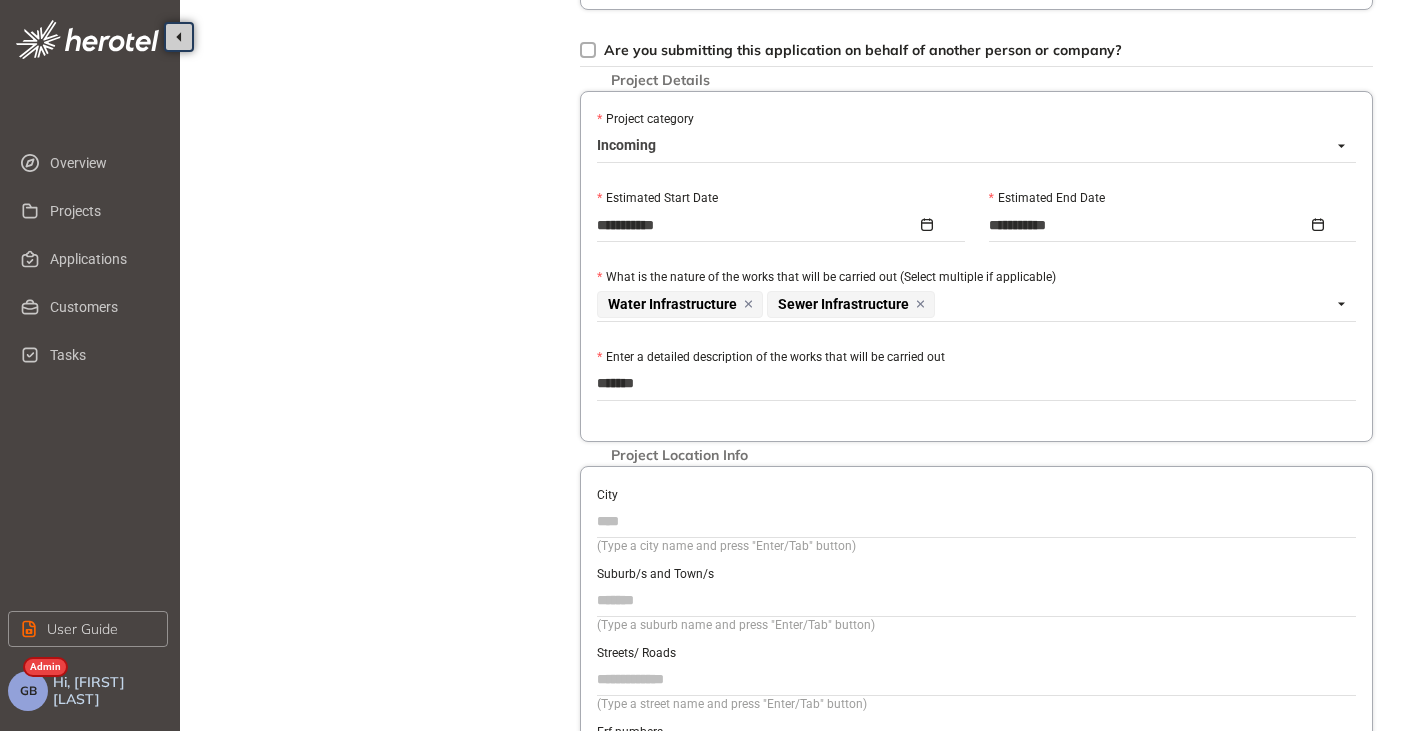 type on "********" 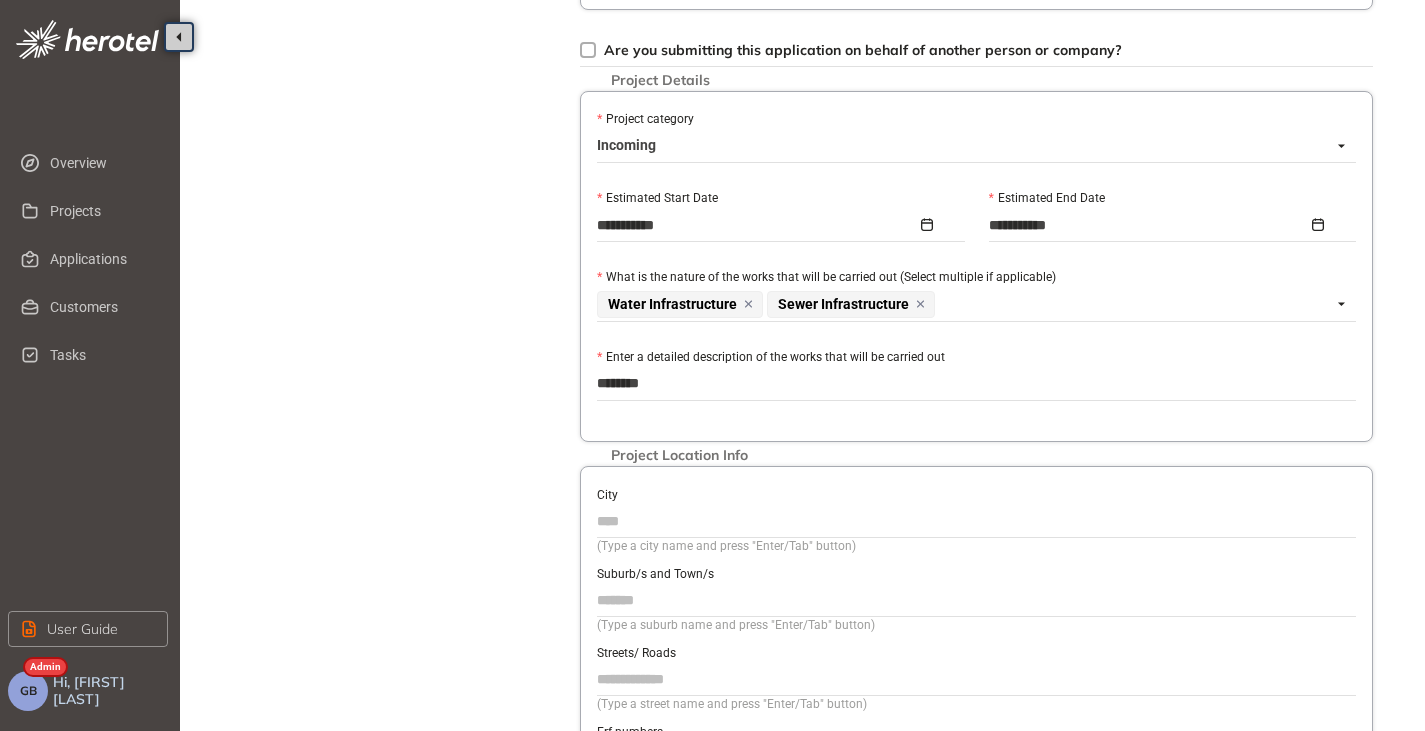 type on "*********" 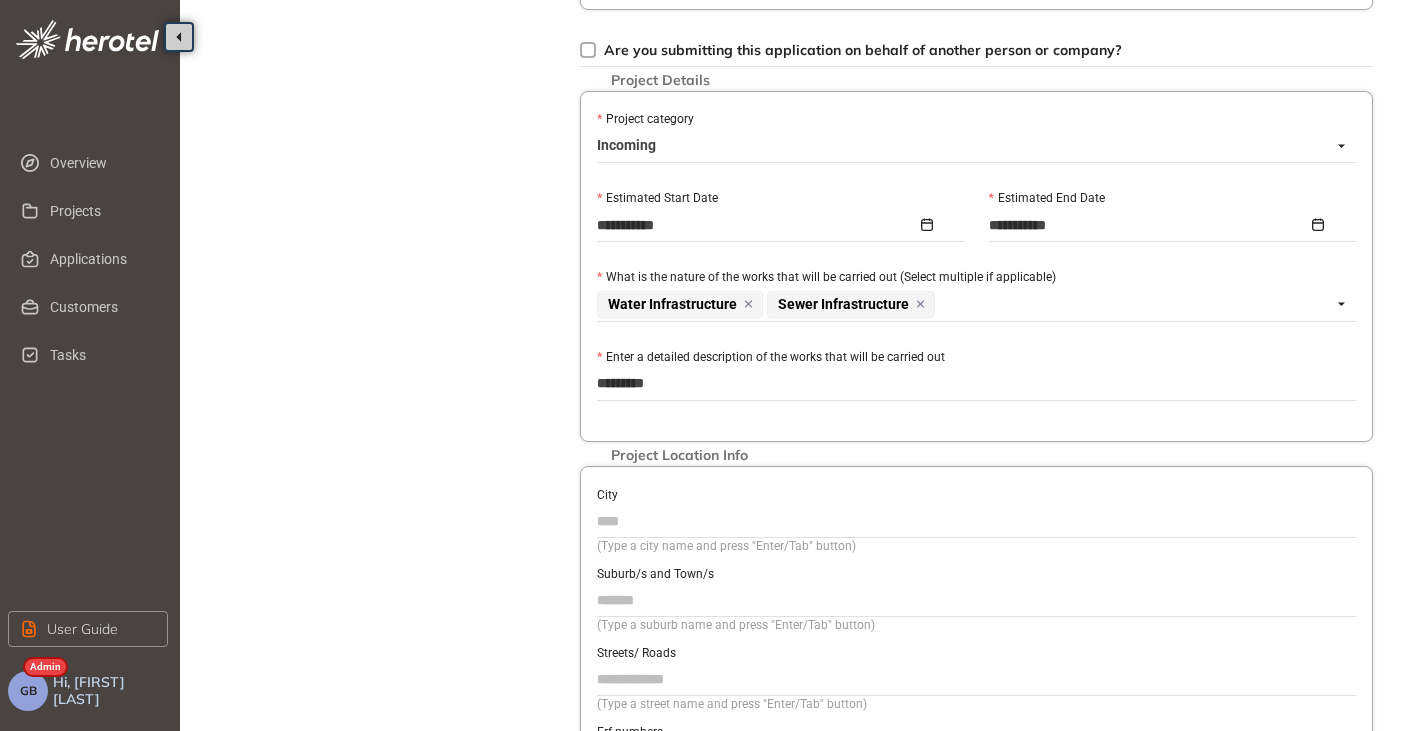 type on "*********" 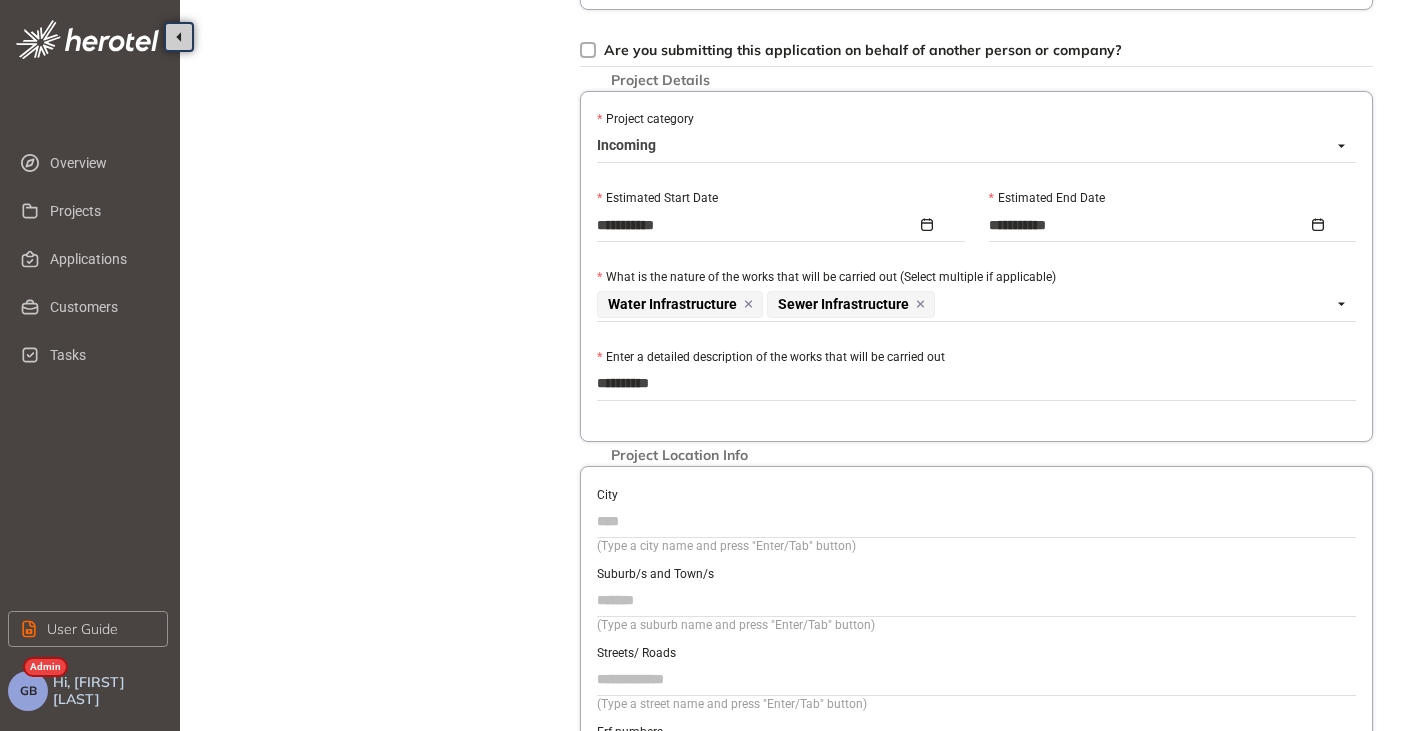 type on "*********" 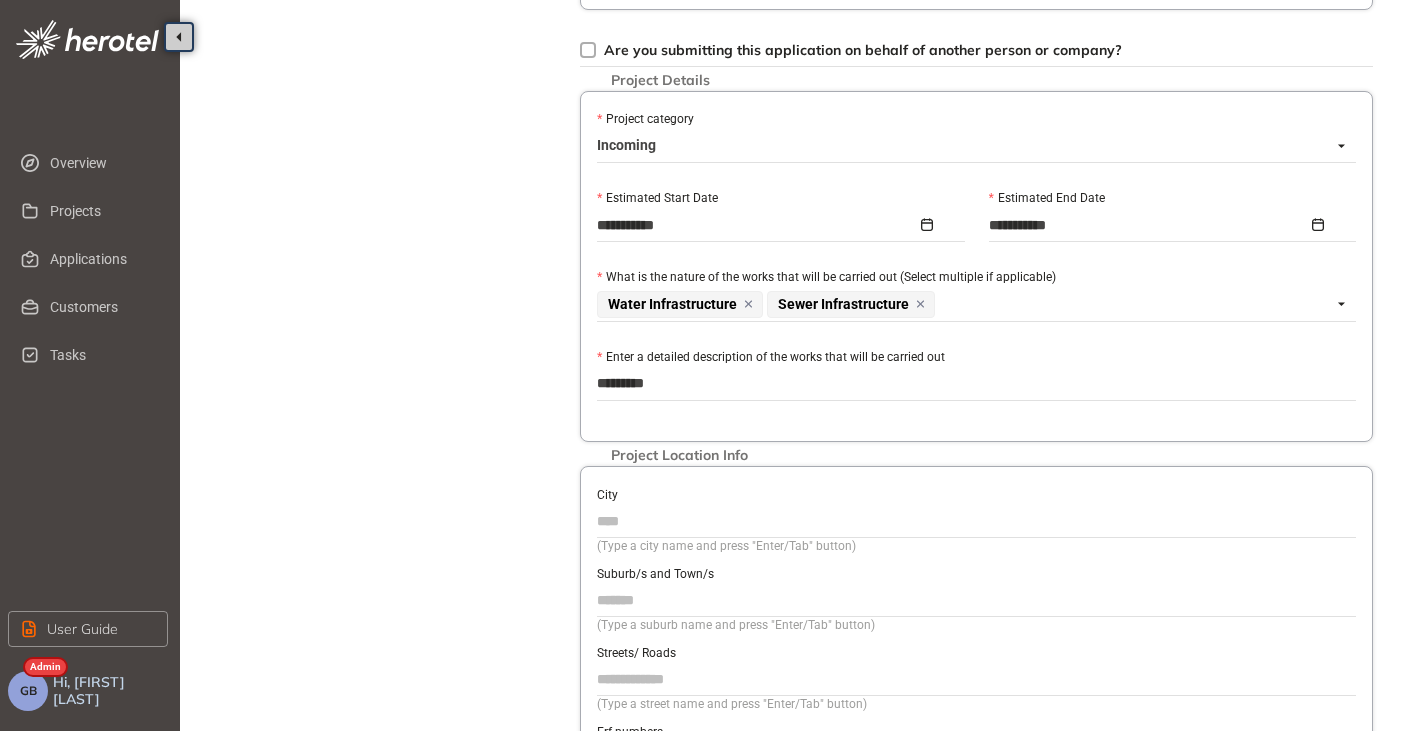 type on "********" 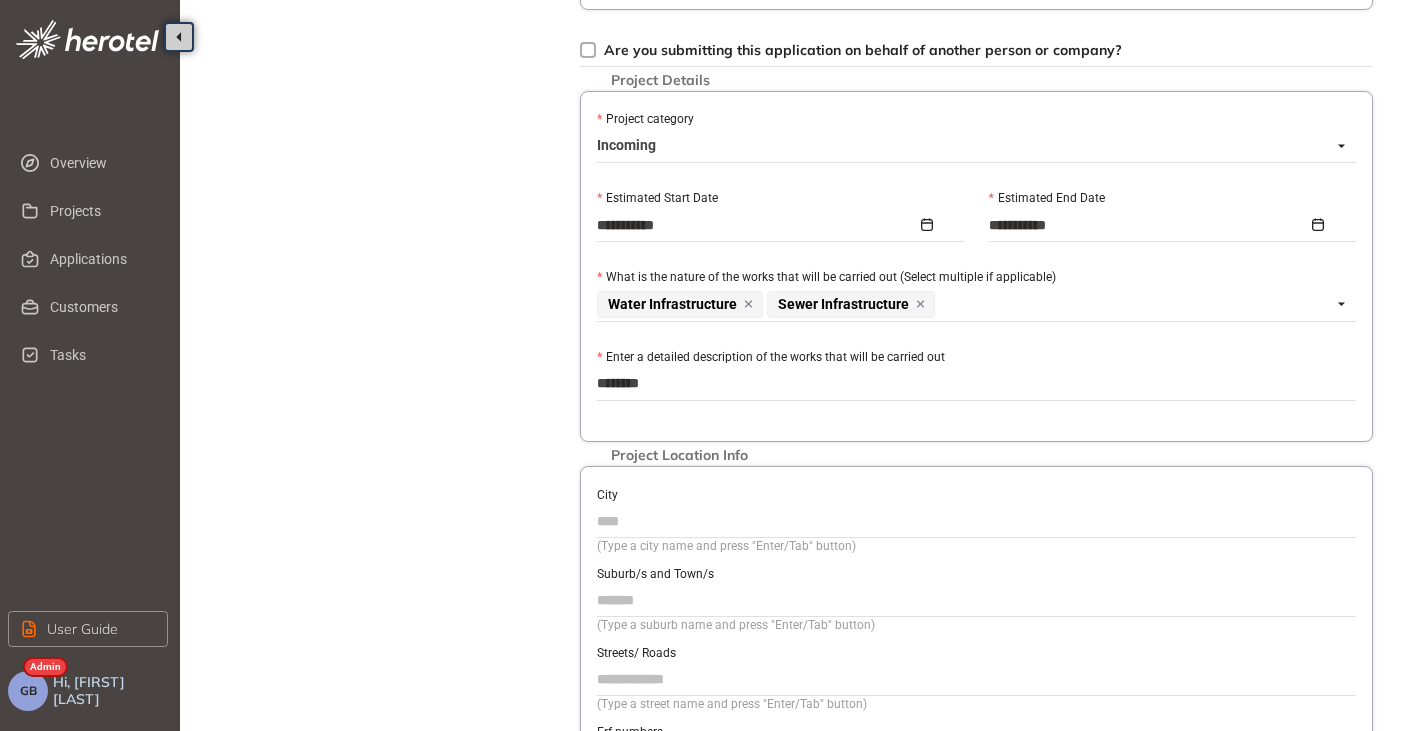 type on "*******" 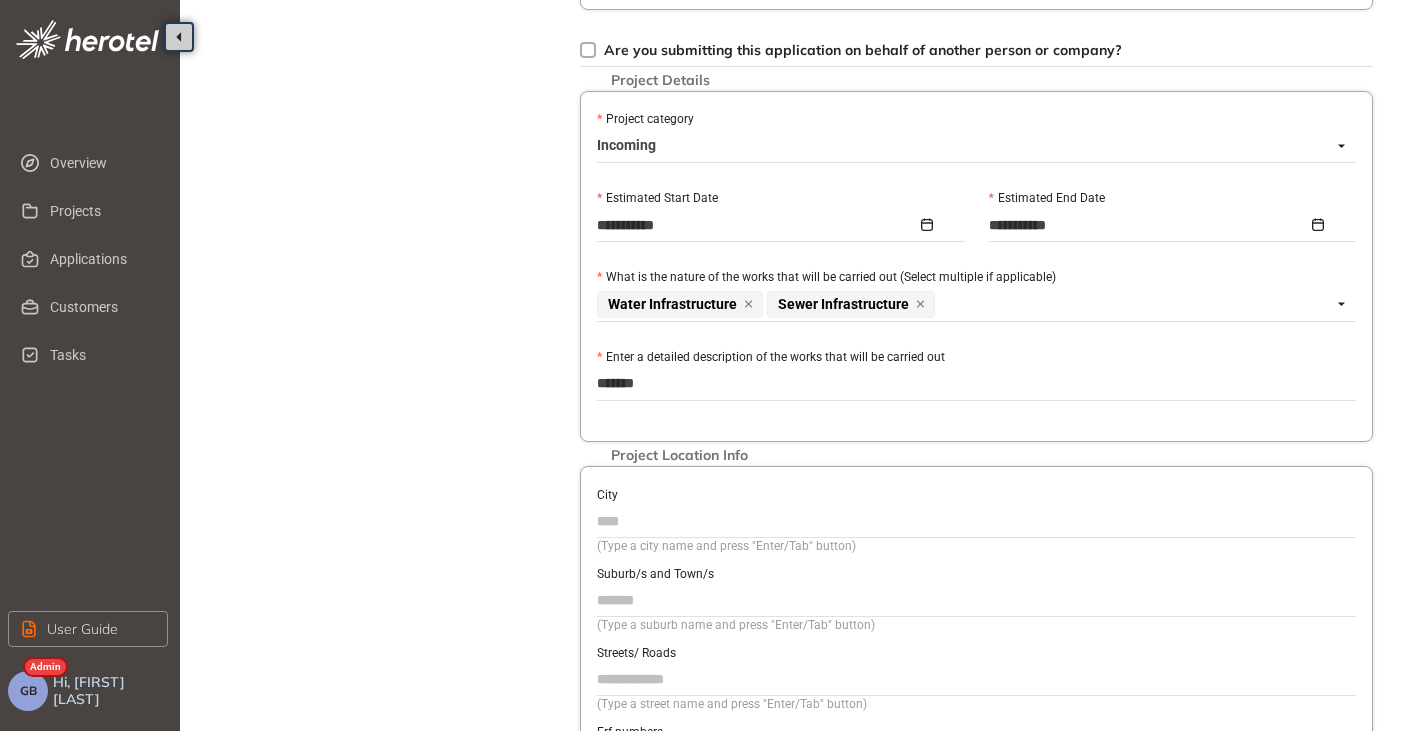 type on "*****" 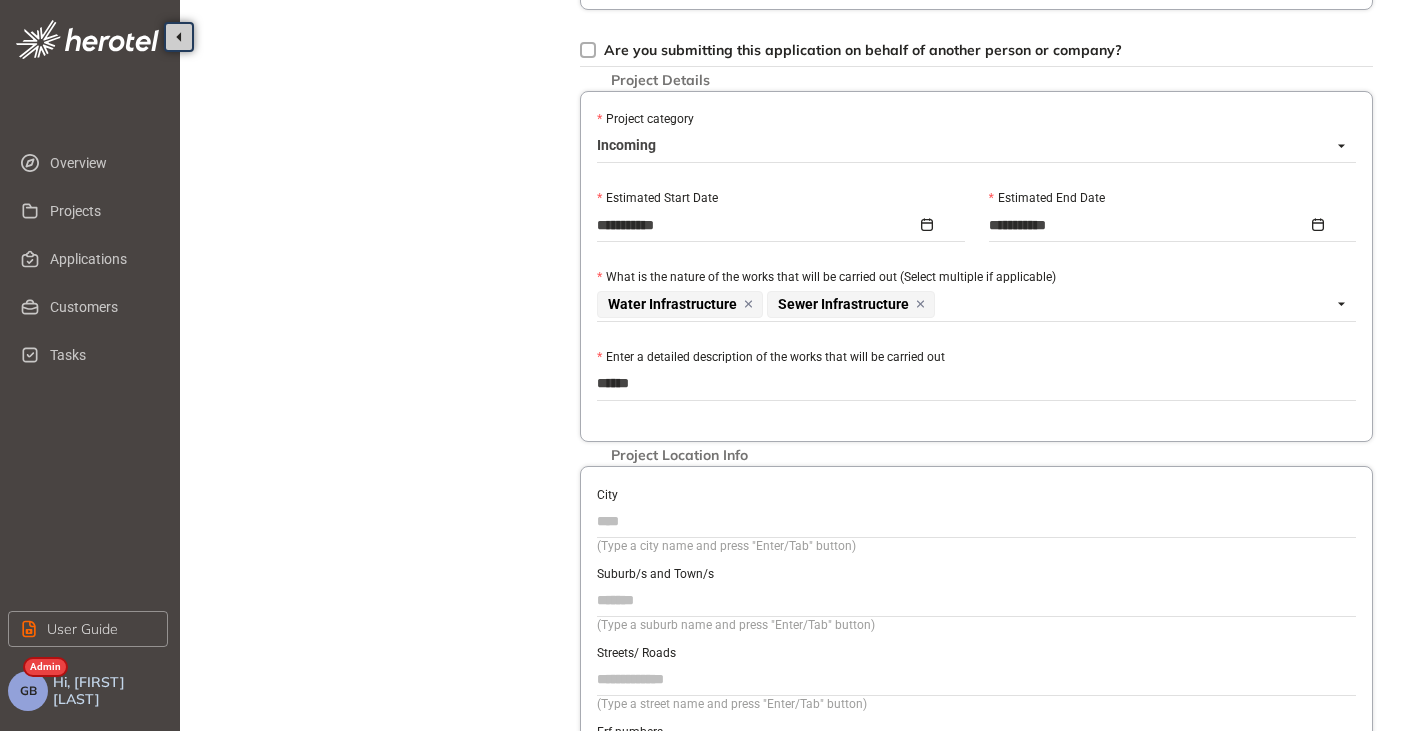 type on "*******" 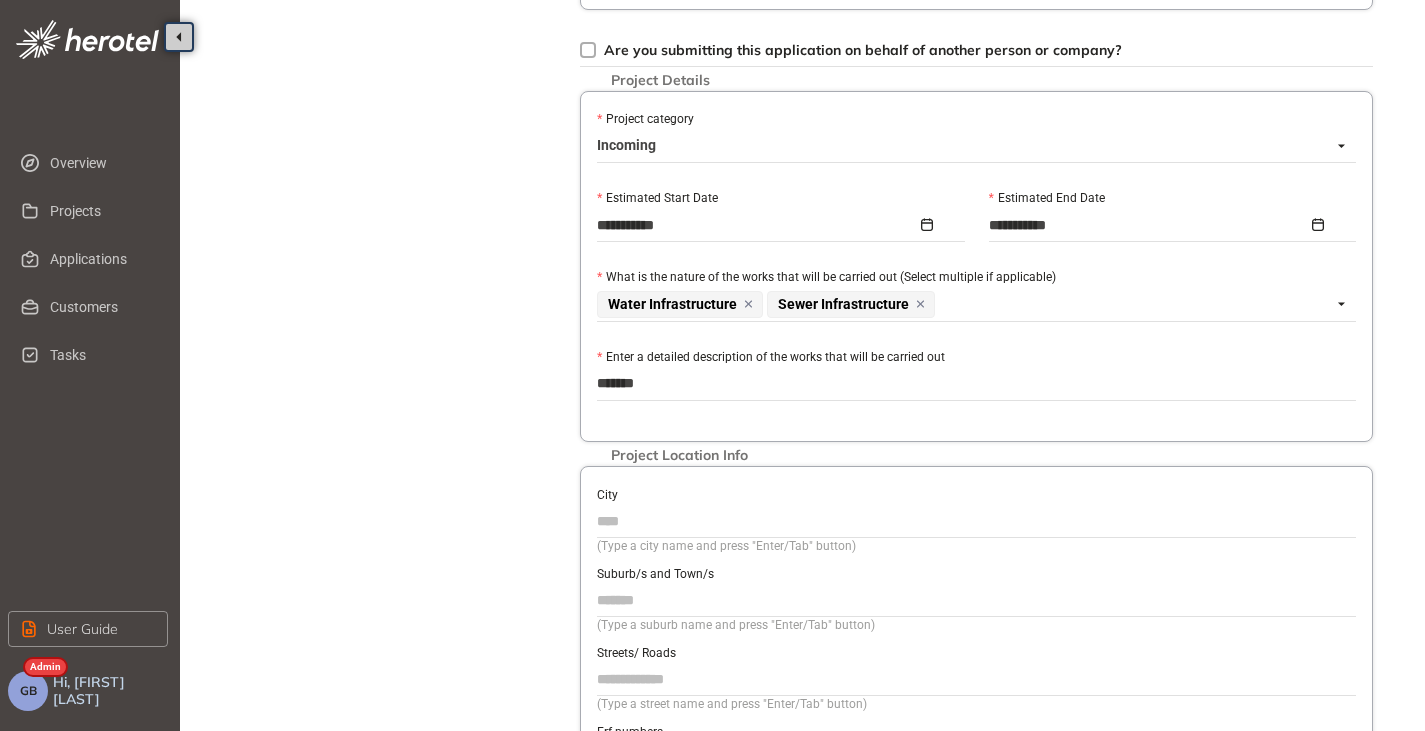 type on "********" 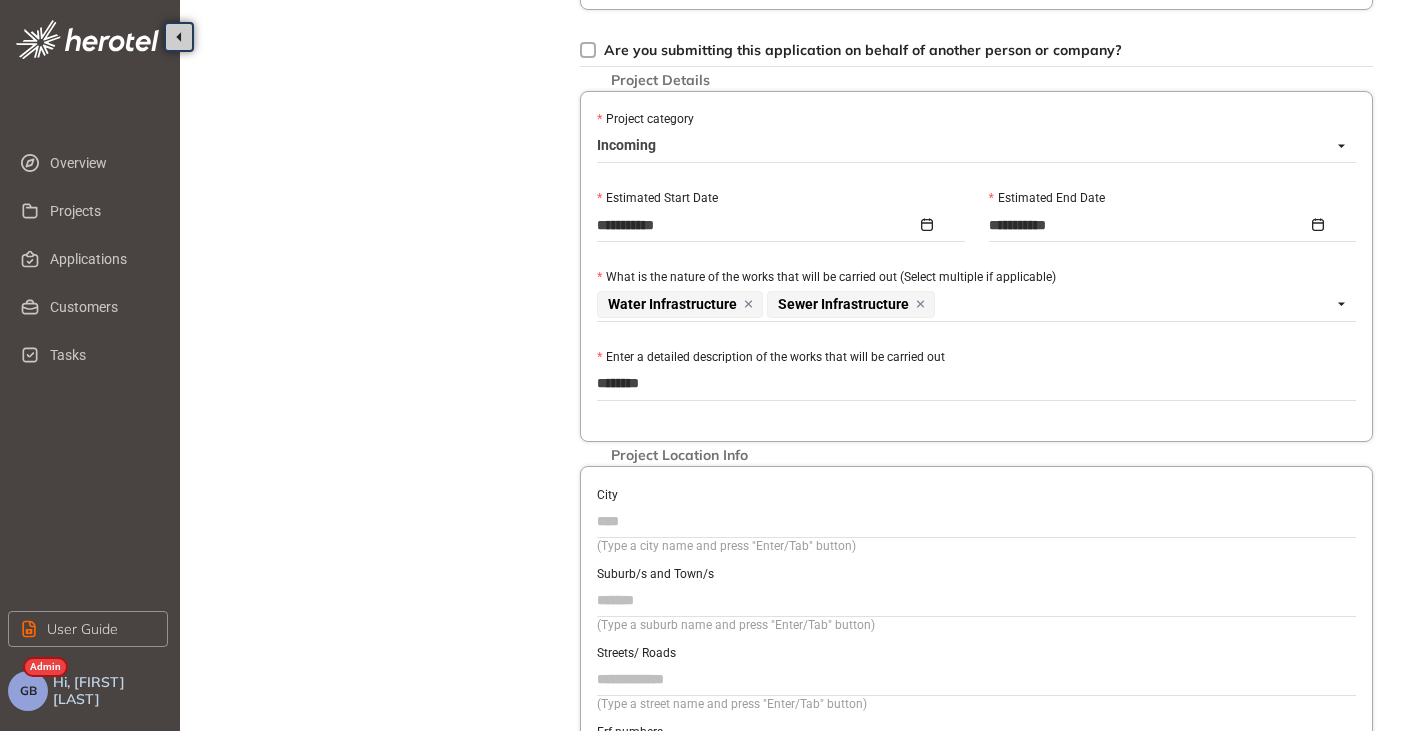 type on "*********" 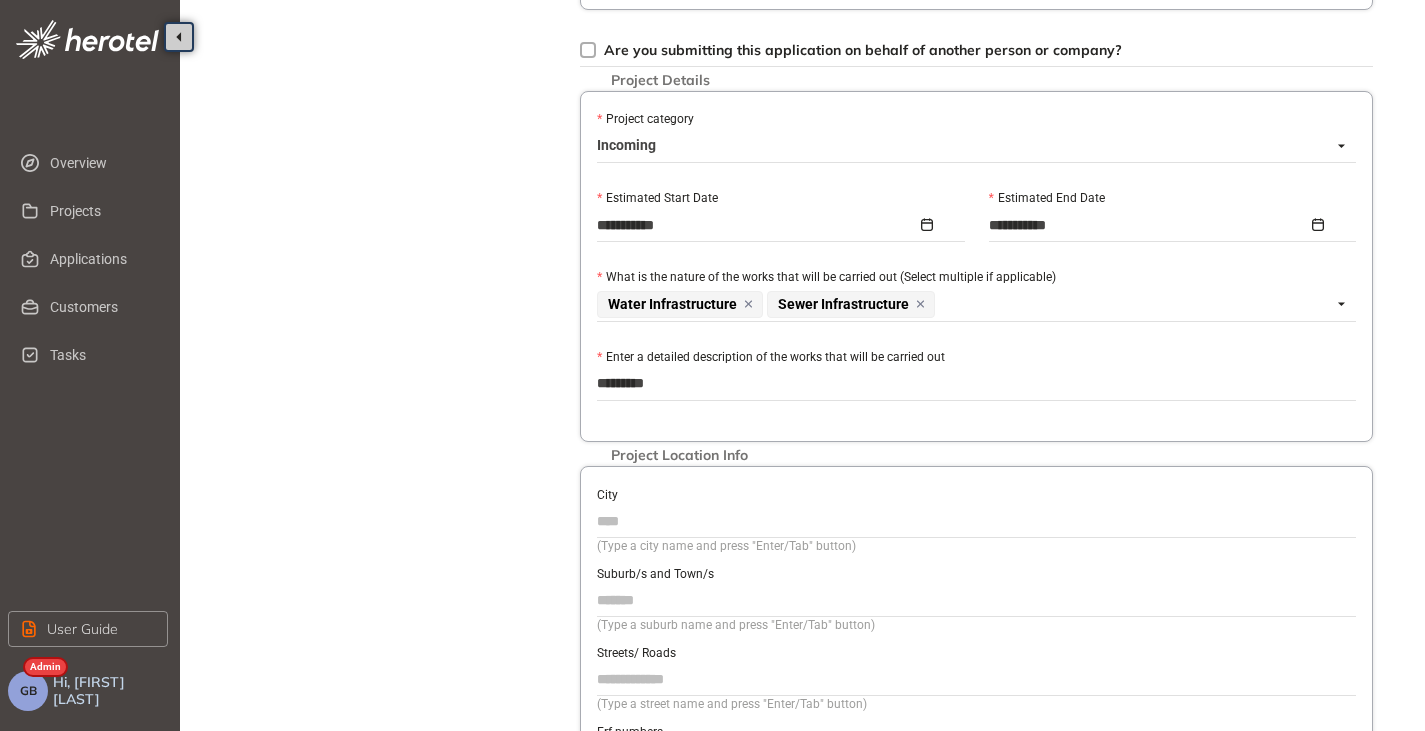 type on "*********" 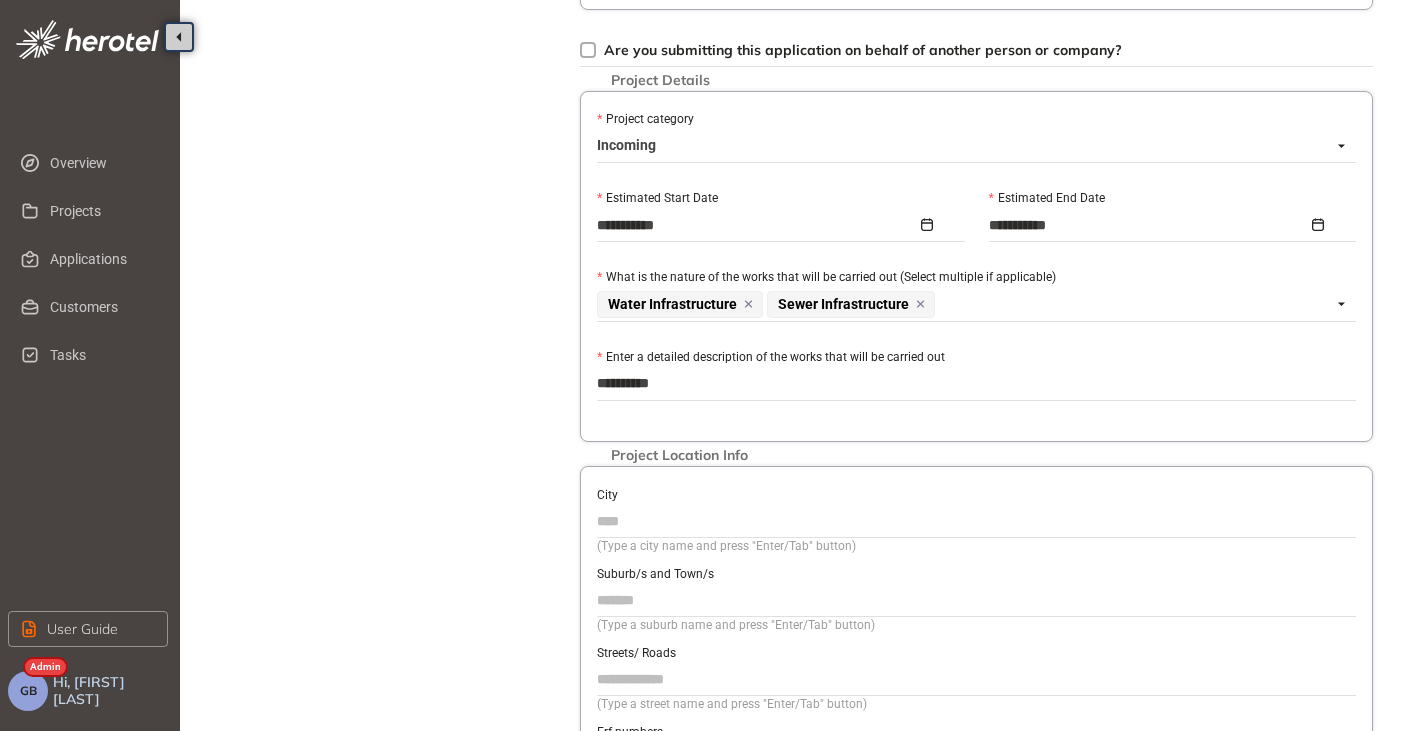 type on "**********" 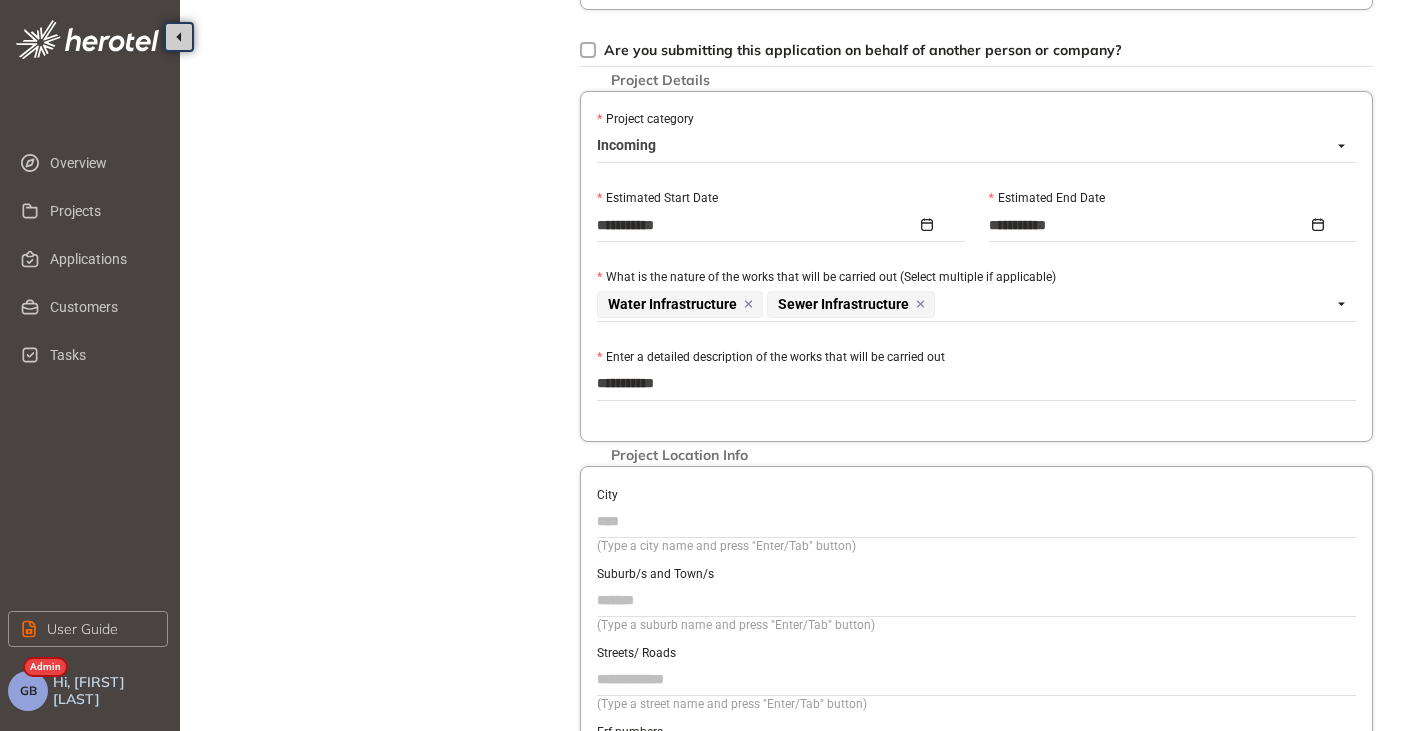 type on "**********" 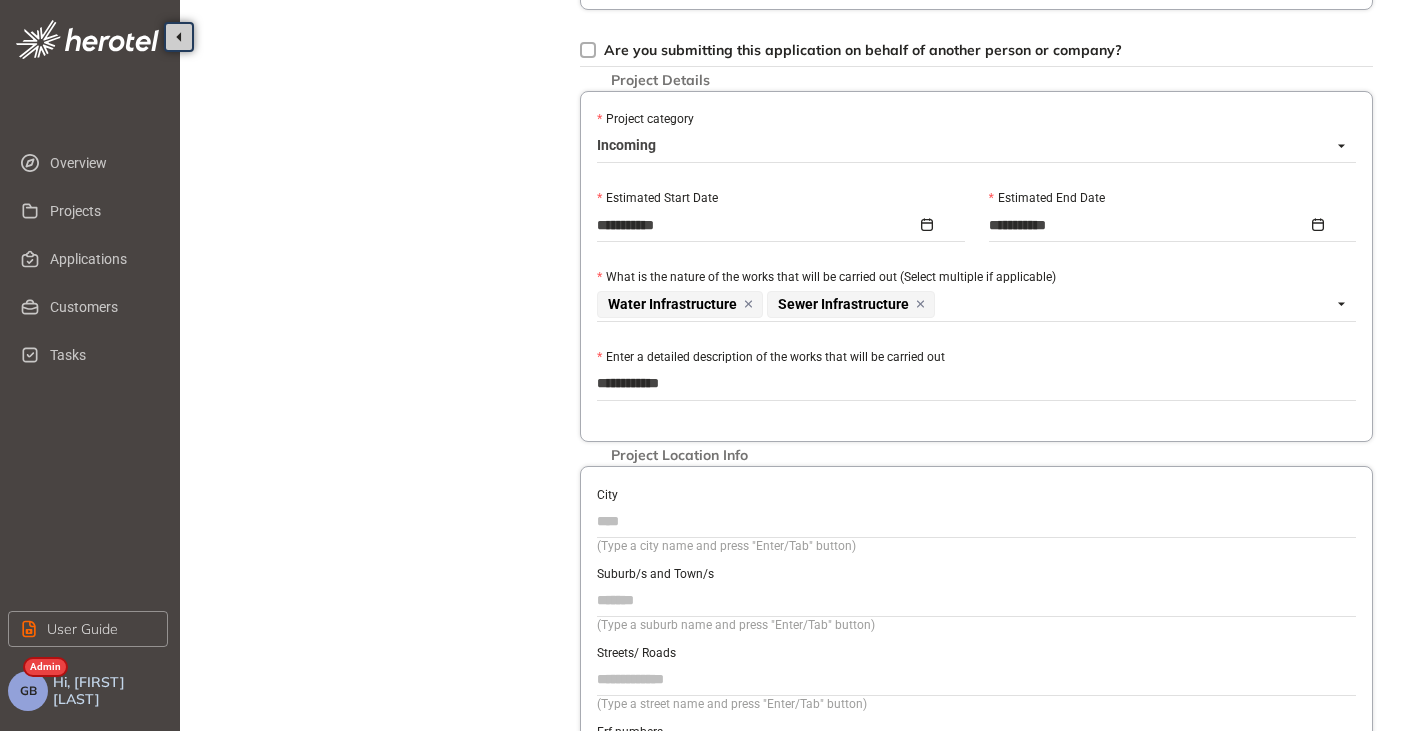 type on "**********" 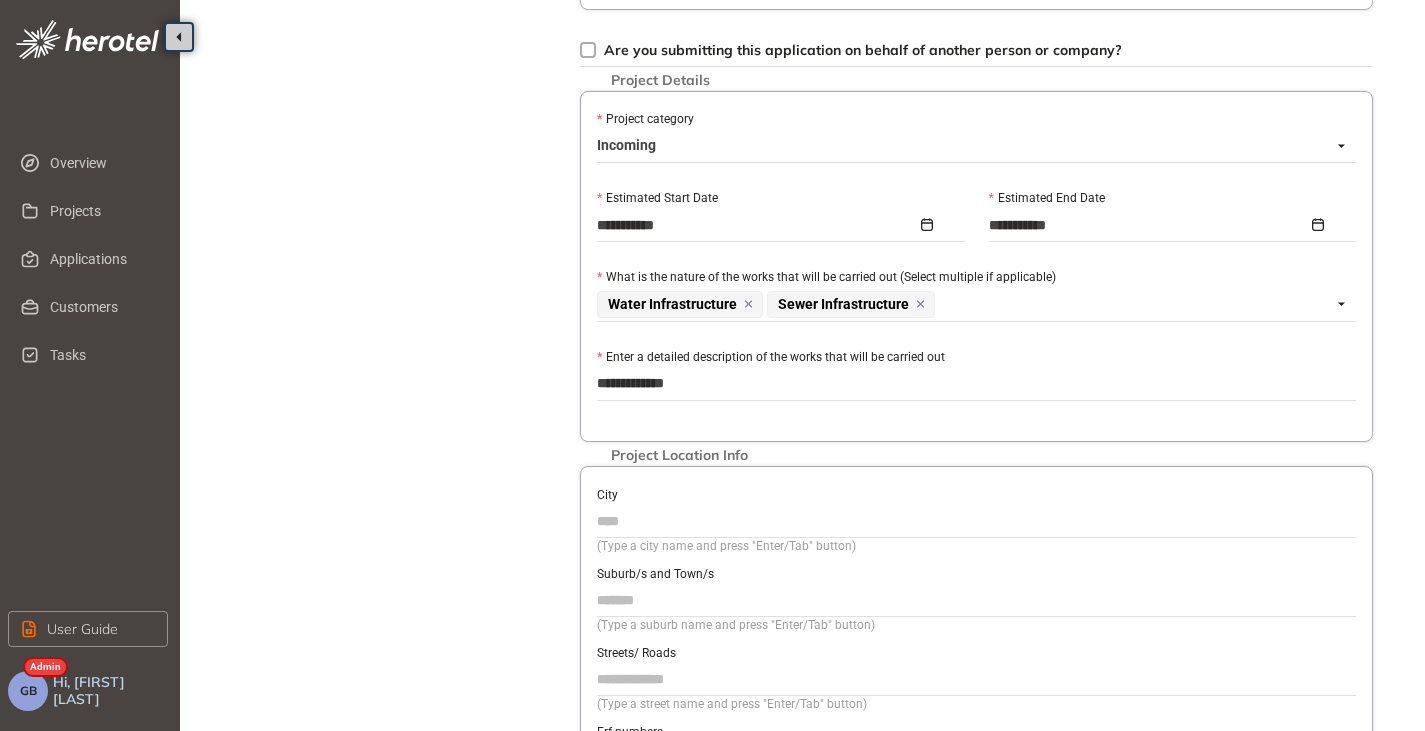 type on "**********" 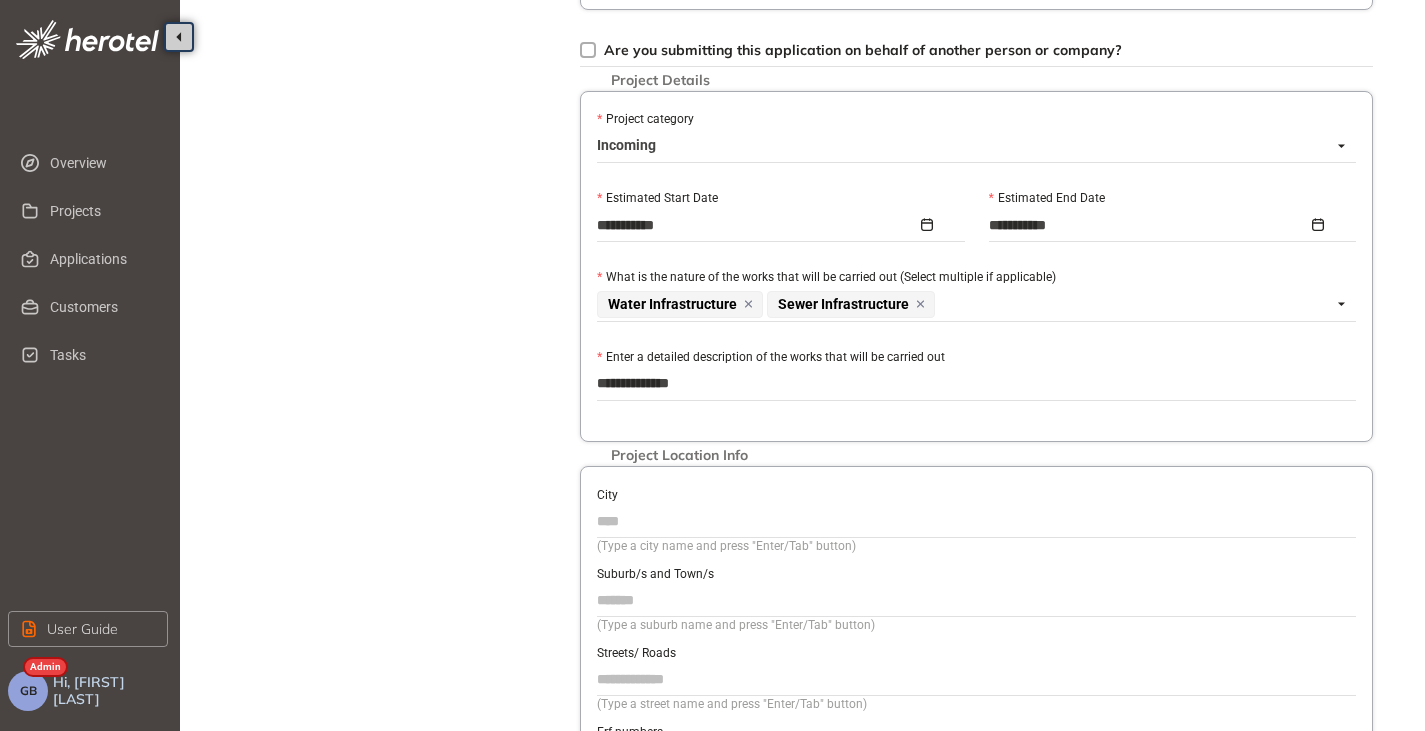 type on "**********" 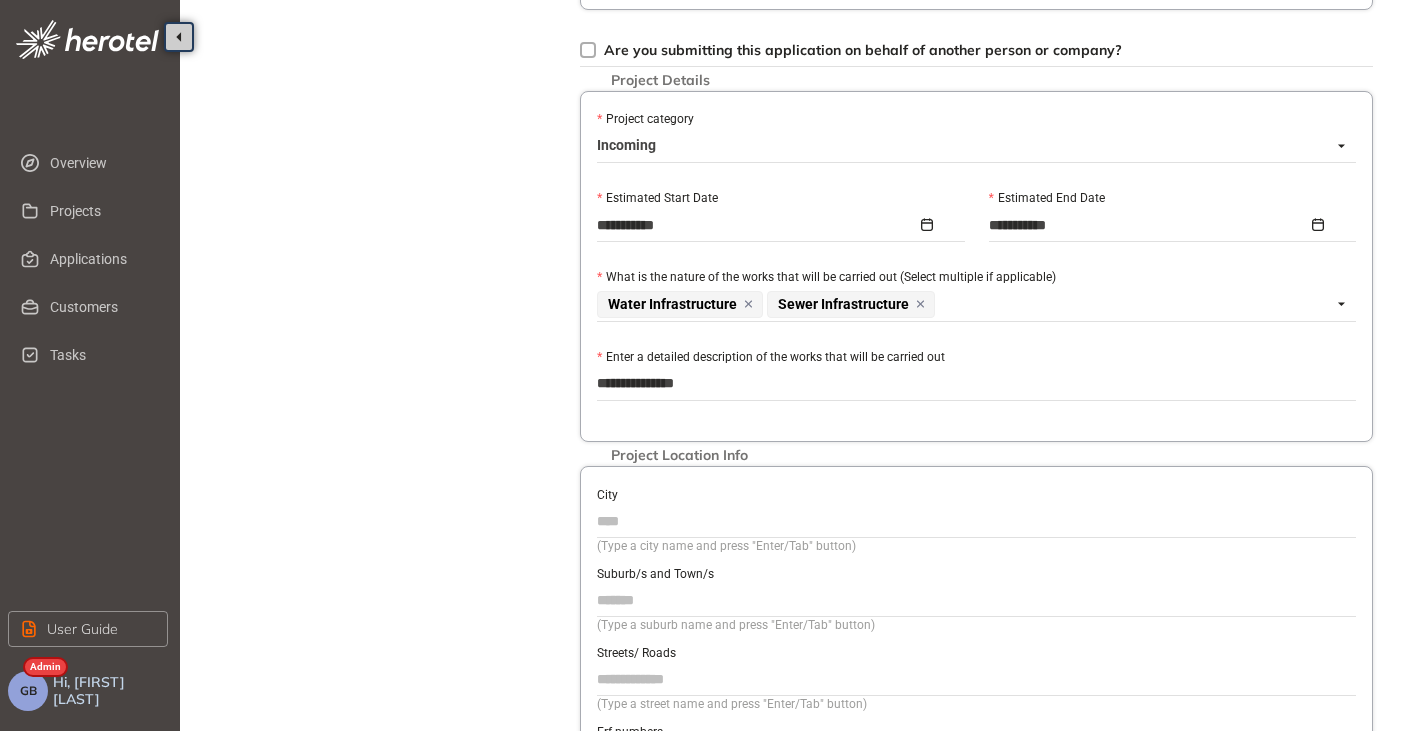 type on "**********" 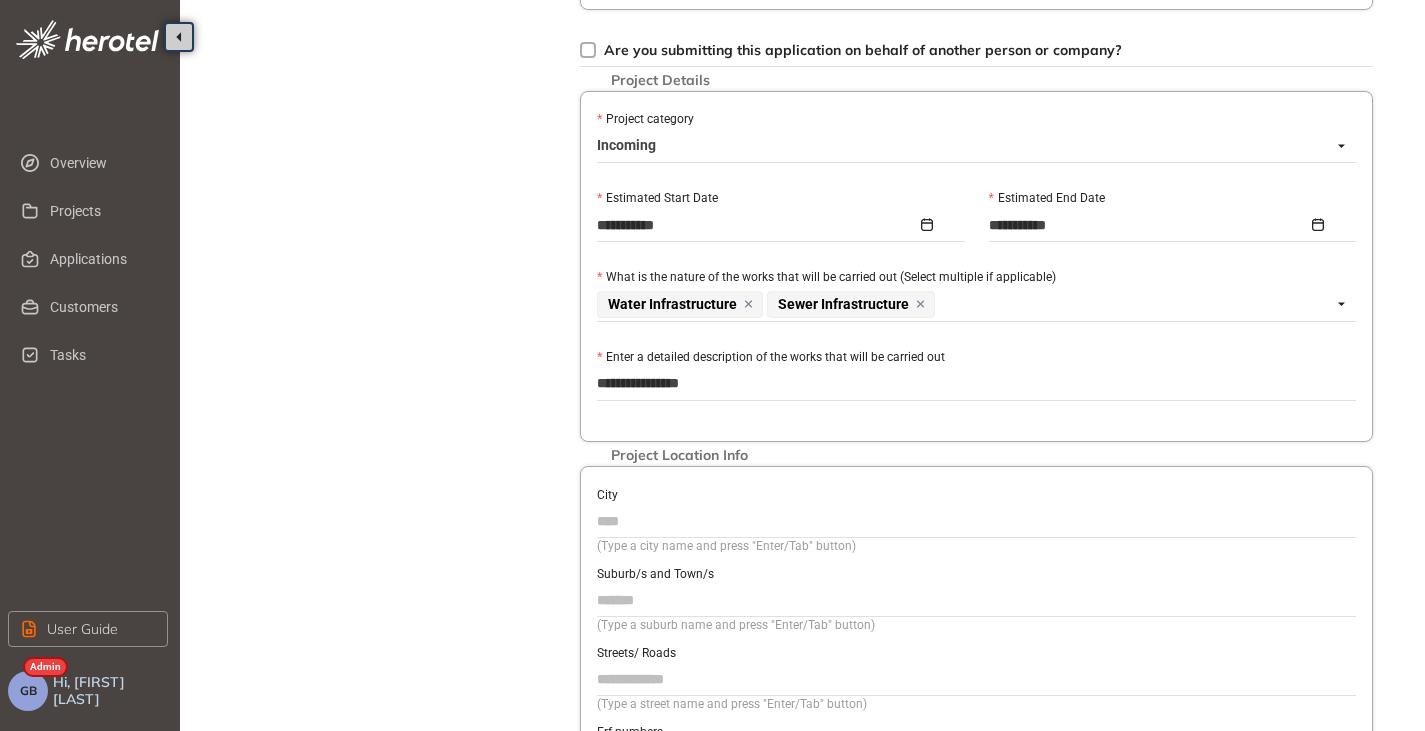 type on "**********" 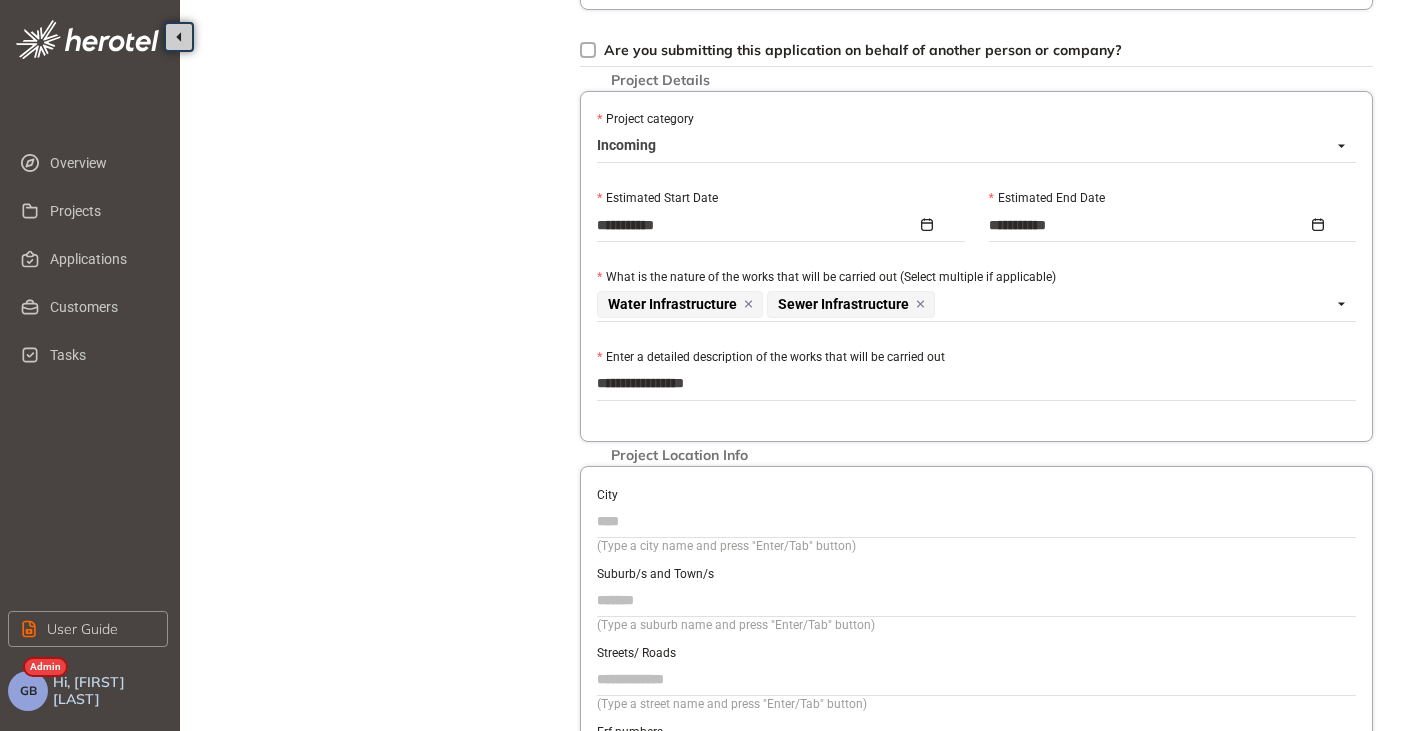type on "**********" 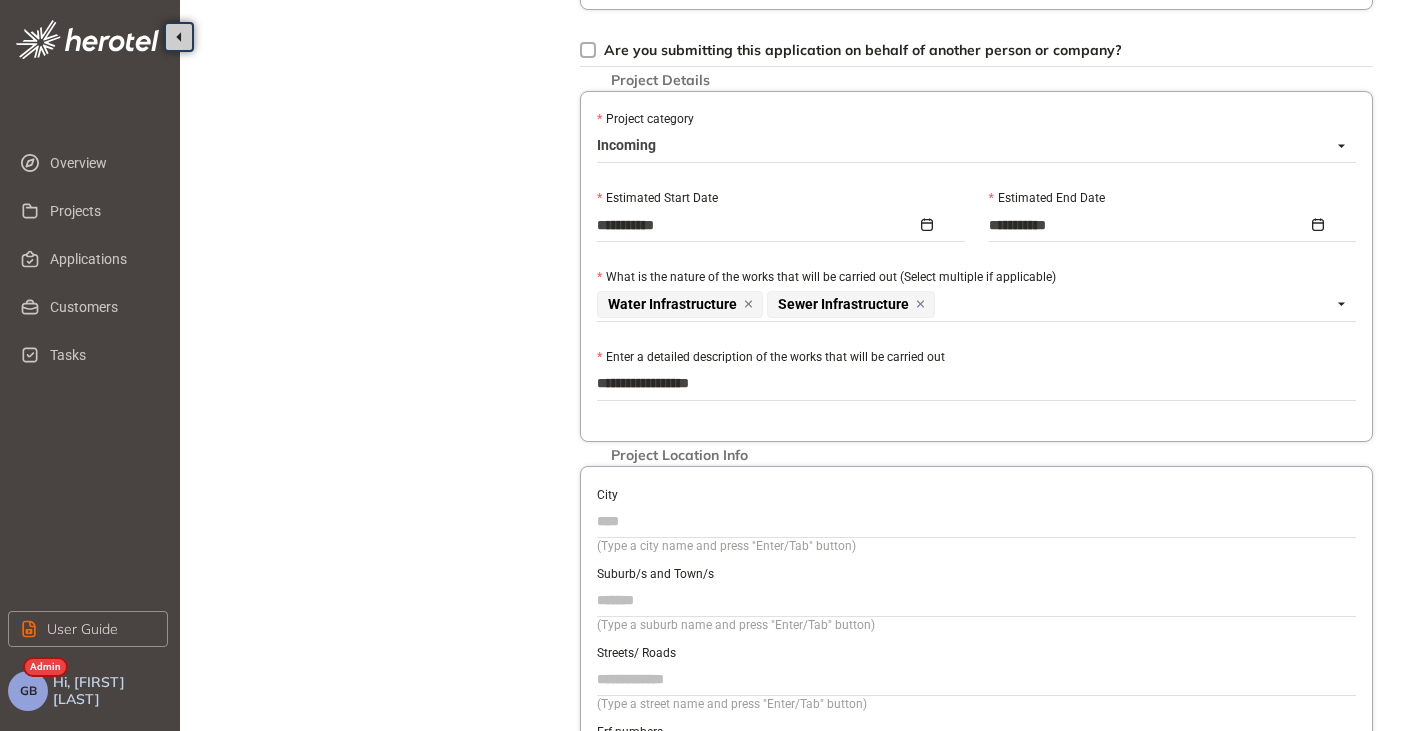 type on "**********" 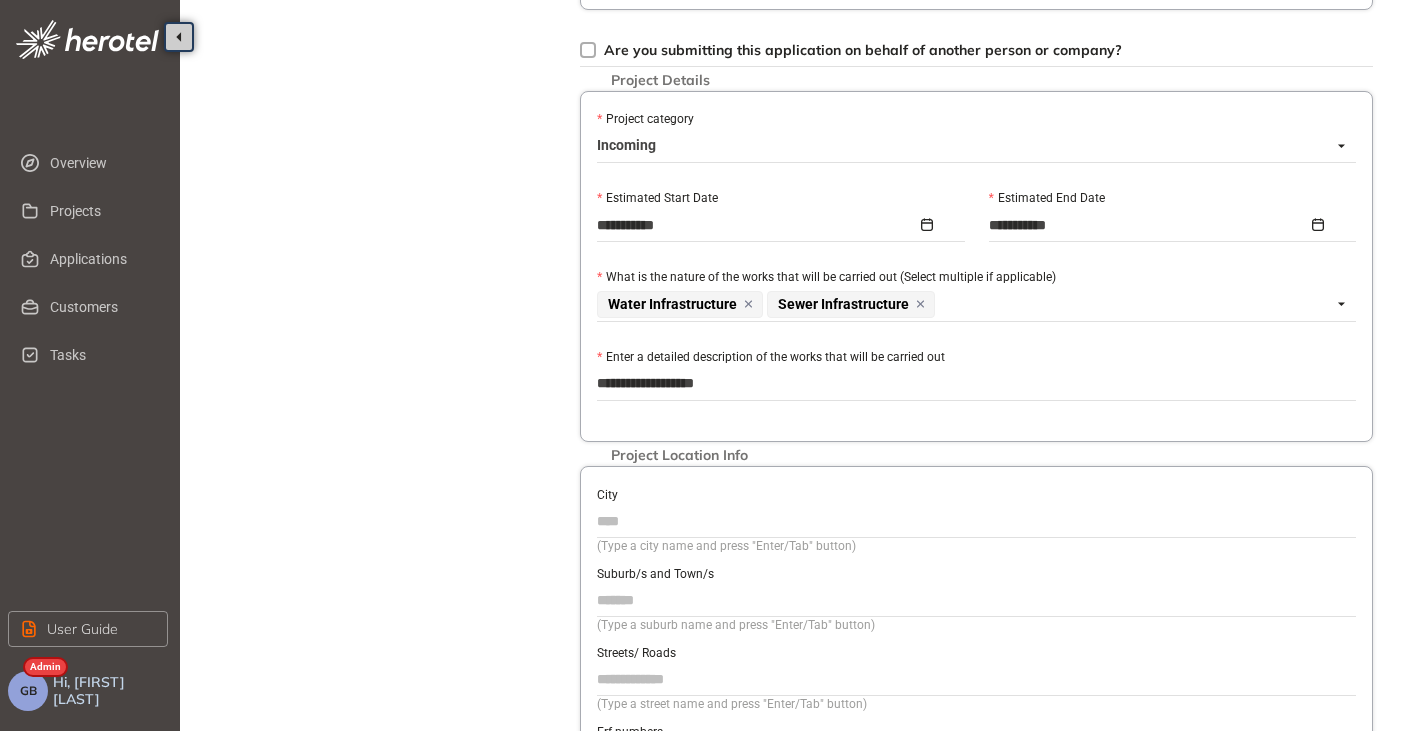 type on "**********" 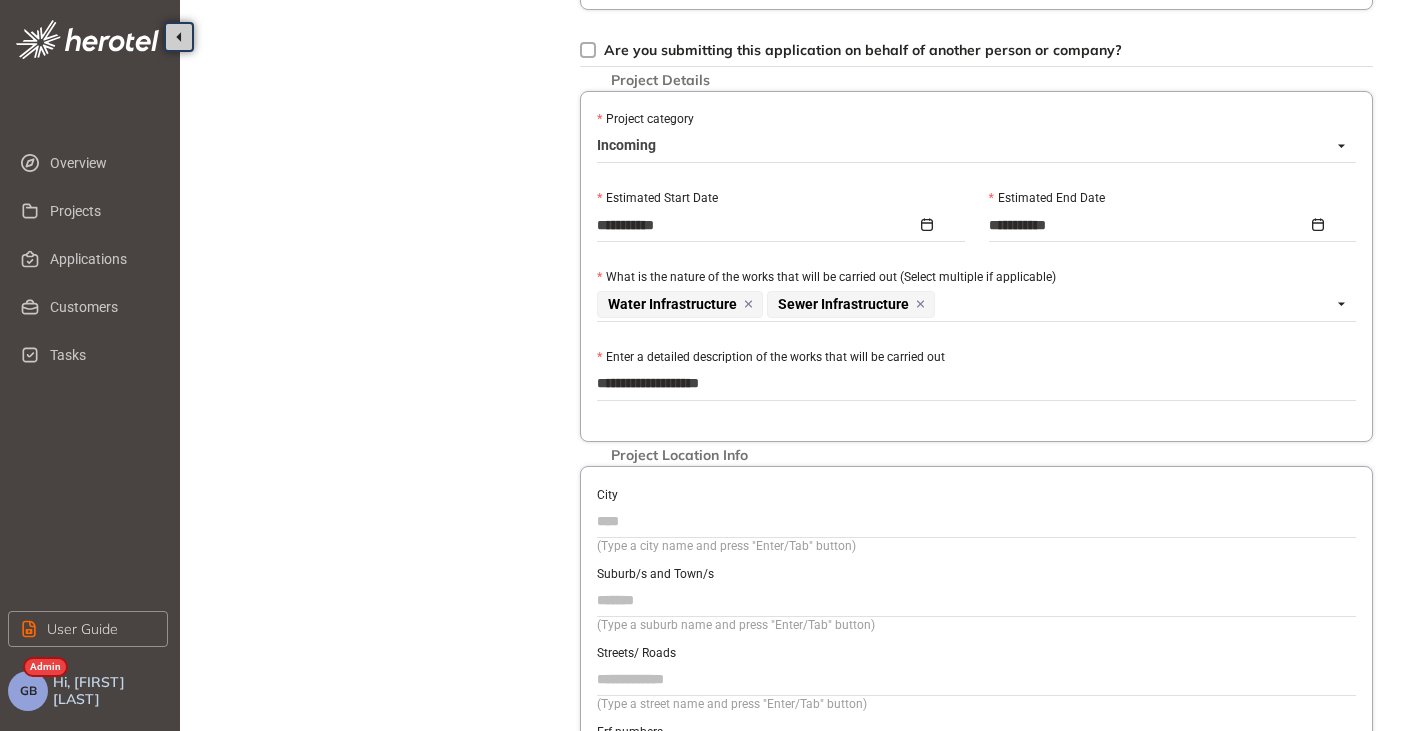type on "**********" 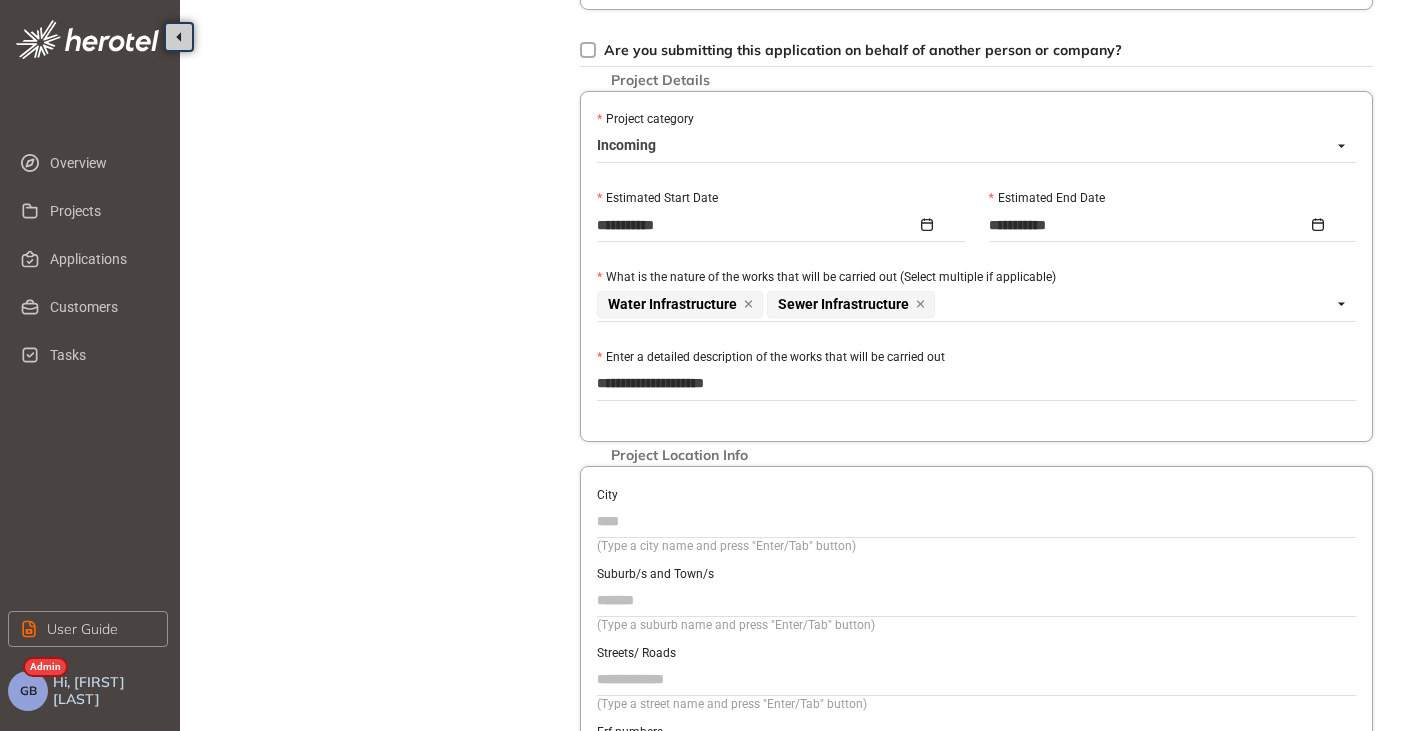 type on "**********" 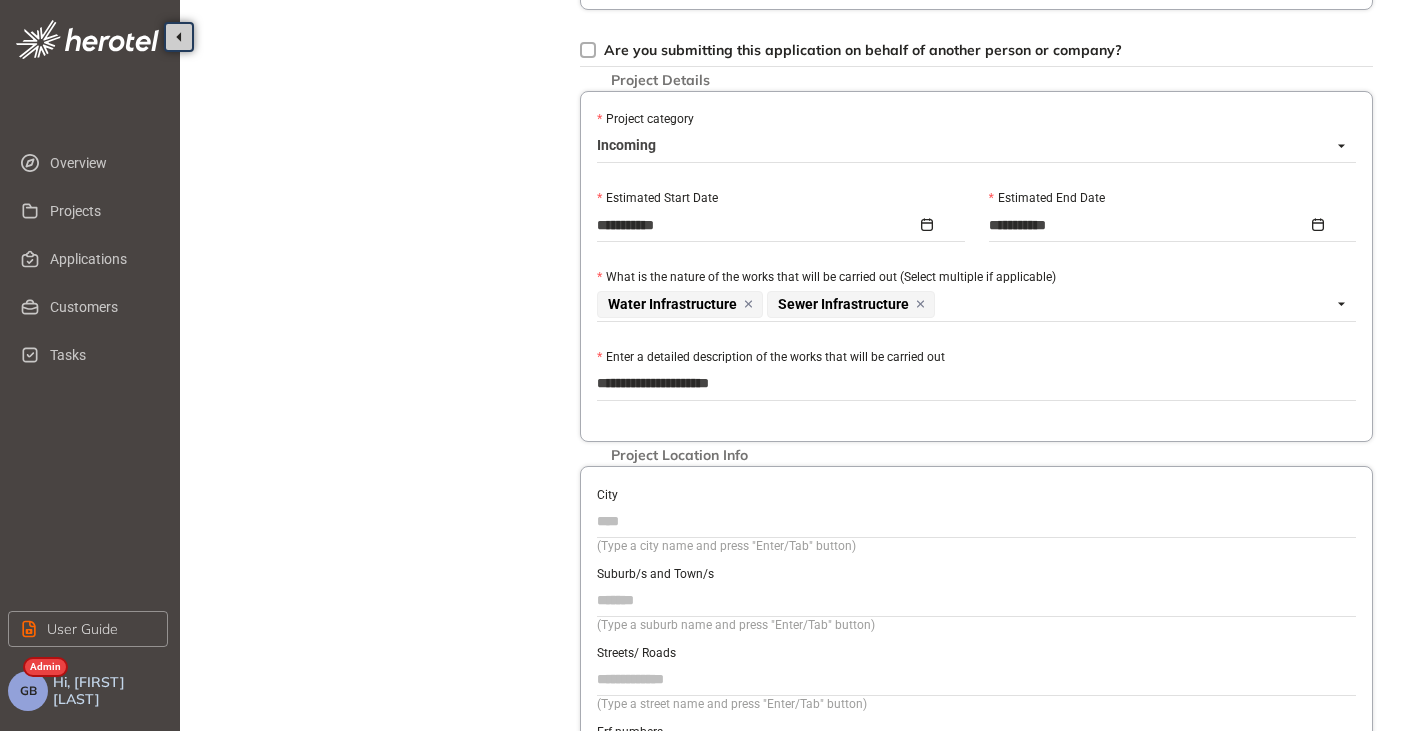 type on "**********" 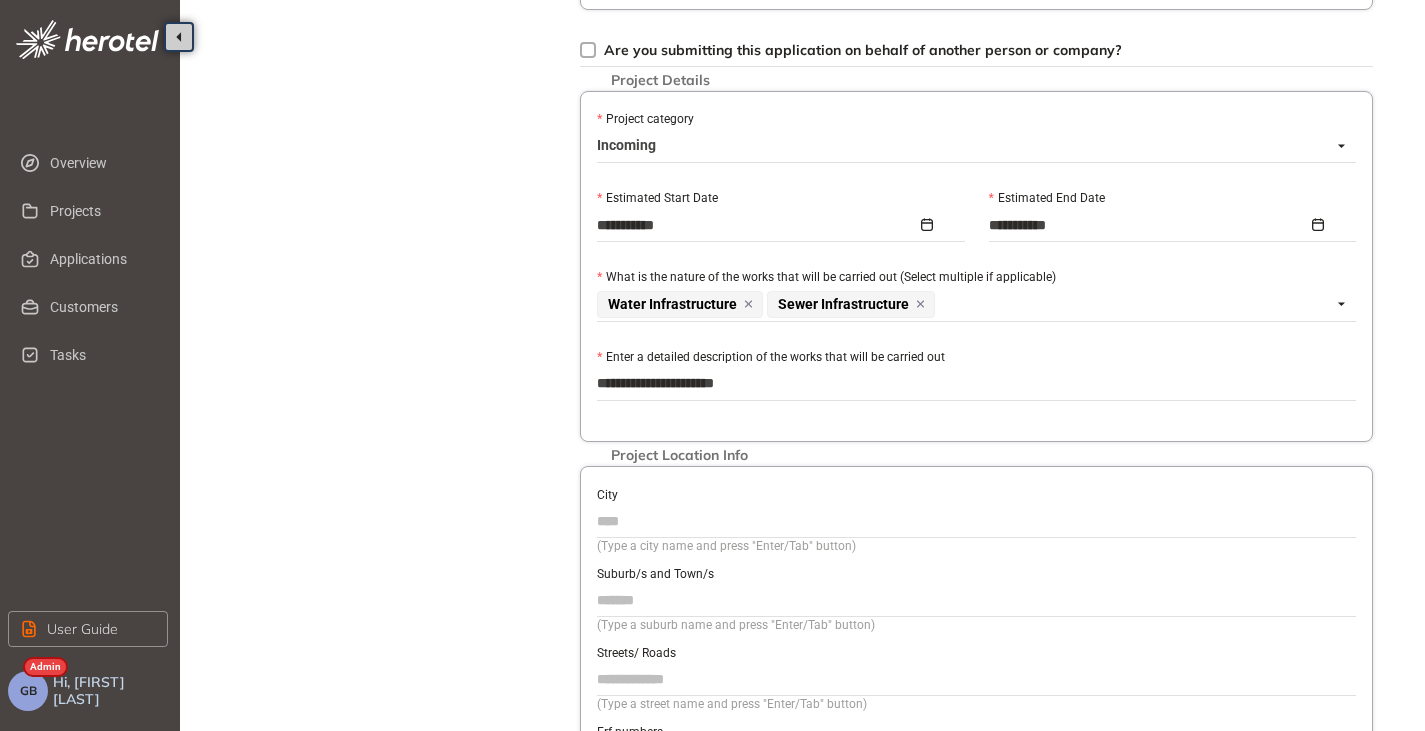 type on "**********" 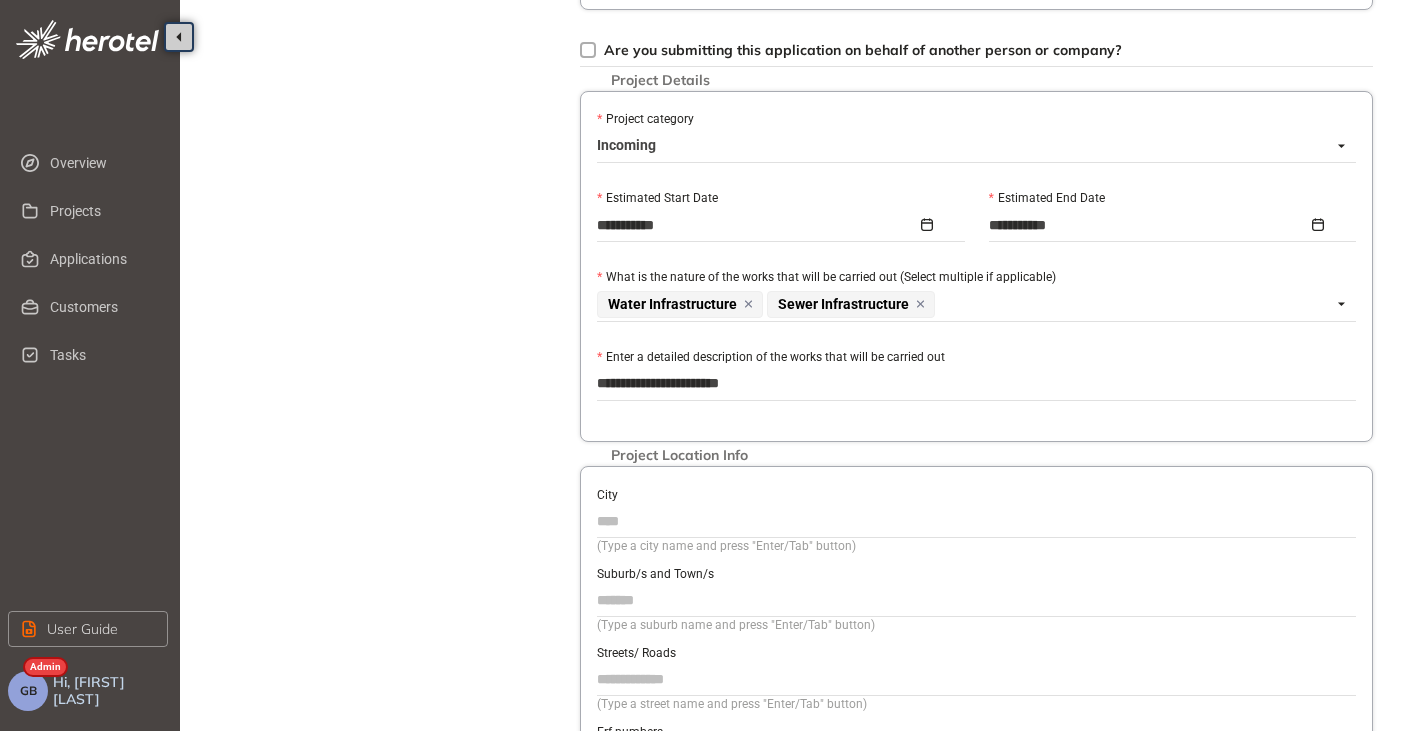 type on "**********" 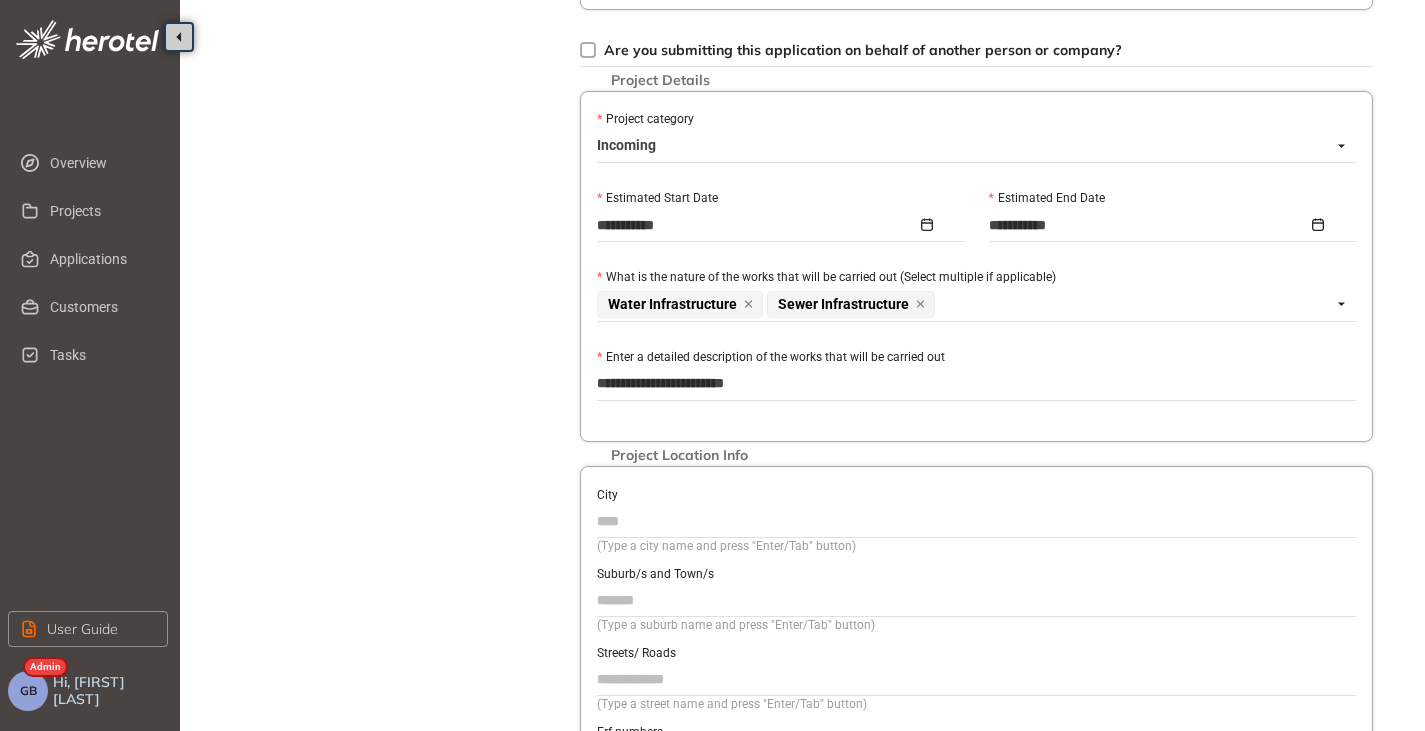 type on "**********" 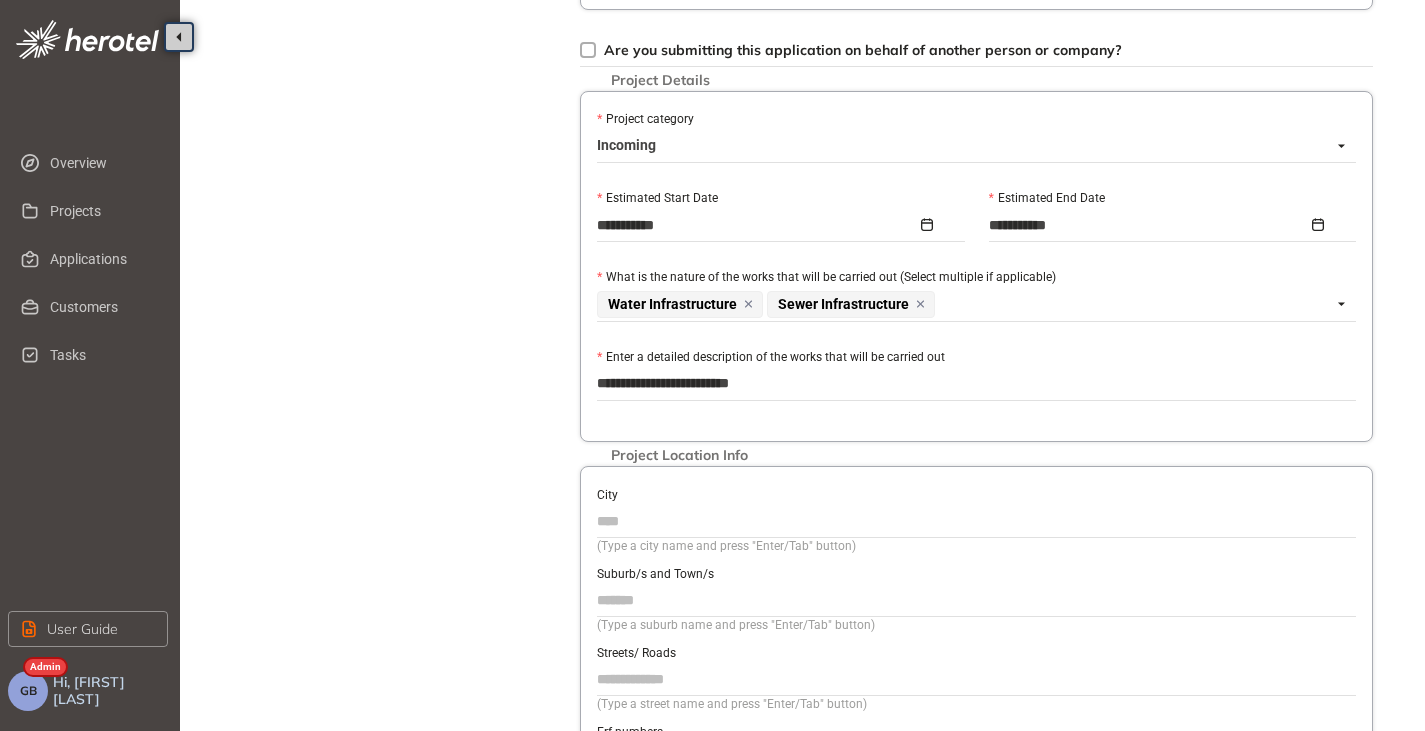 type on "**********" 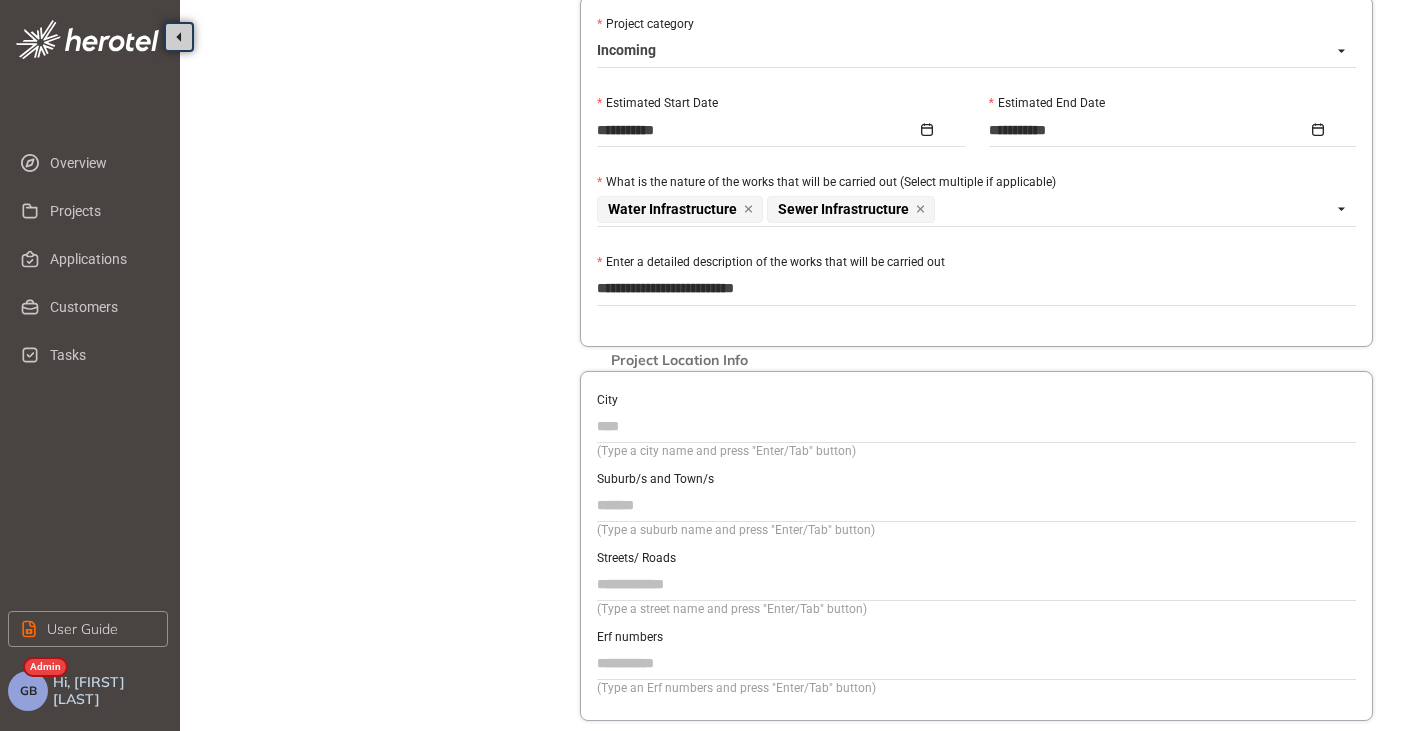 scroll, scrollTop: 900, scrollLeft: 0, axis: vertical 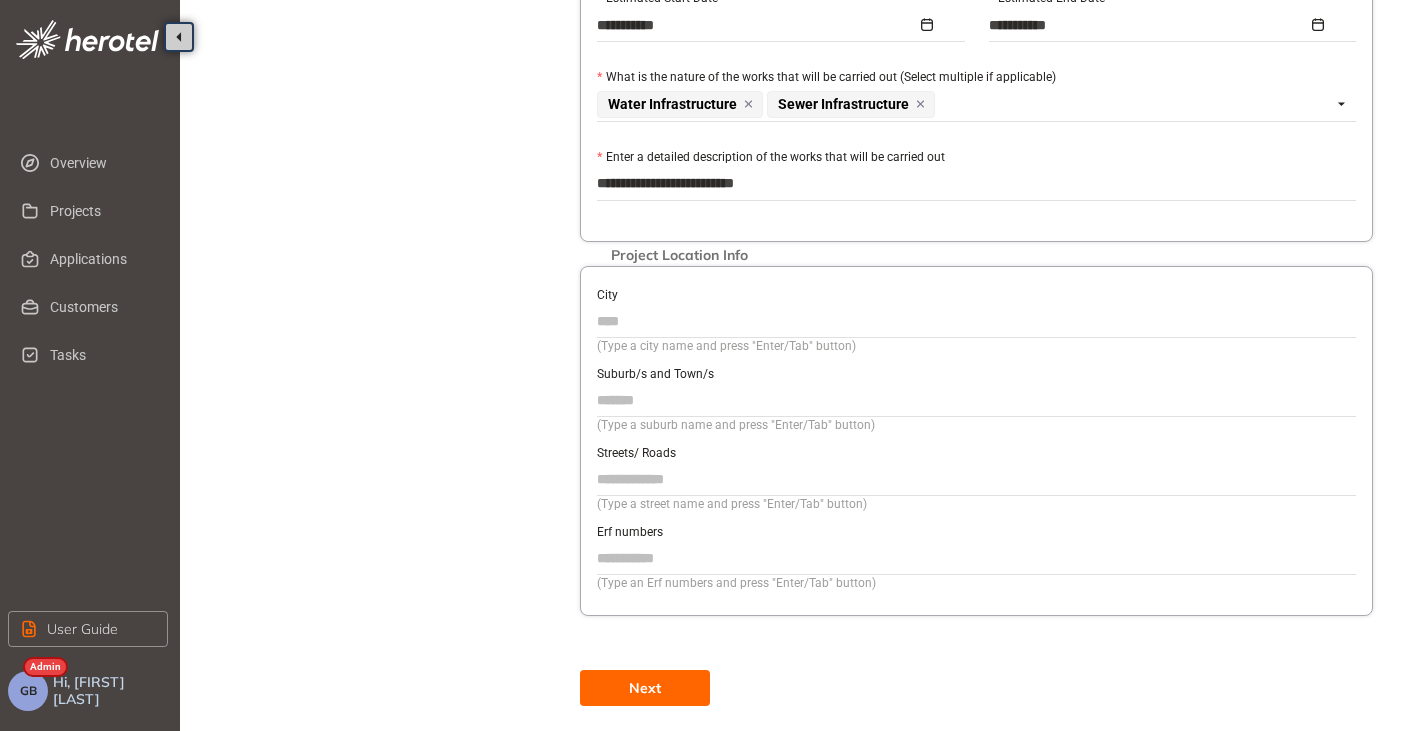 type on "**********" 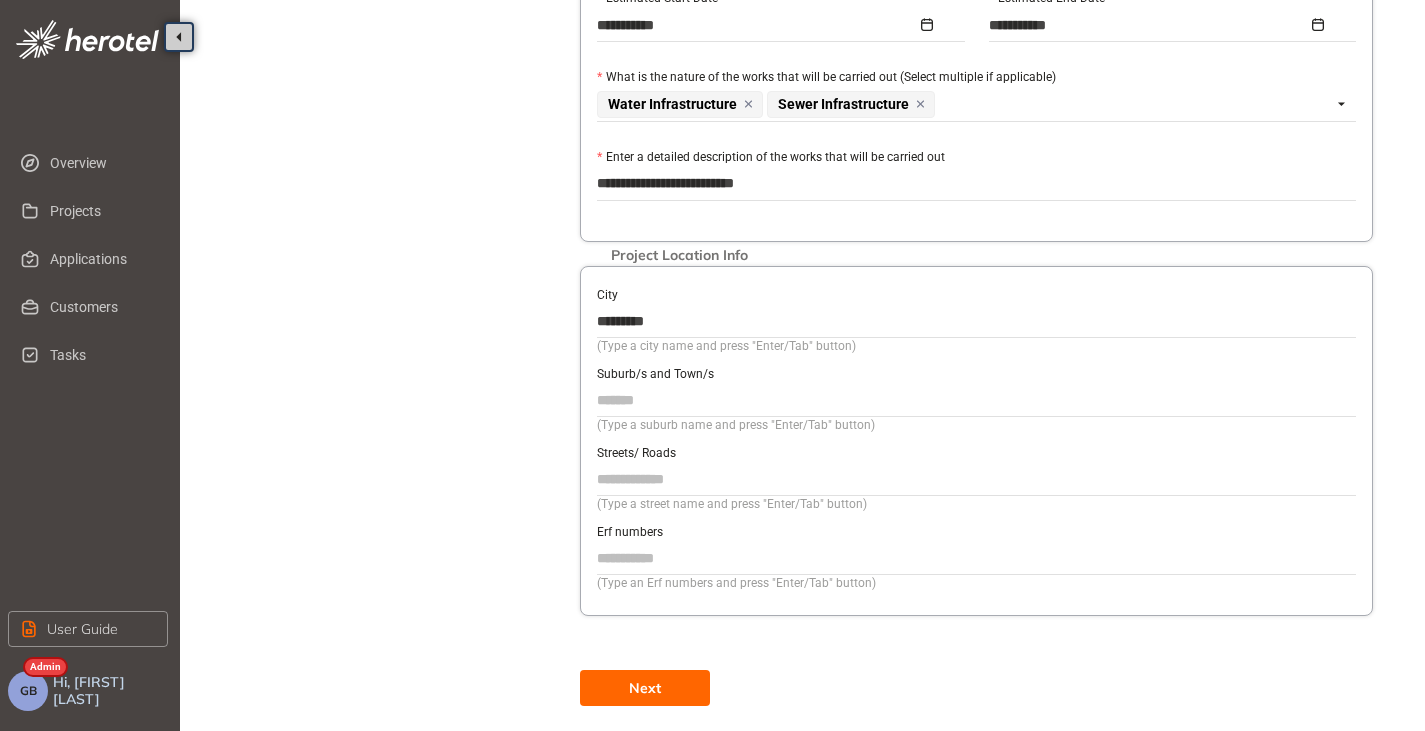 click on "Suburb/s and Town/s" at bounding box center [976, 400] 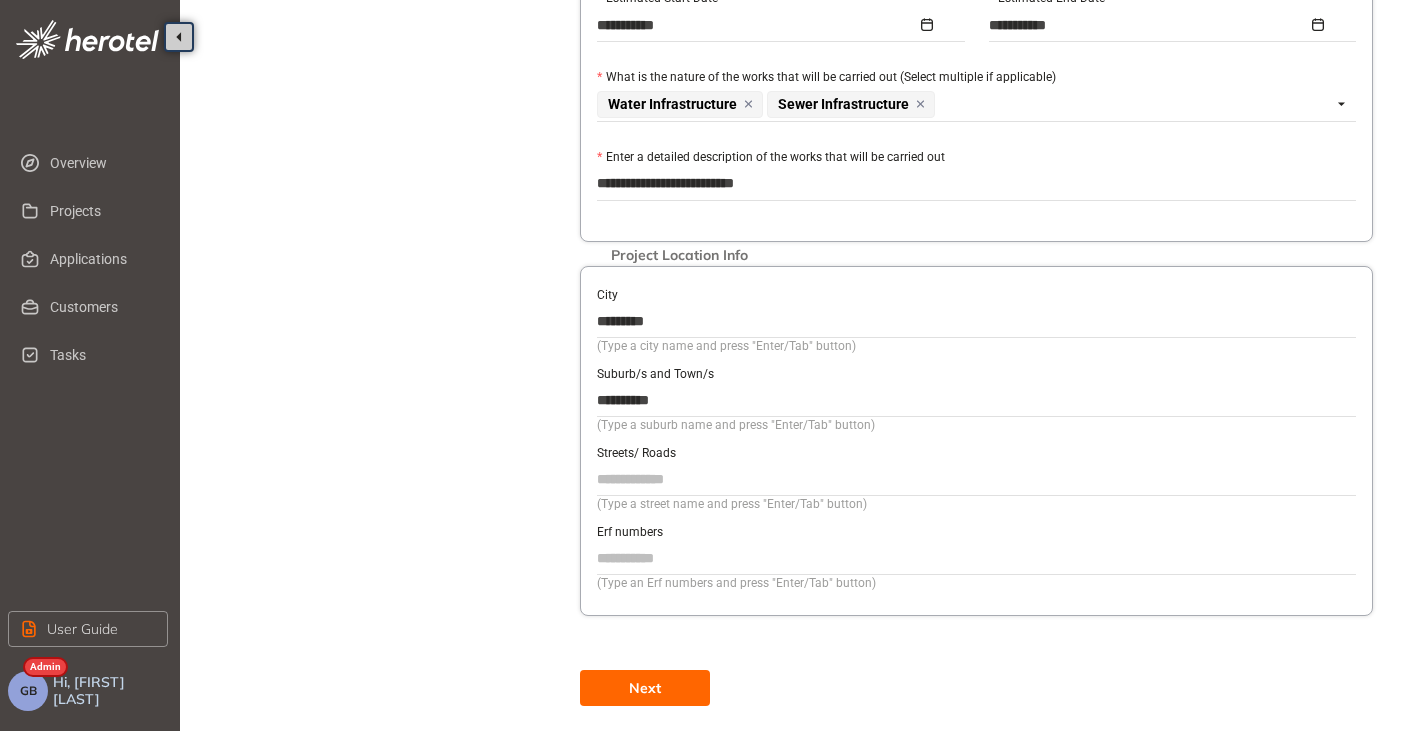 type on "**********" 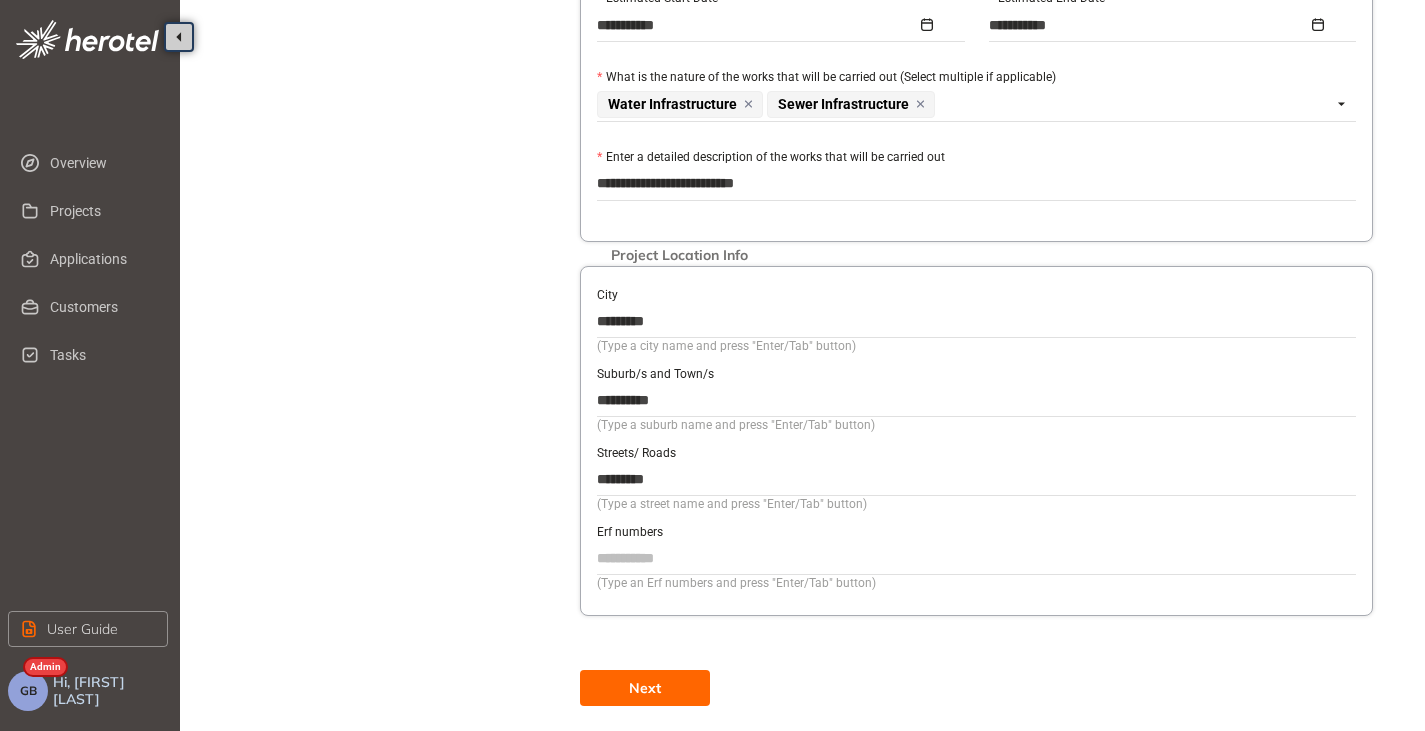 type on "*********" 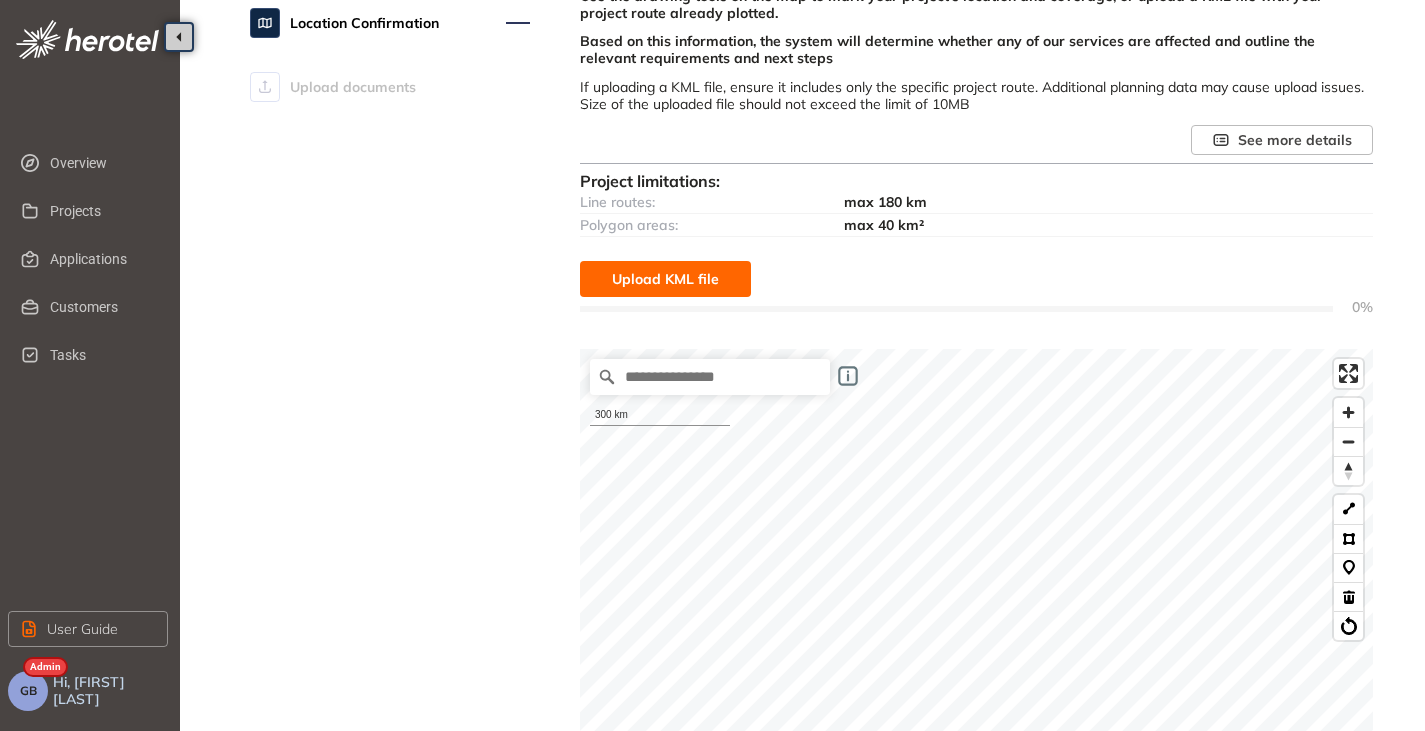 scroll, scrollTop: 192, scrollLeft: 0, axis: vertical 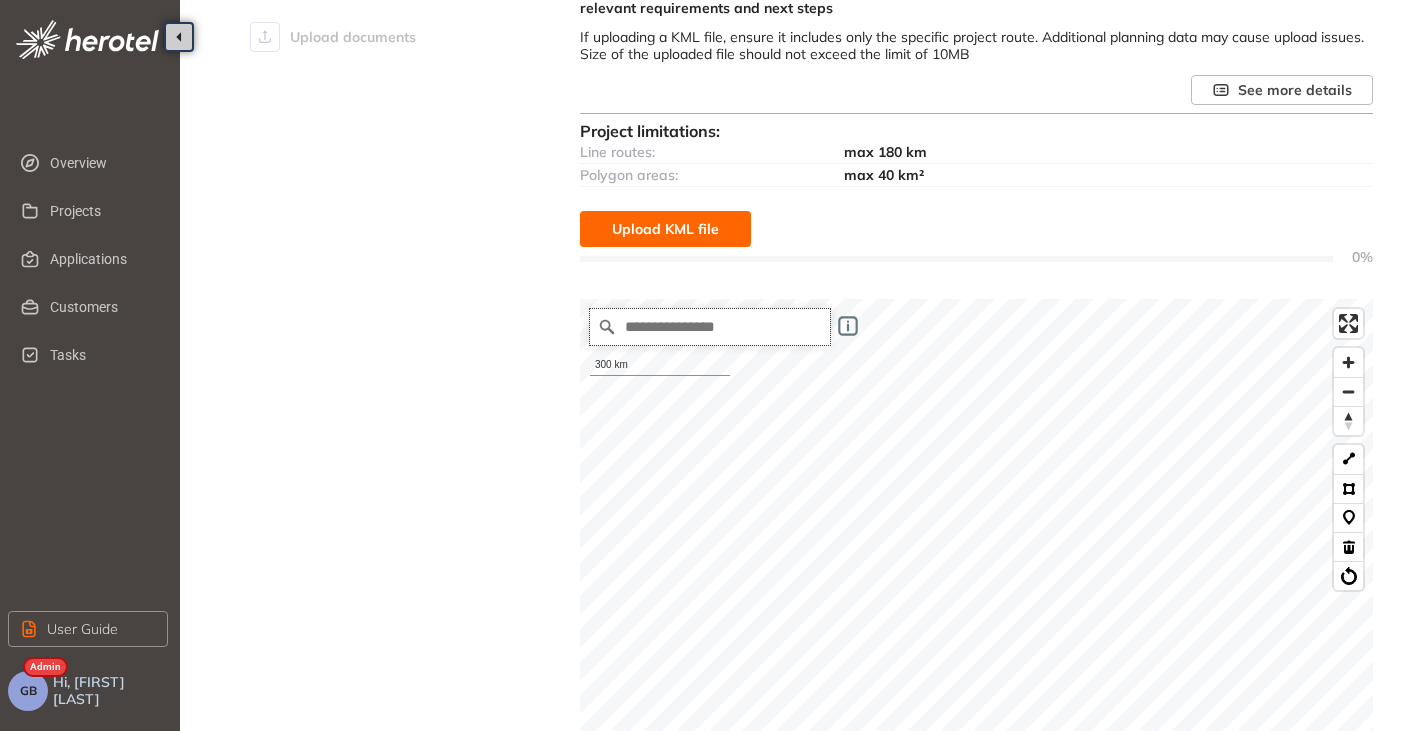 click at bounding box center (710, 327) 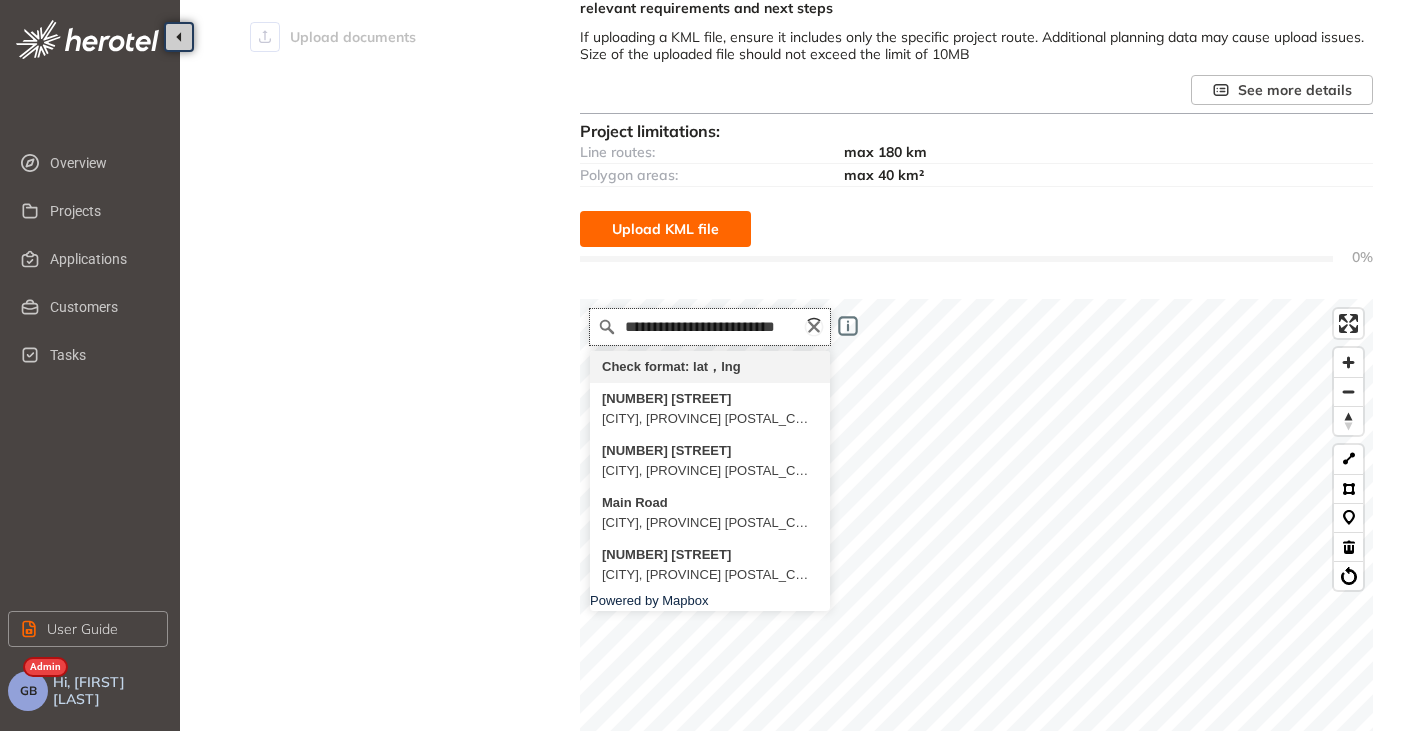 scroll, scrollTop: 0, scrollLeft: 12, axis: horizontal 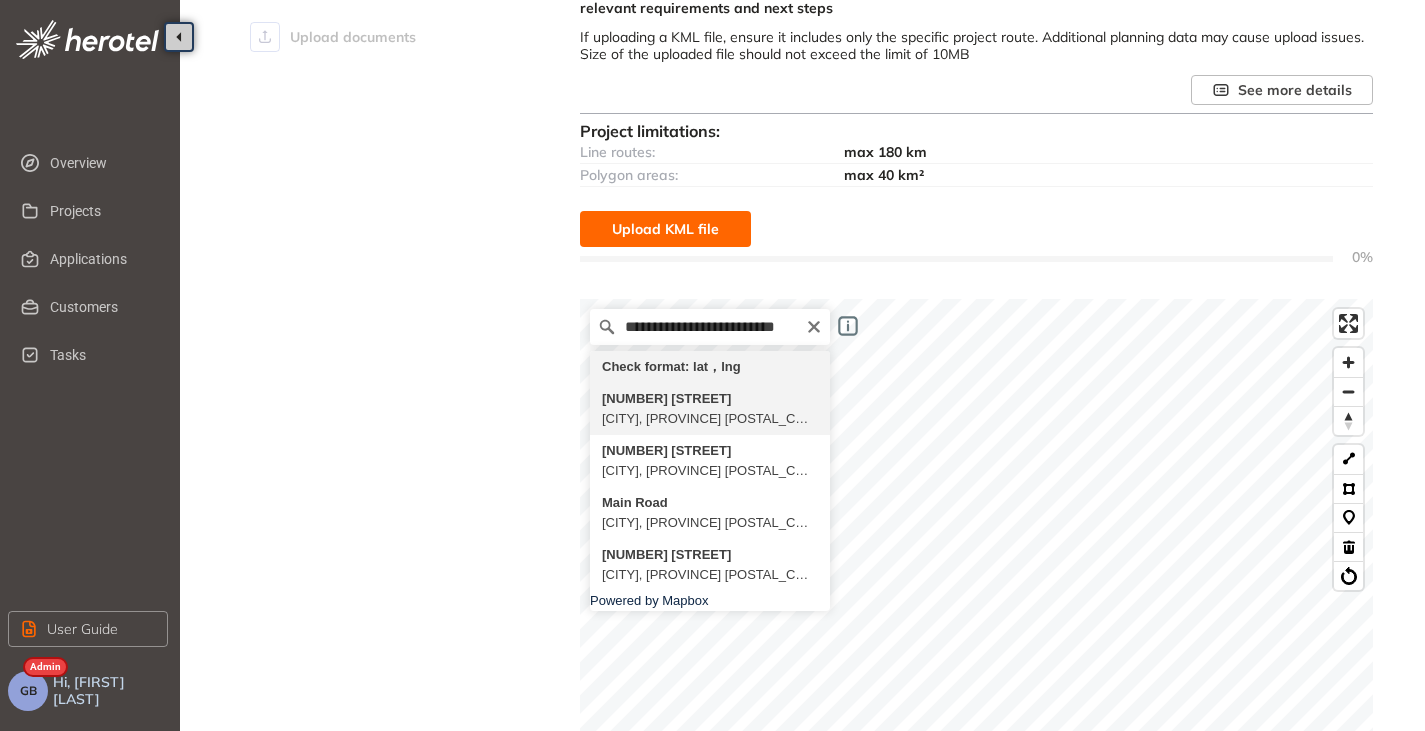 type on "**********" 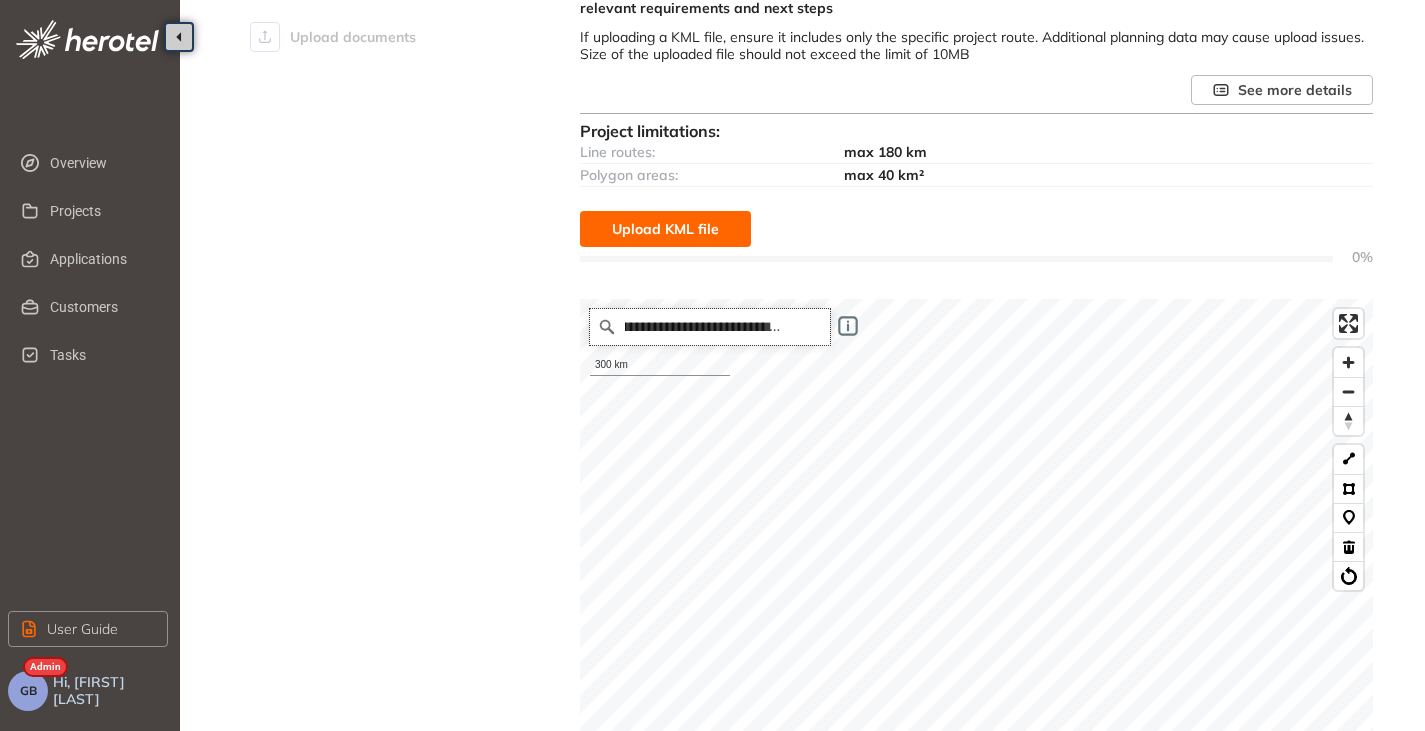 scroll, scrollTop: 0, scrollLeft: 0, axis: both 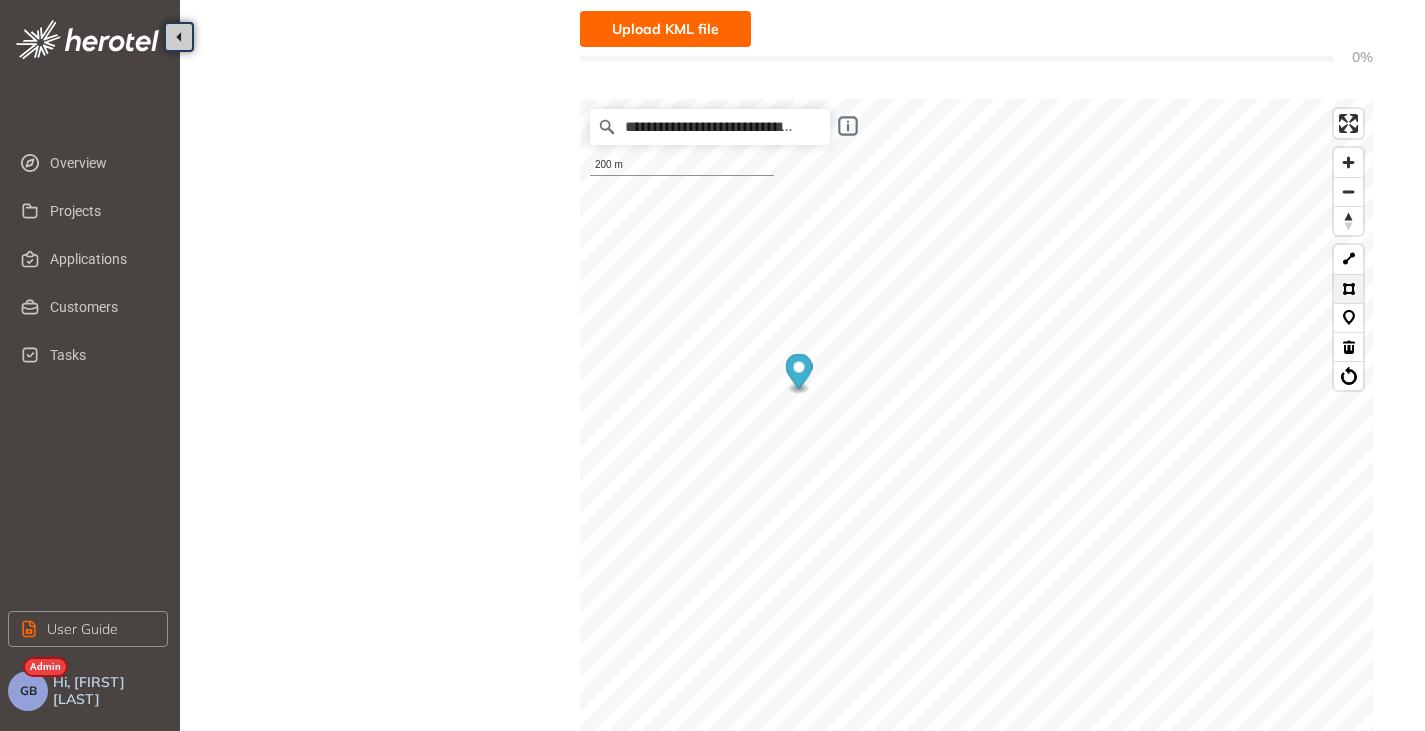 click at bounding box center (1348, 288) 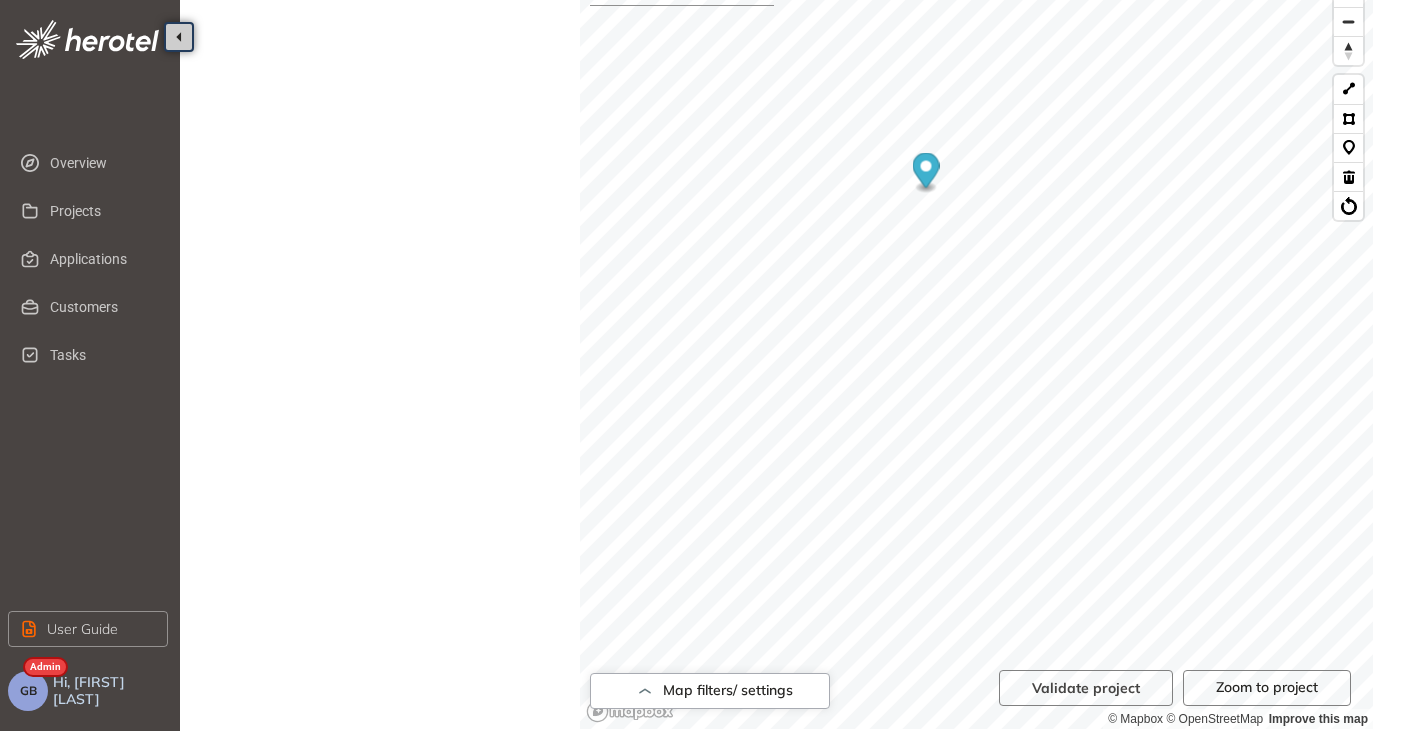 scroll, scrollTop: 748, scrollLeft: 0, axis: vertical 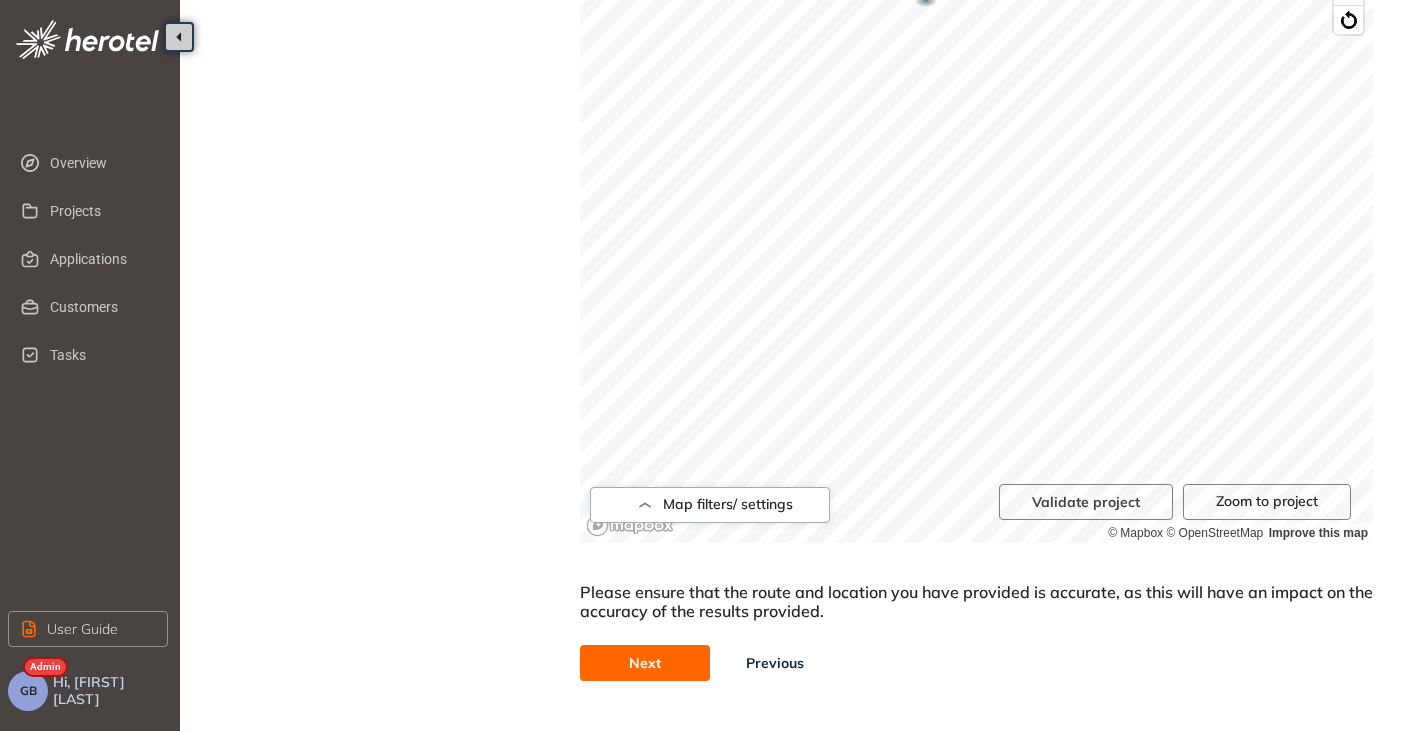 click on "Next" at bounding box center (645, 663) 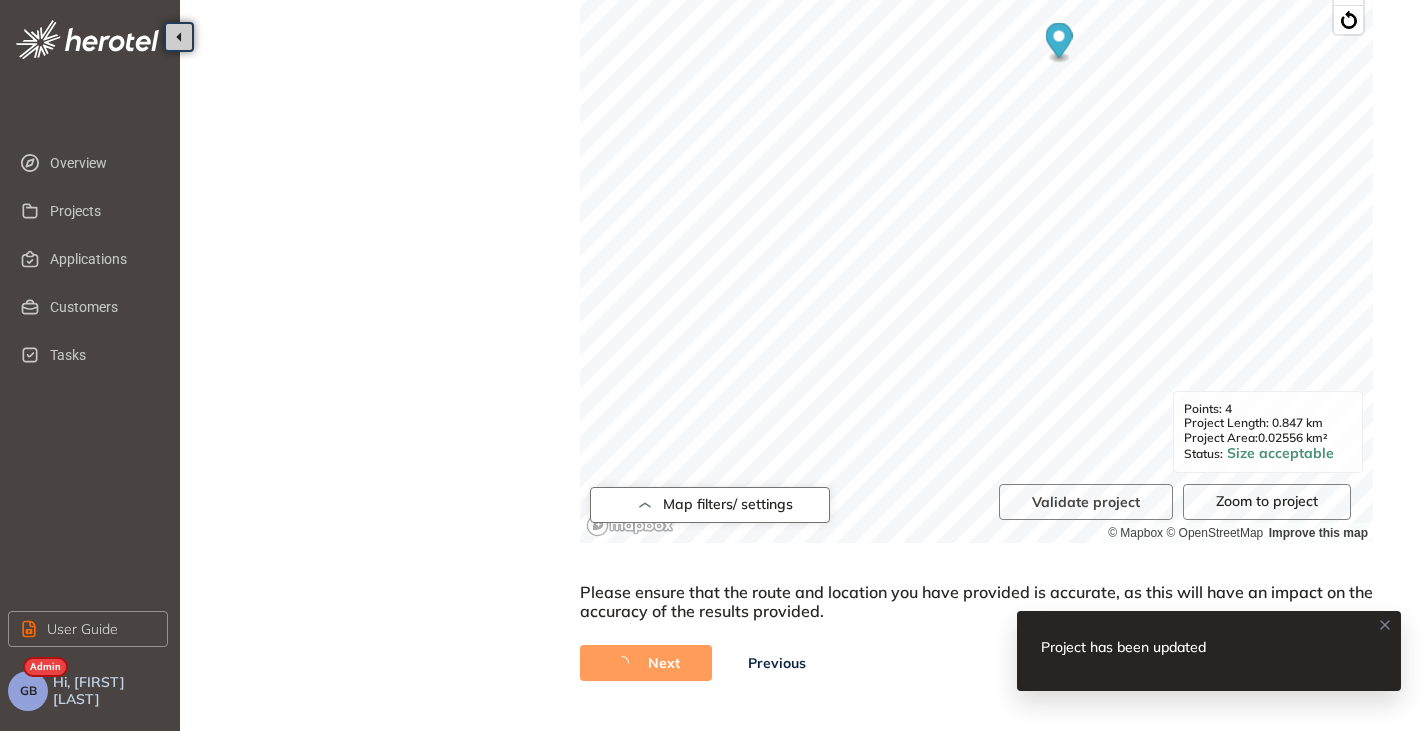 scroll, scrollTop: 0, scrollLeft: 0, axis: both 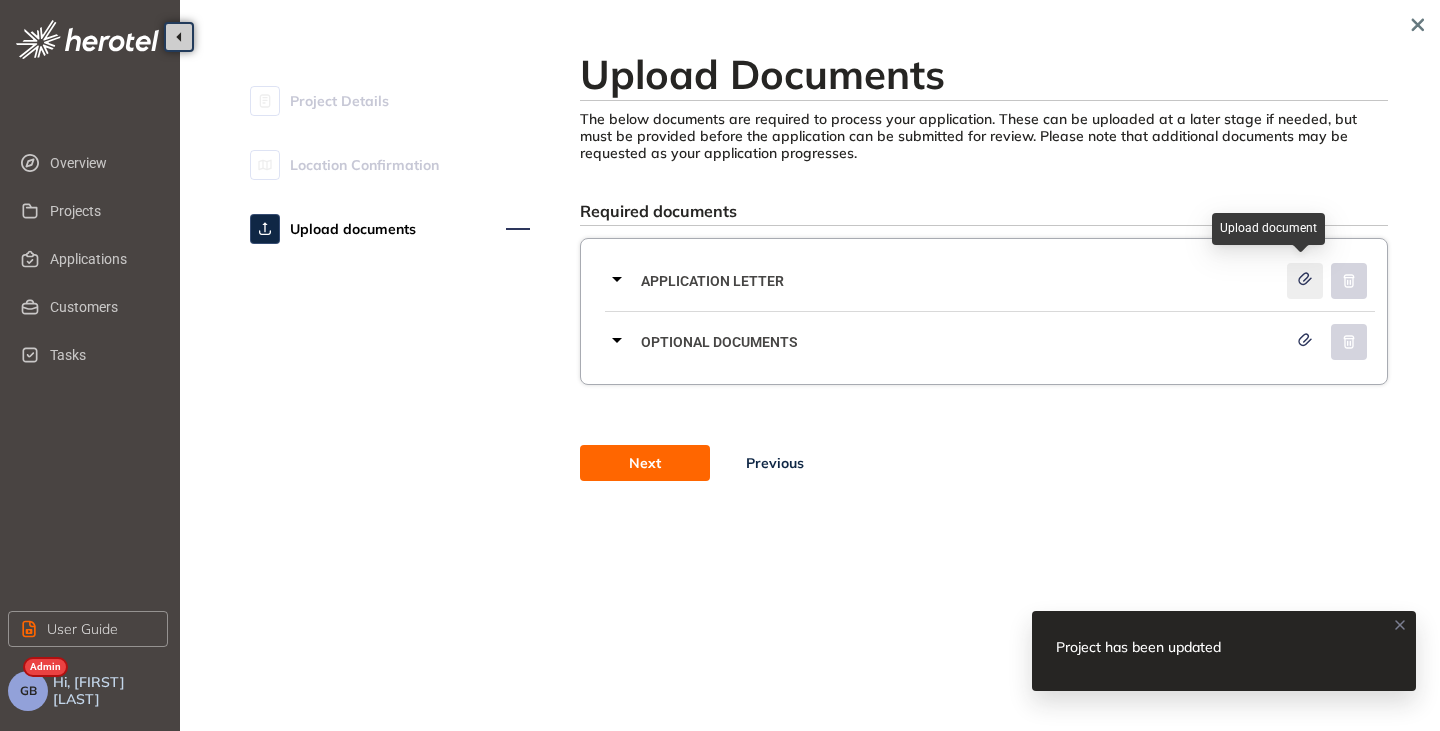 click at bounding box center (1305, 281) 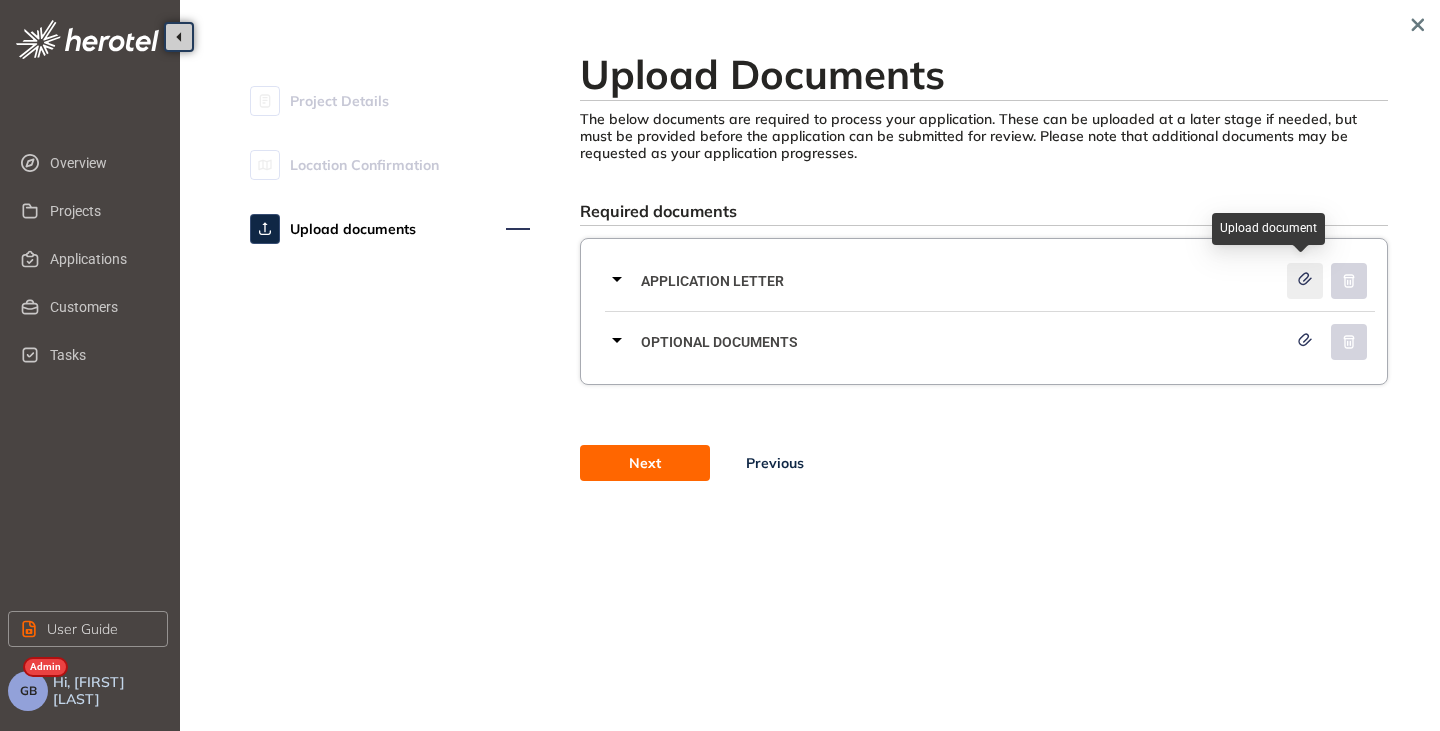 click 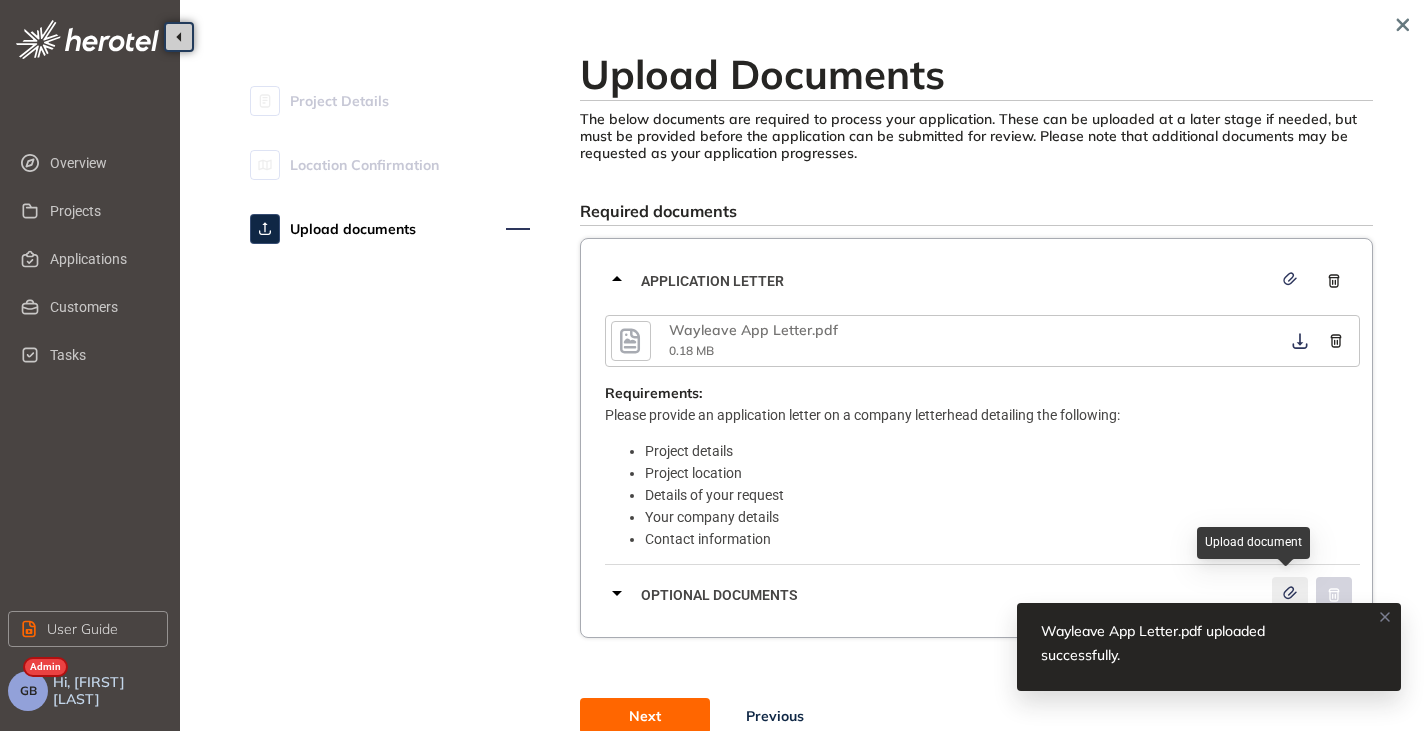 click 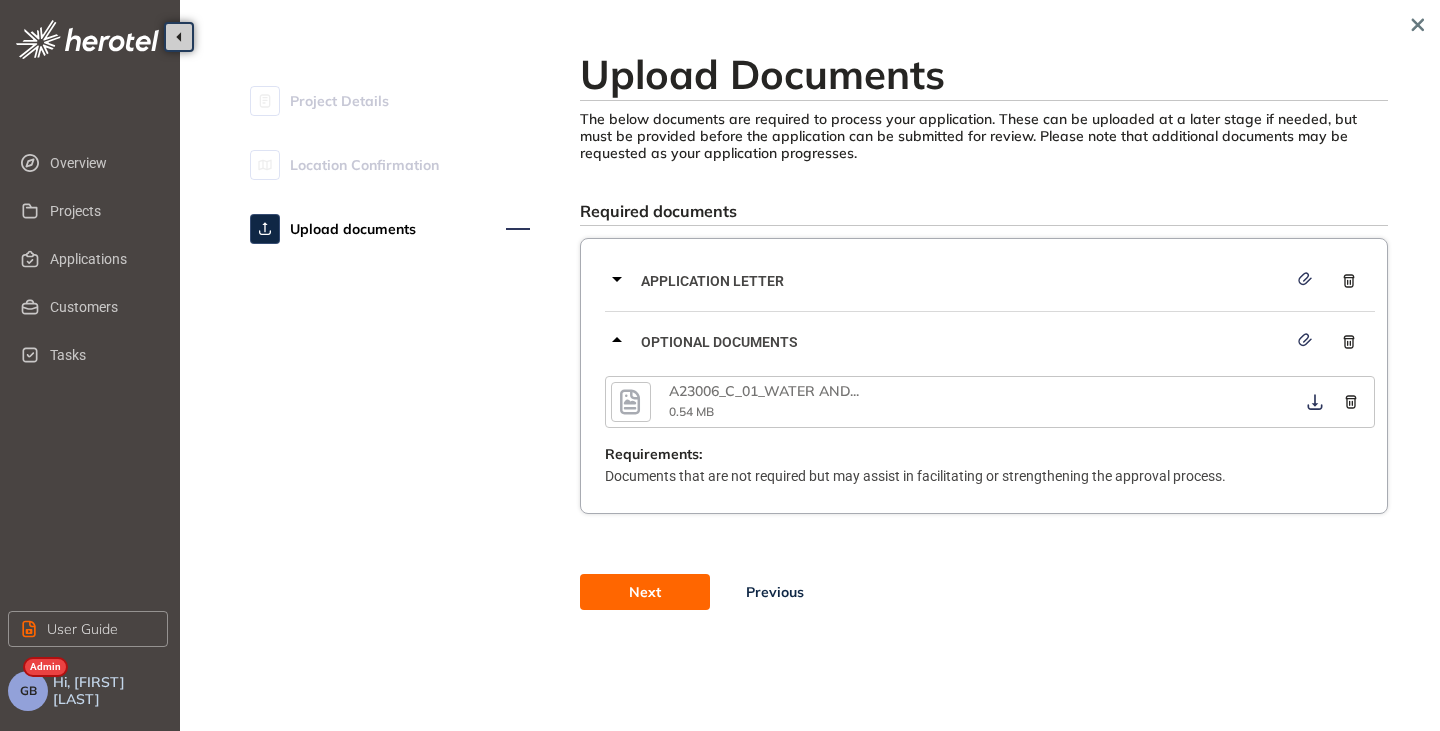 click on "Next" at bounding box center [645, 592] 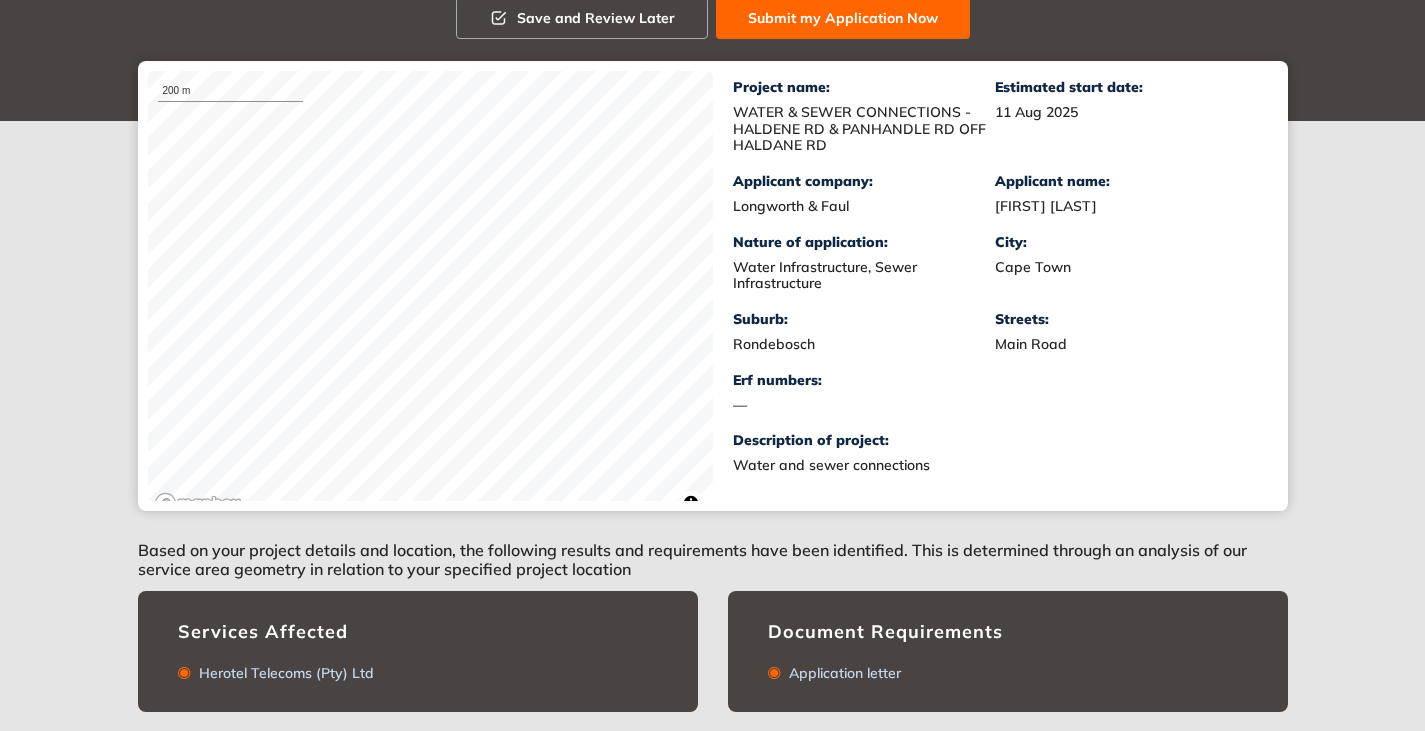 scroll, scrollTop: 0, scrollLeft: 0, axis: both 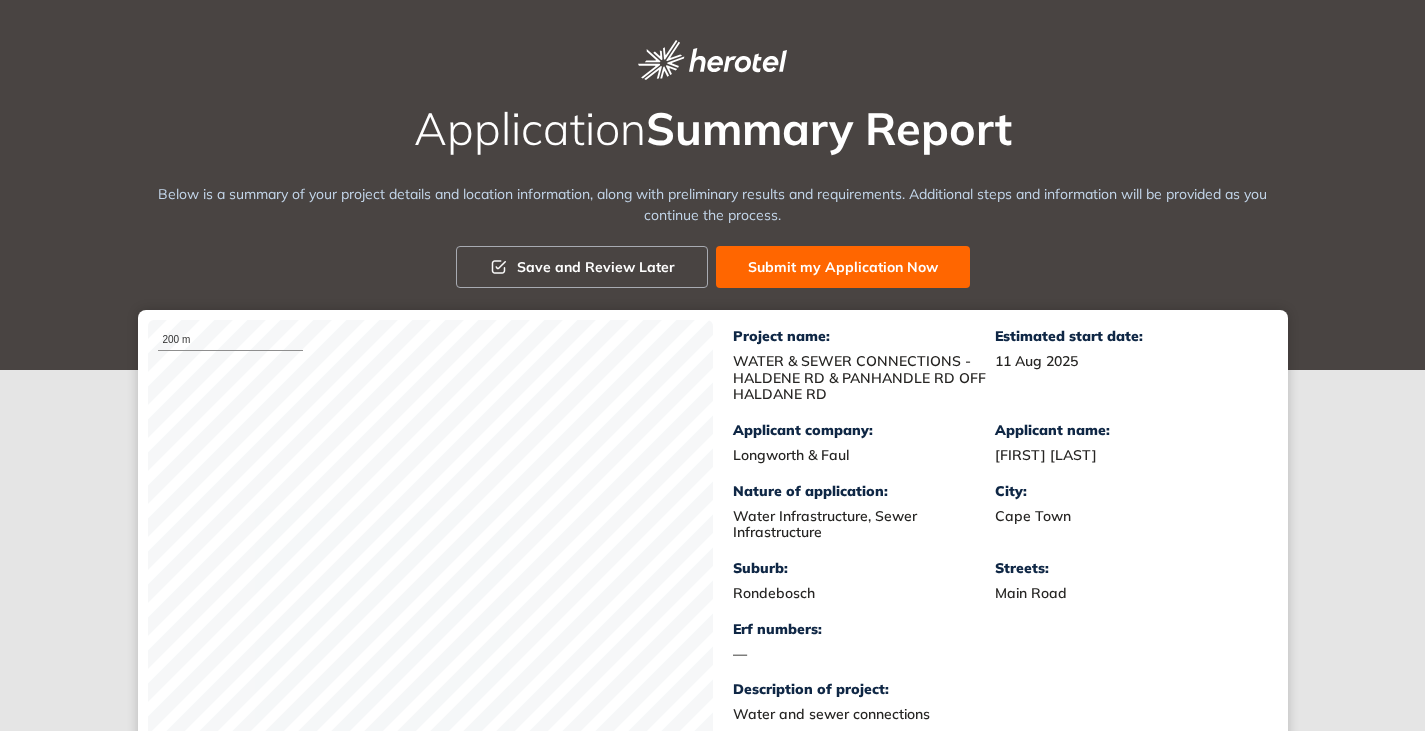 click on "Submit my Application Now" at bounding box center (843, 267) 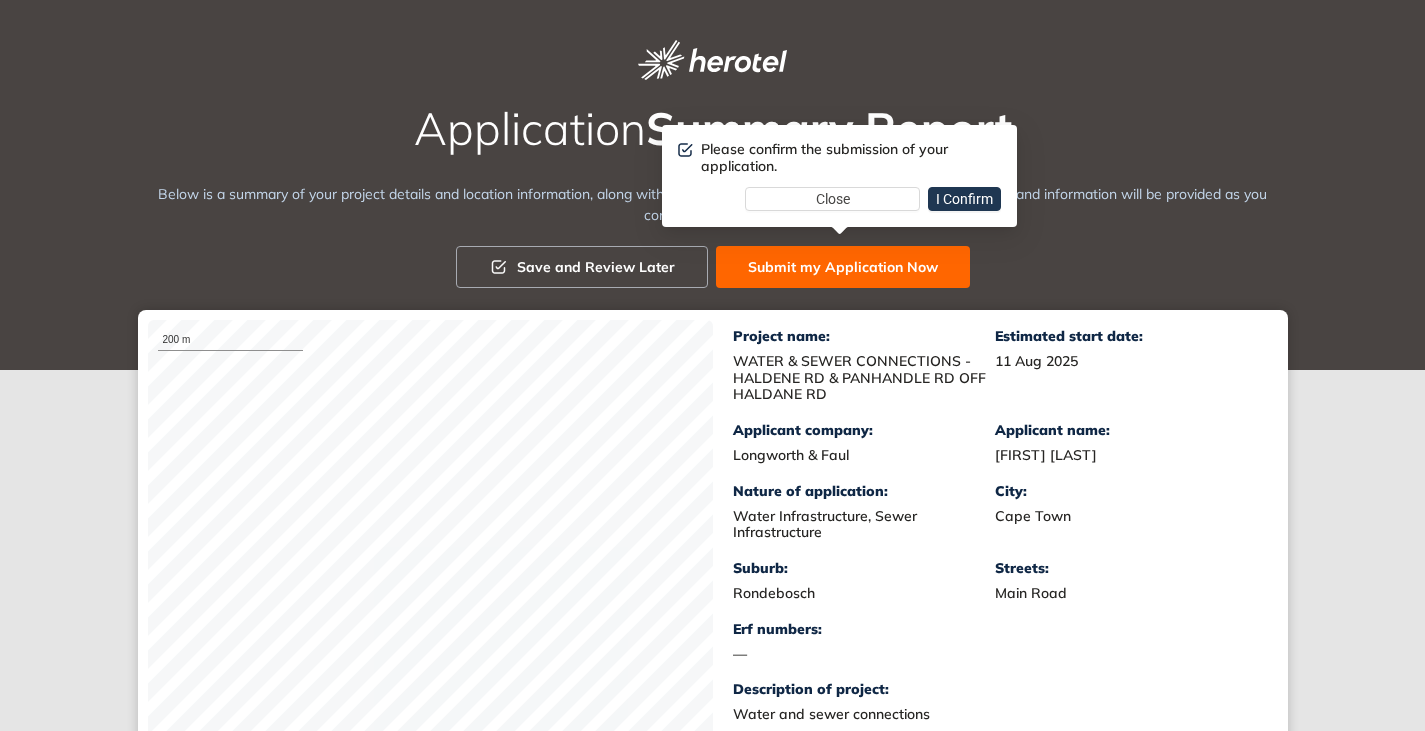 click on "I Confirm" at bounding box center (964, 199) 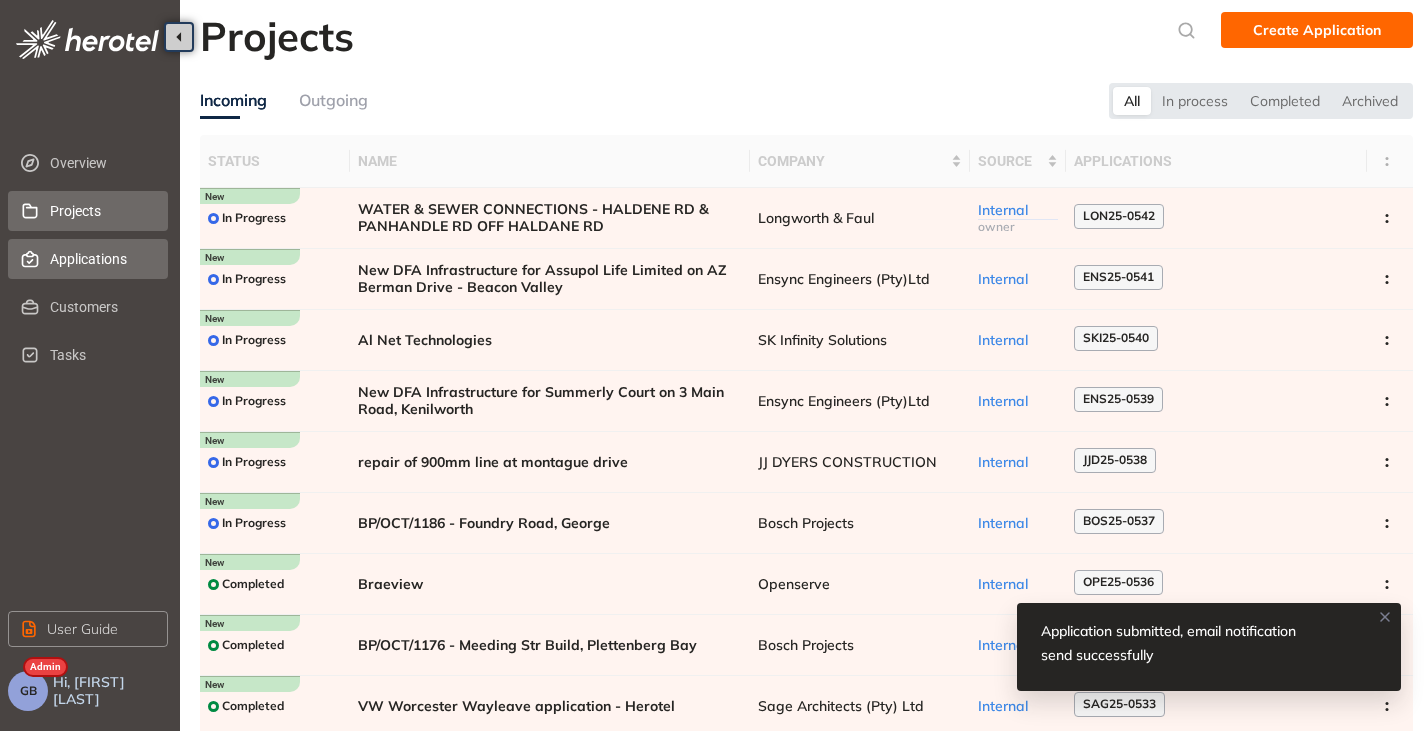 click on "Applications" at bounding box center [101, 259] 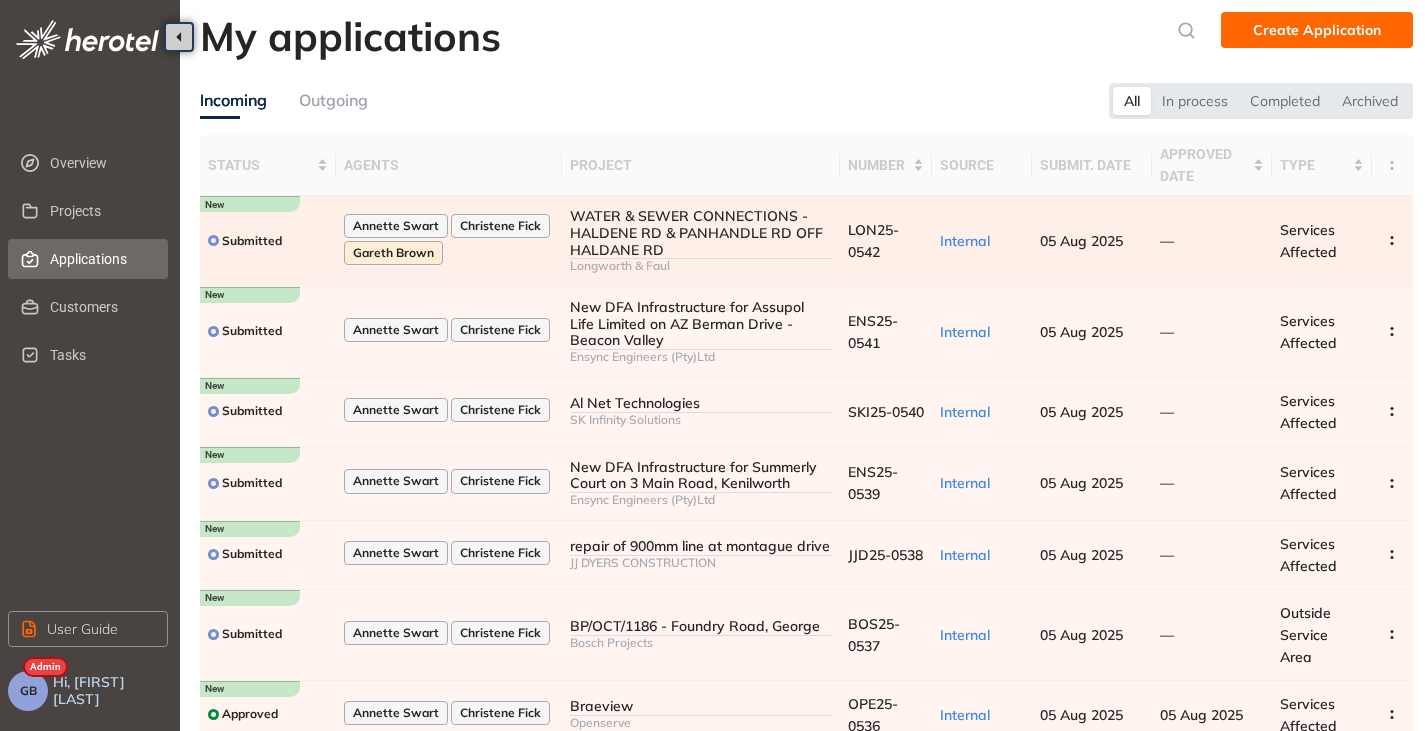 click on "Annette Swart" at bounding box center [396, 226] 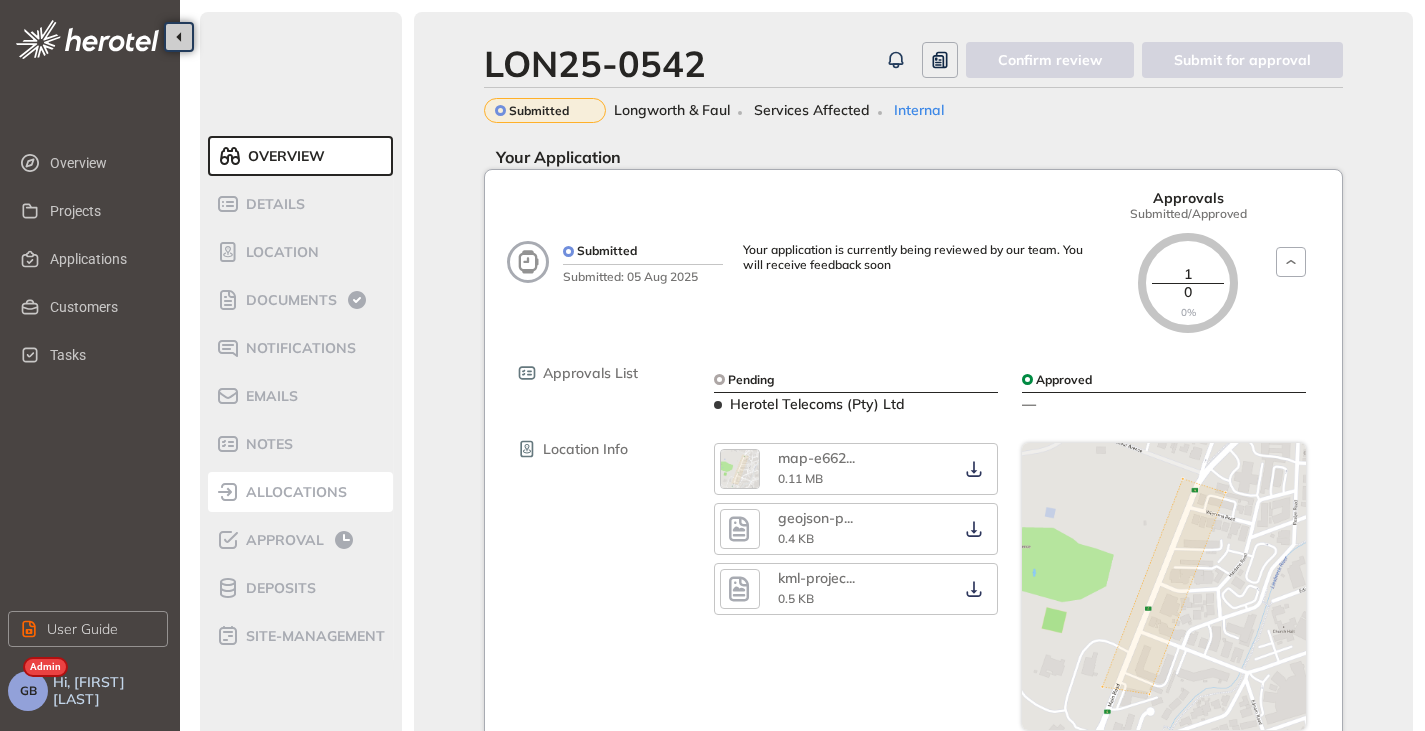 click on "allocations" at bounding box center [293, 492] 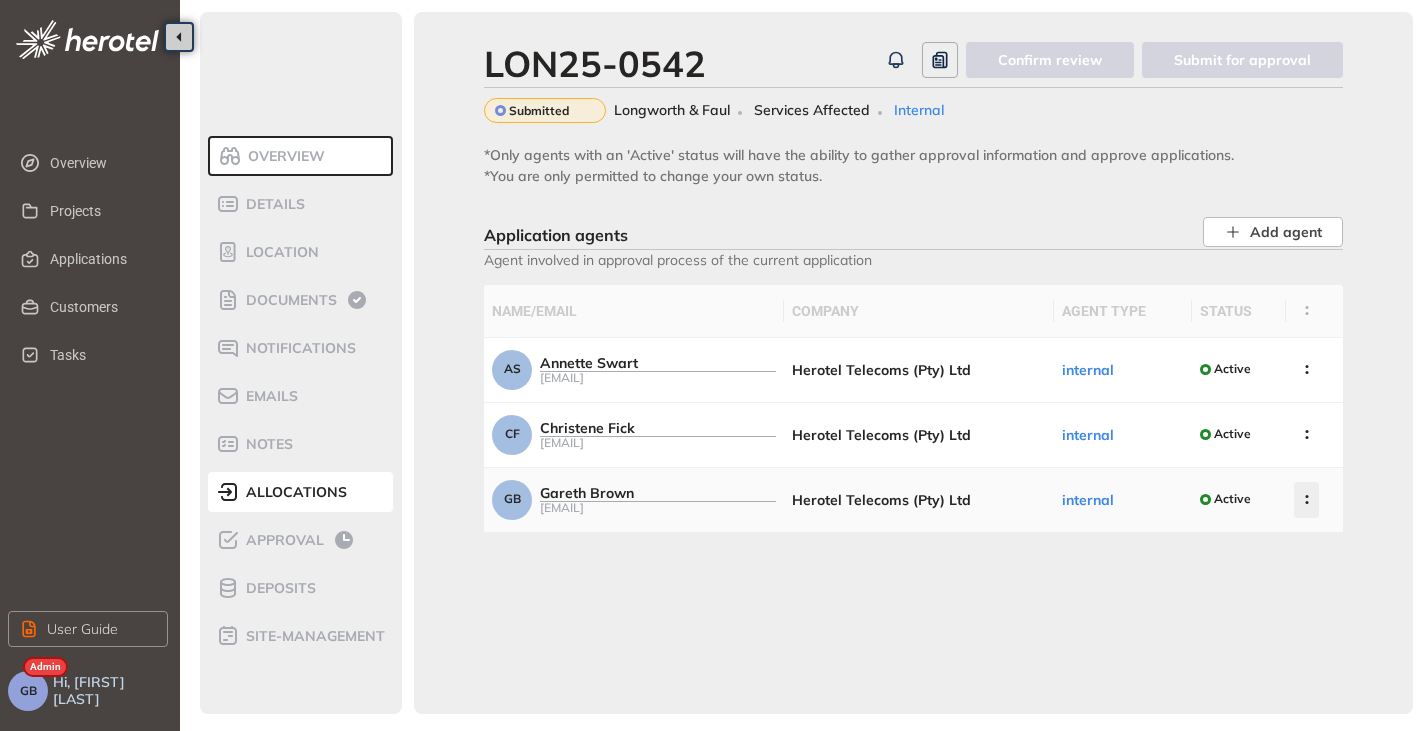 click at bounding box center (1306, 500) 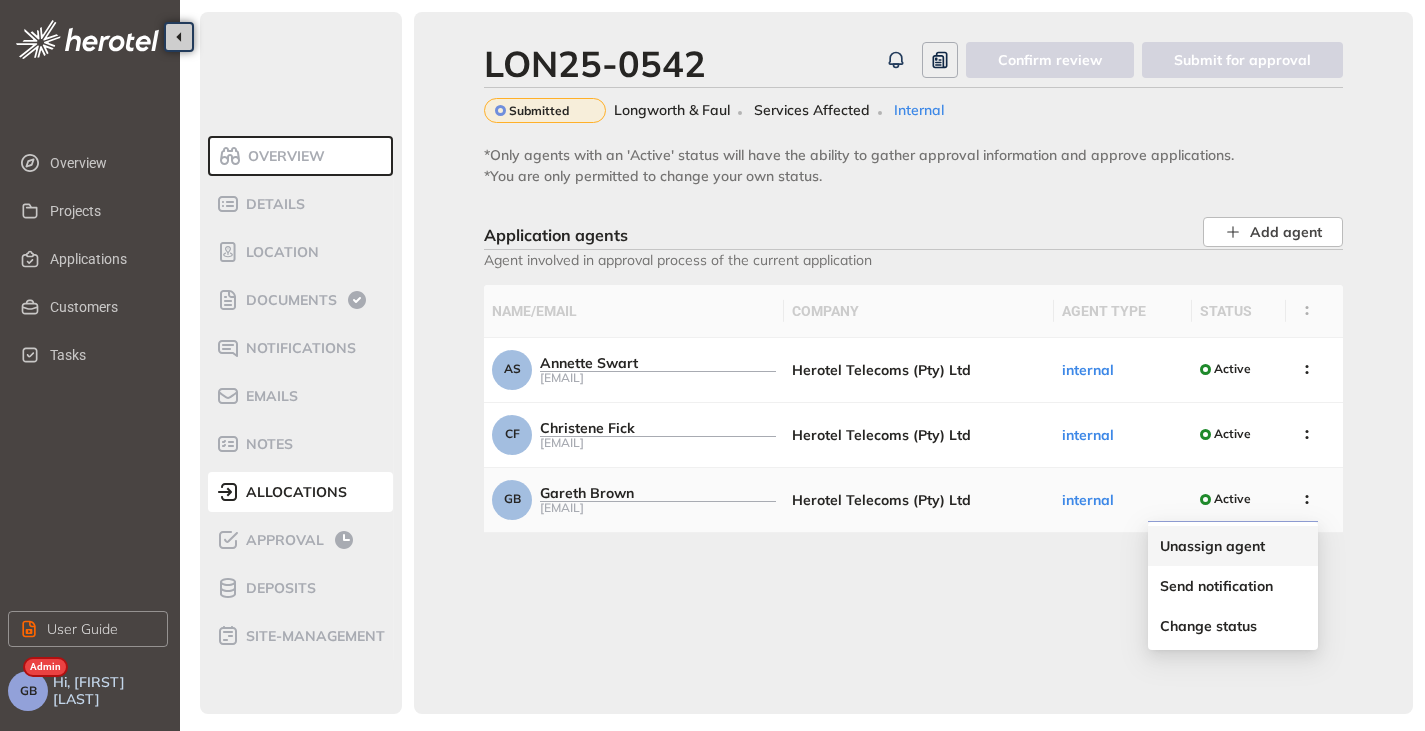 click on "Unassign agent" at bounding box center (1212, 546) 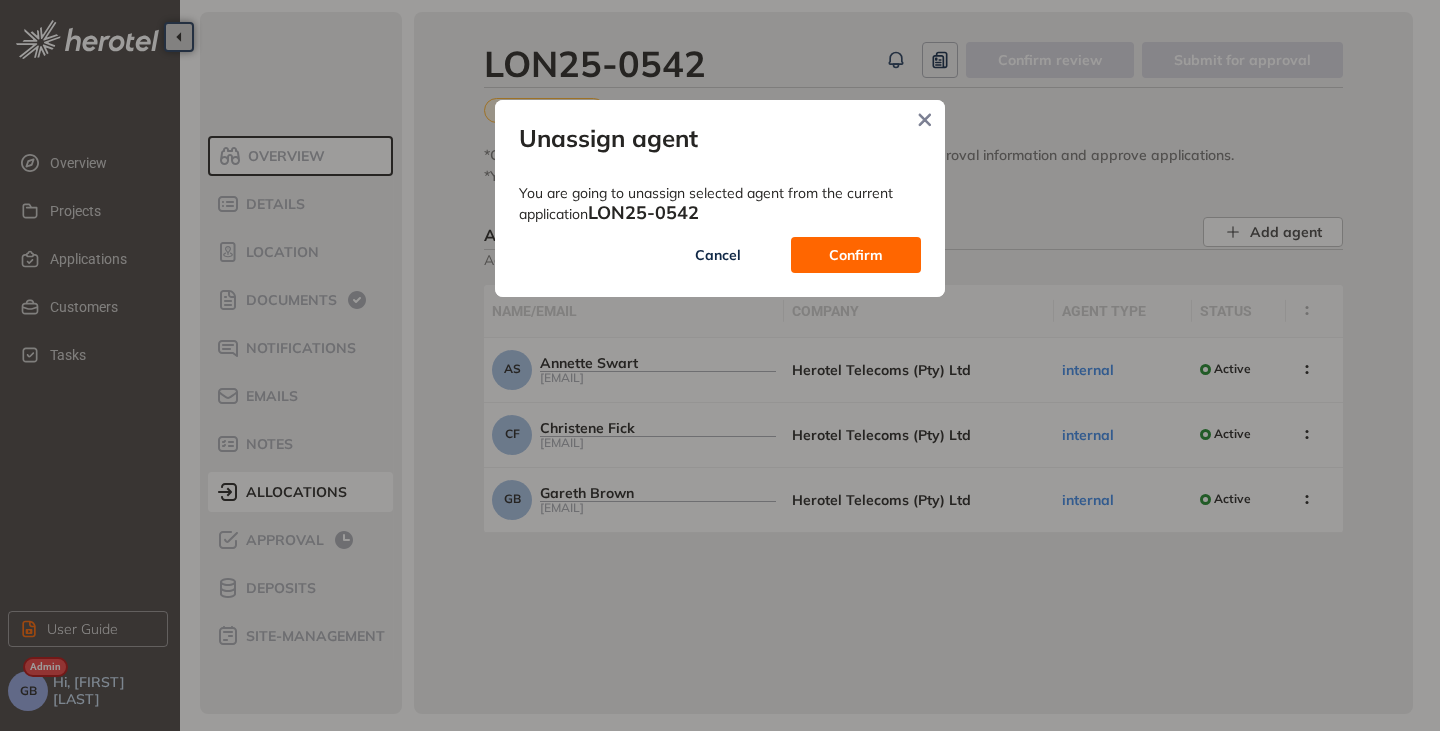 click on "Confirm" at bounding box center [856, 255] 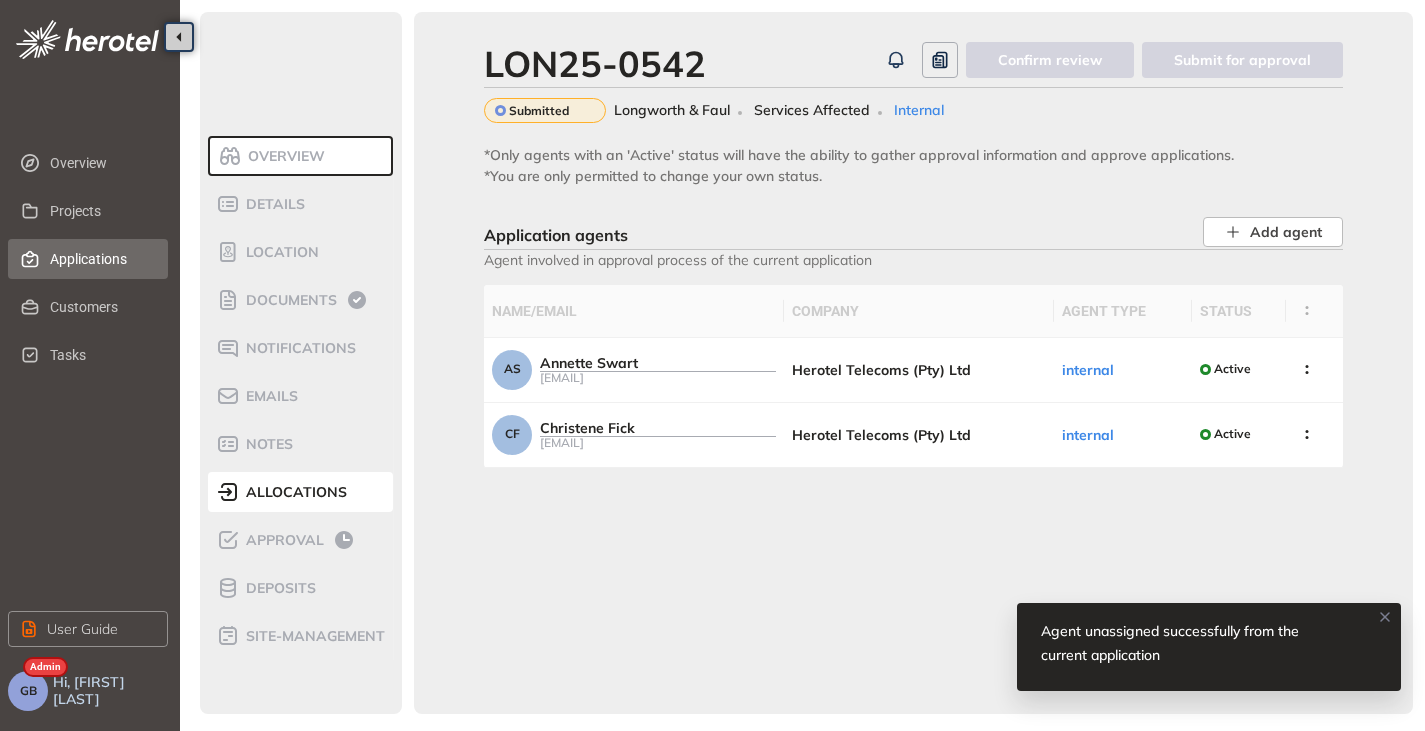 click on "Applications" at bounding box center (101, 259) 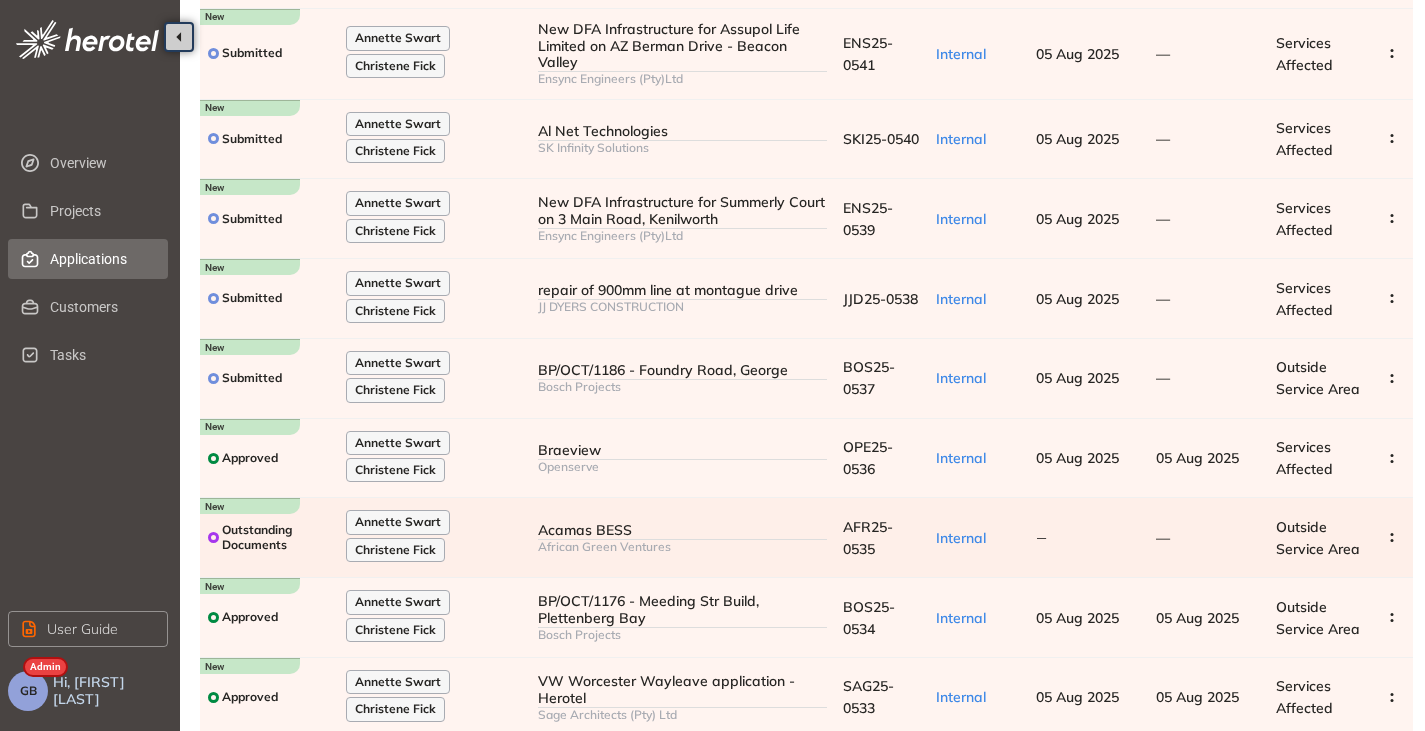 scroll, scrollTop: 249, scrollLeft: 0, axis: vertical 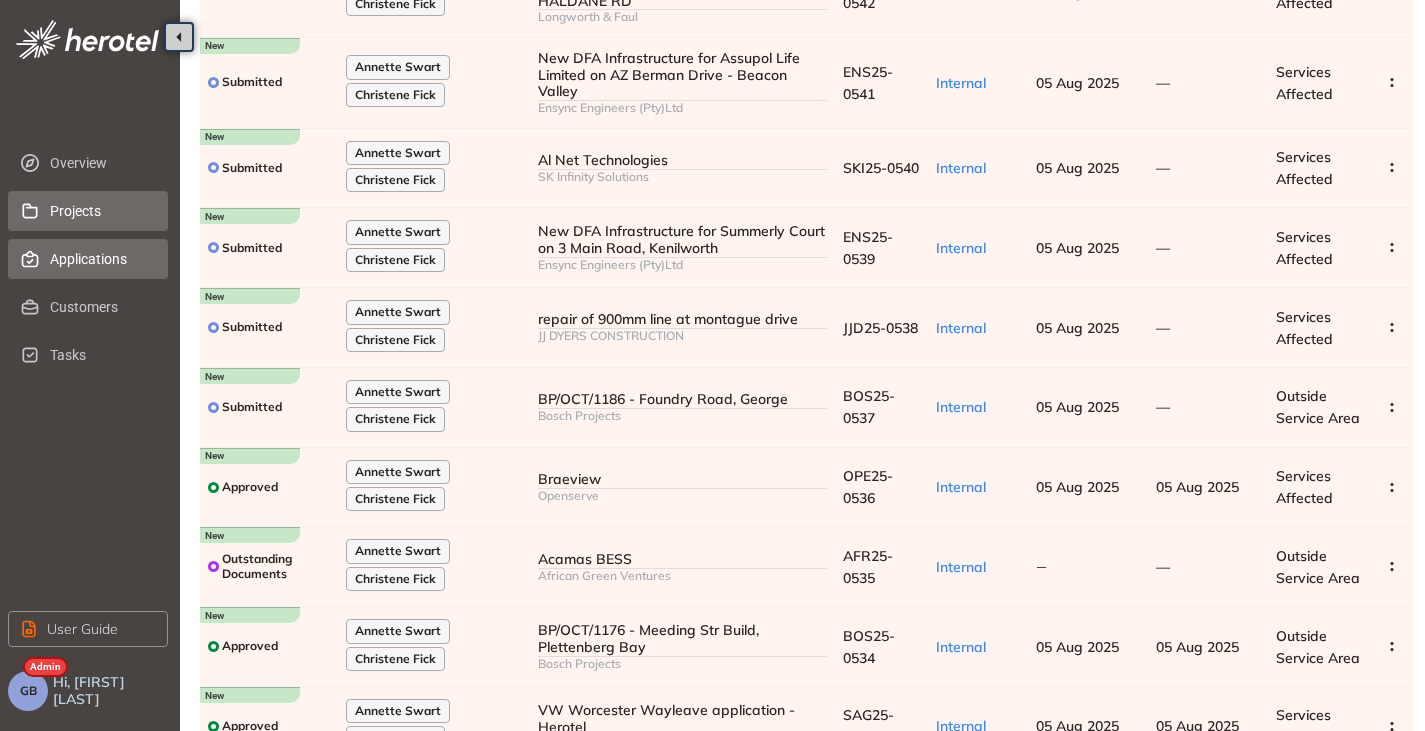 click on "Projects" at bounding box center [101, 211] 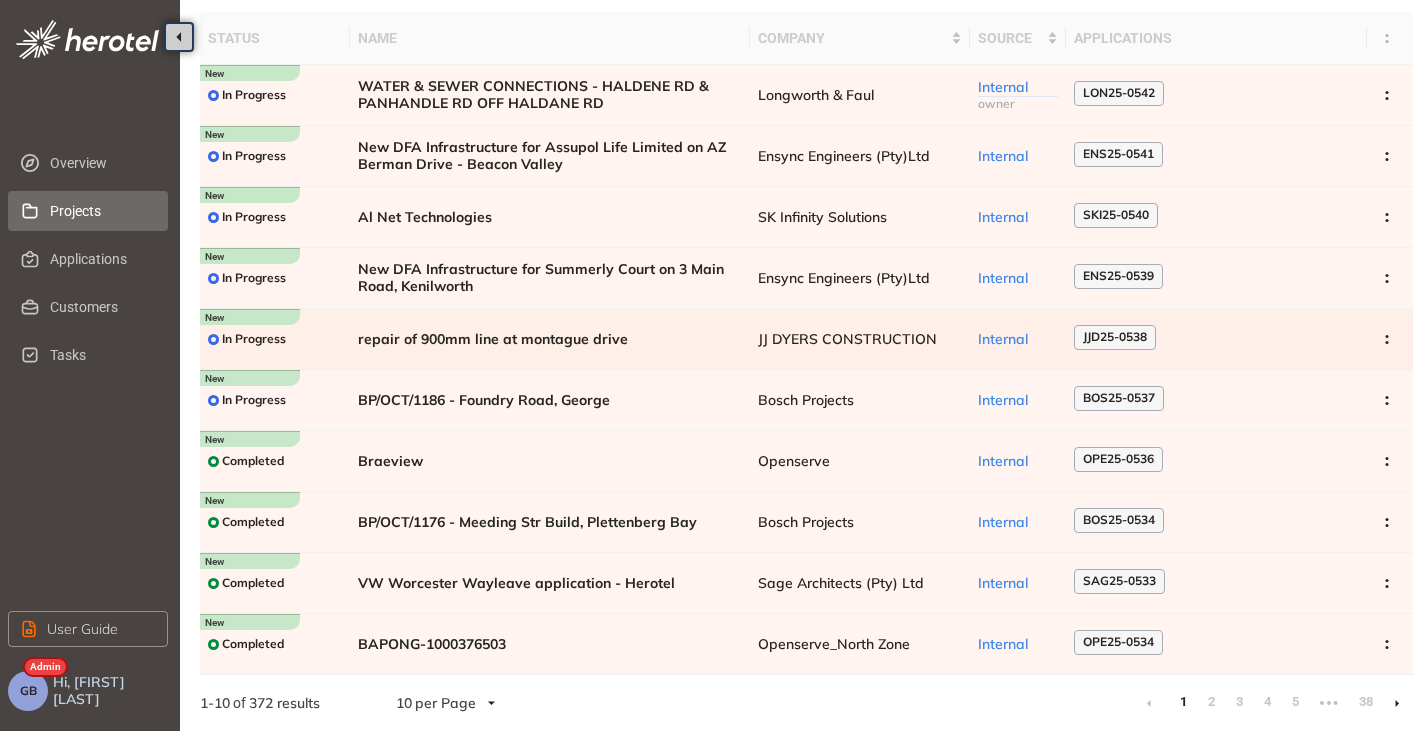 scroll, scrollTop: 131, scrollLeft: 0, axis: vertical 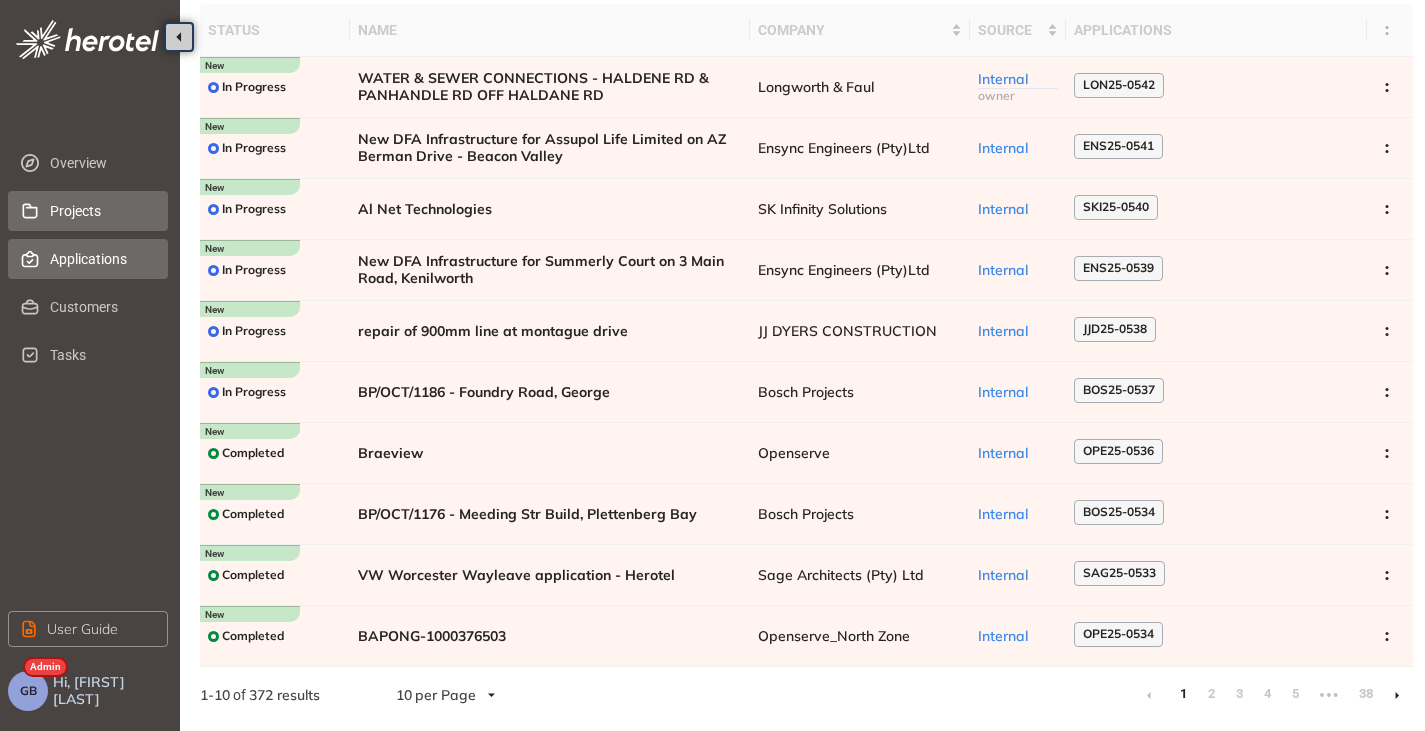 click on "Applications" at bounding box center (101, 259) 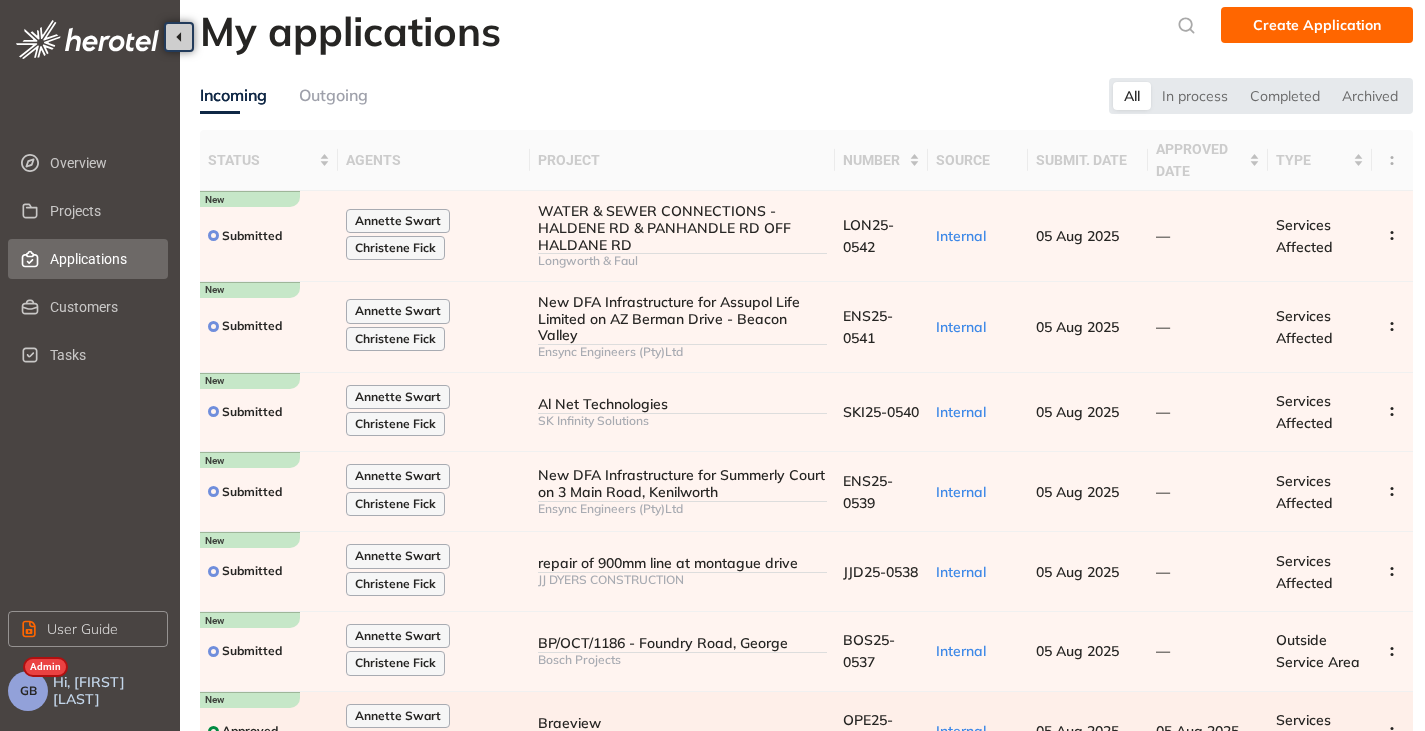scroll, scrollTop: 0, scrollLeft: 0, axis: both 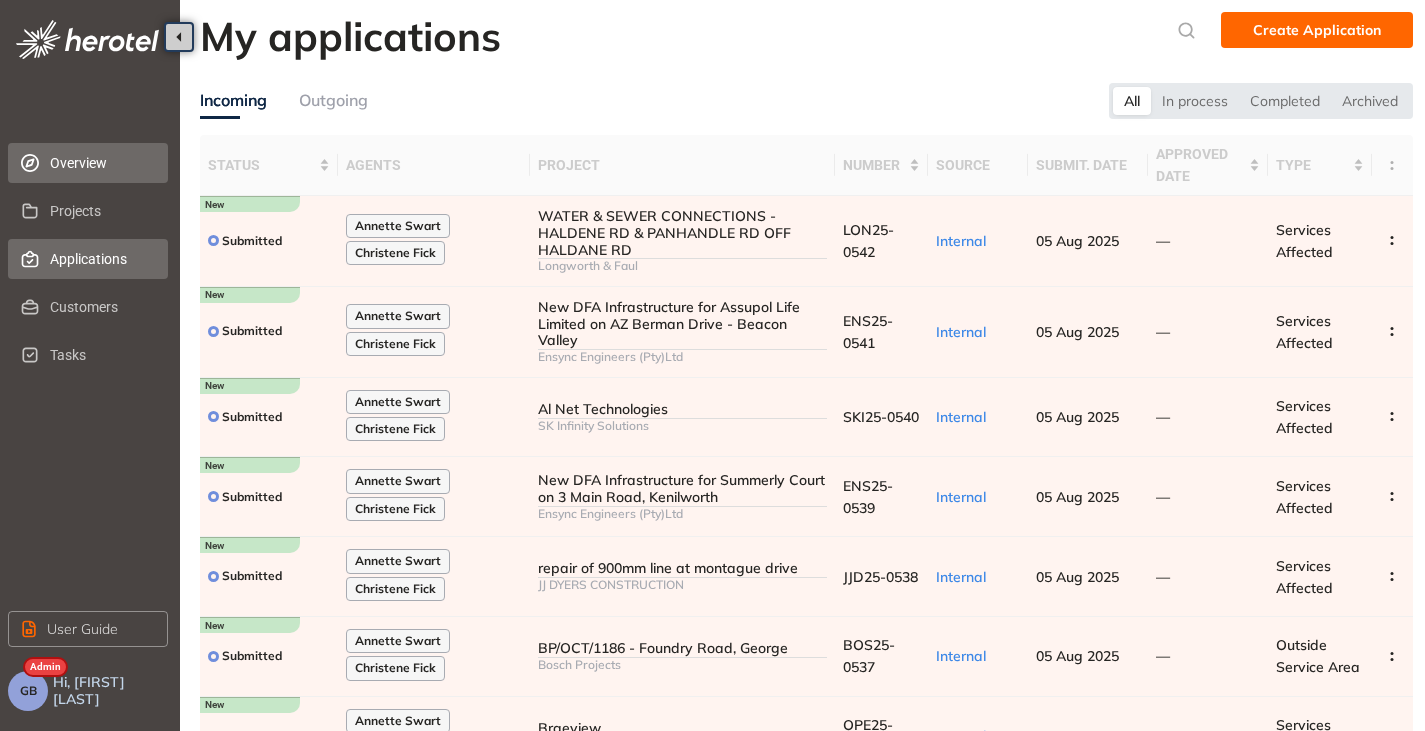 click on "Overview" at bounding box center (101, 163) 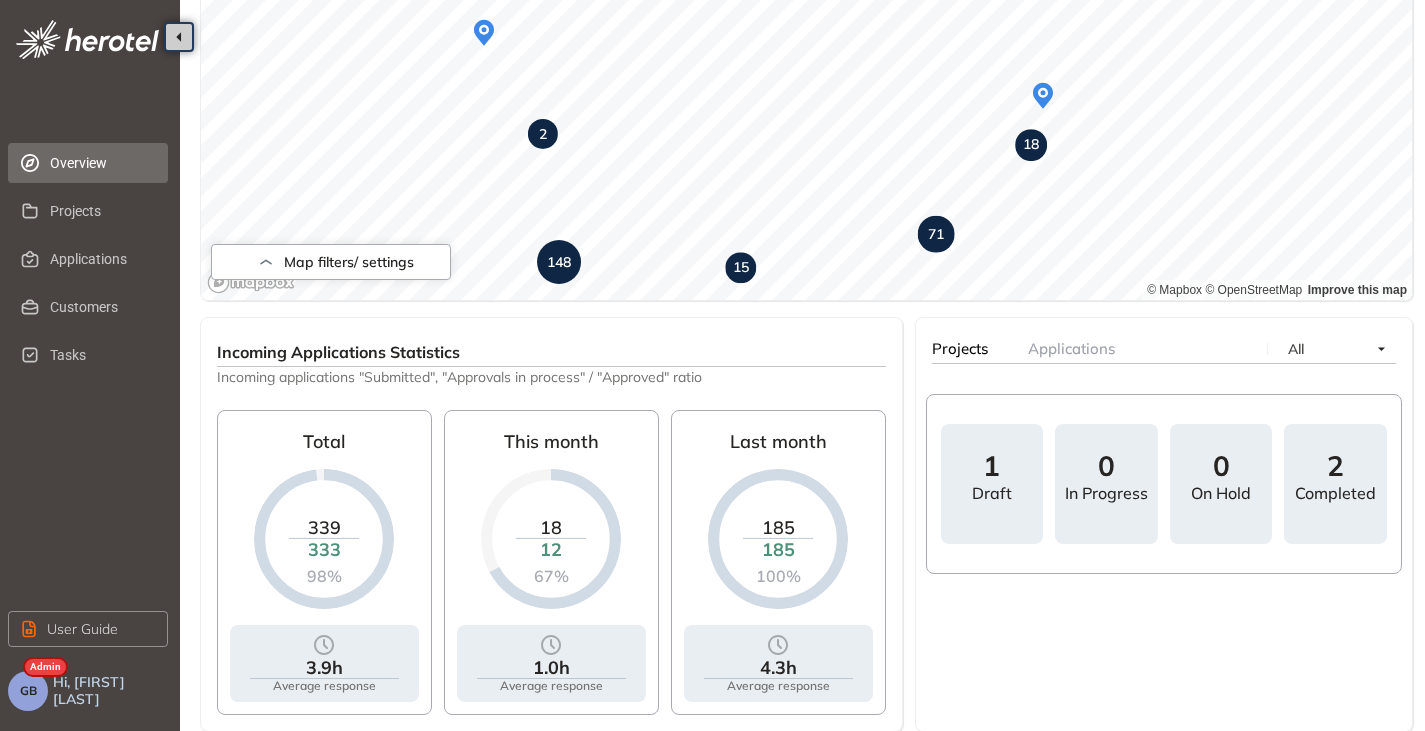 scroll, scrollTop: 700, scrollLeft: 0, axis: vertical 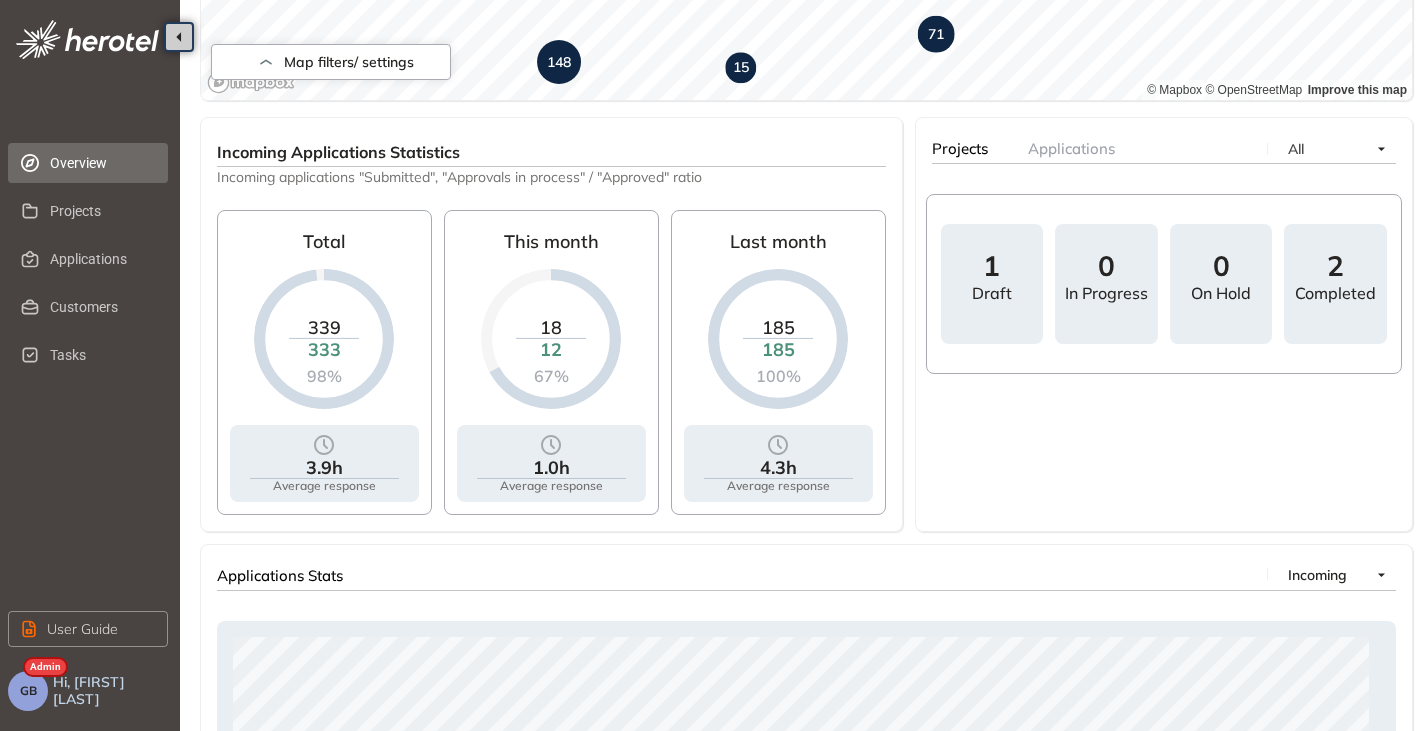 click on "GB" at bounding box center [28, 691] 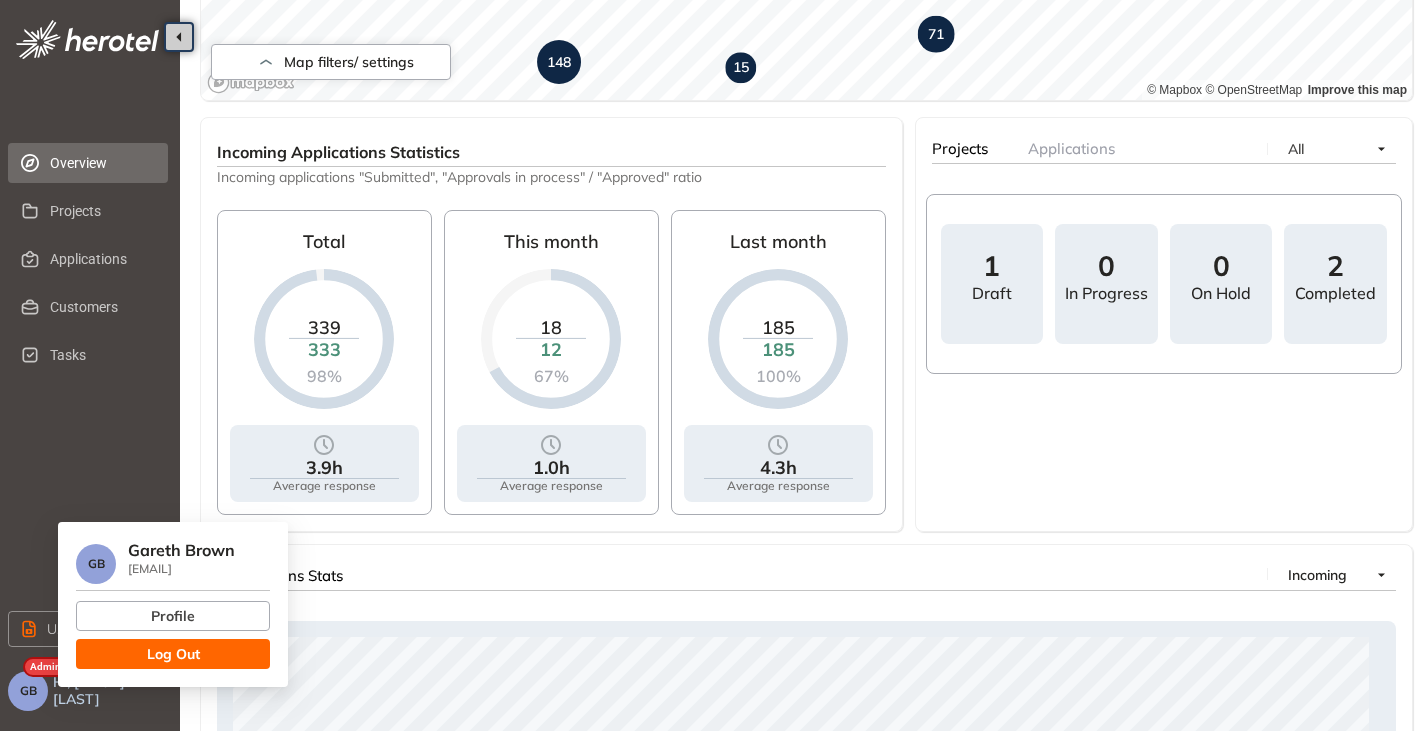 click on "Log Out" at bounding box center (173, 654) 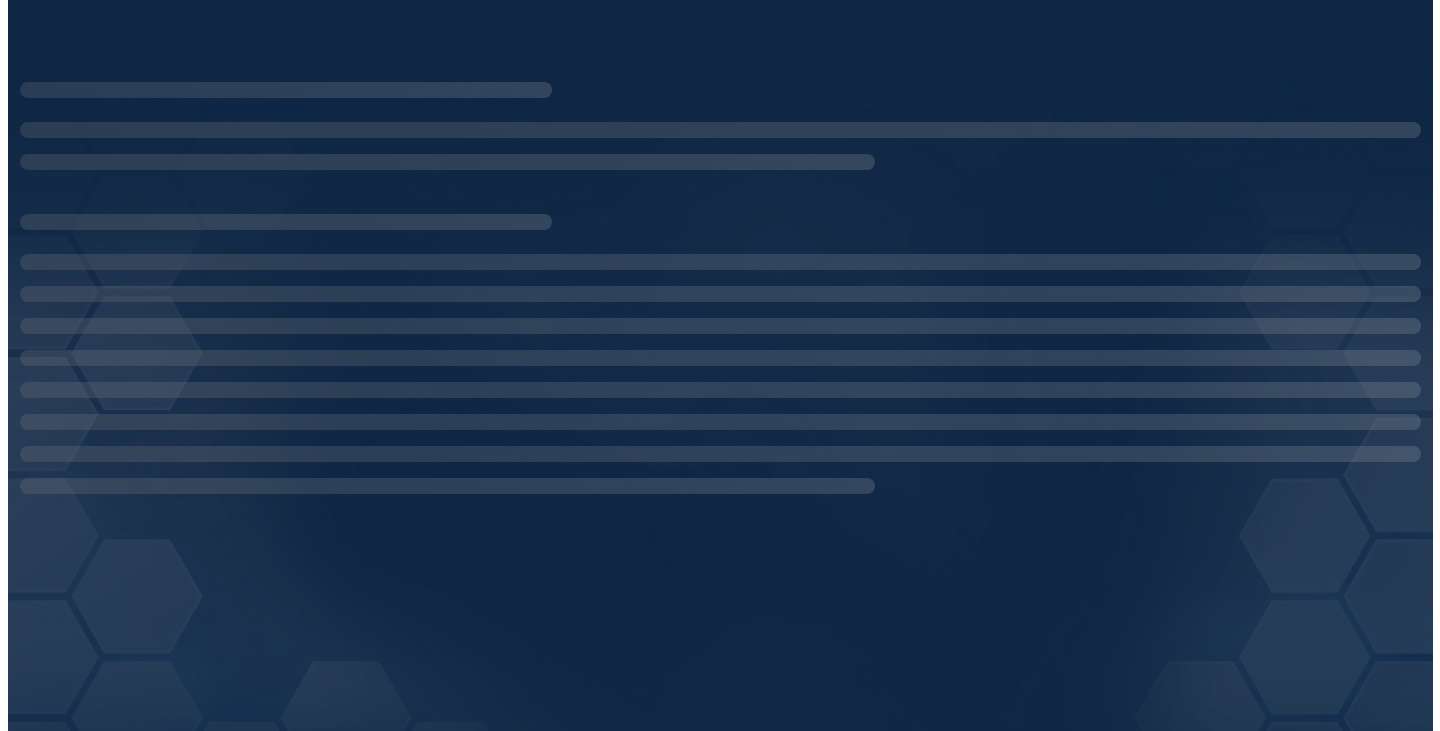 scroll, scrollTop: 0, scrollLeft: 0, axis: both 